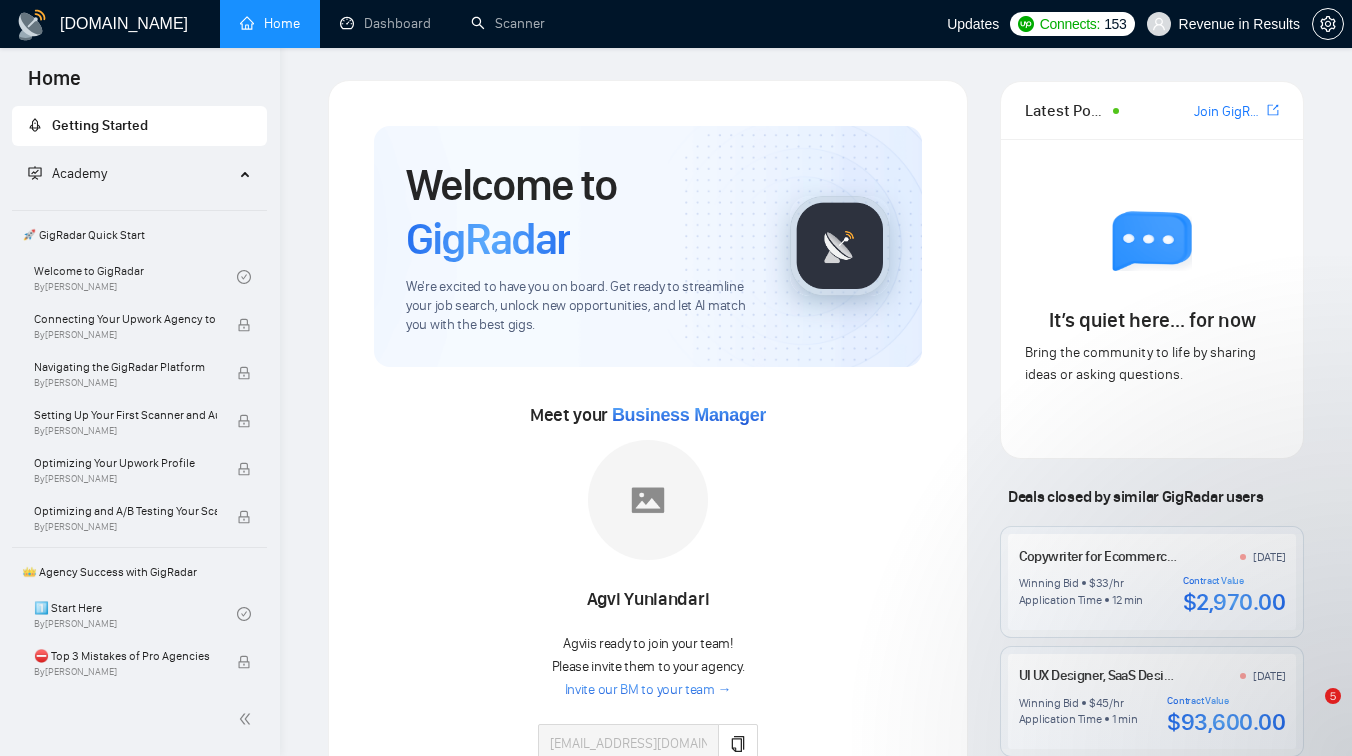 scroll, scrollTop: 0, scrollLeft: 0, axis: both 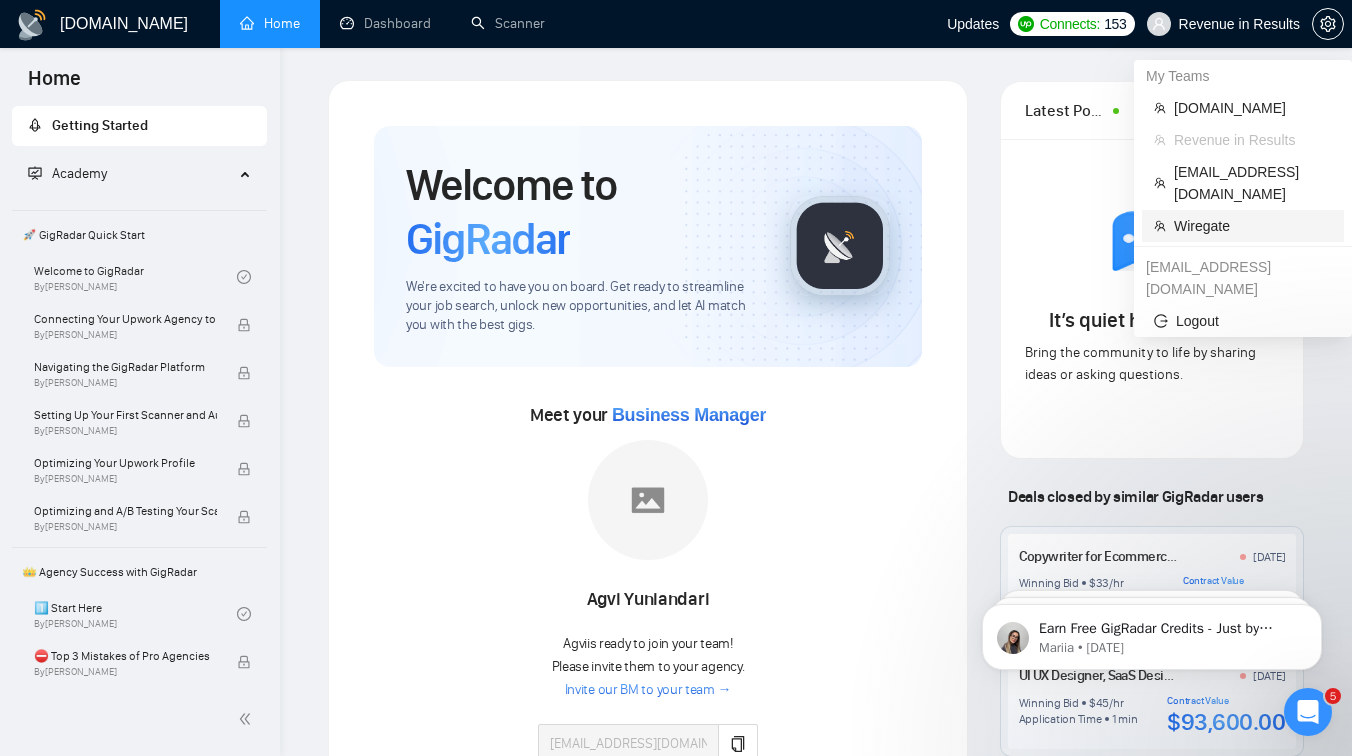 click on "Wiregate" at bounding box center [1253, 226] 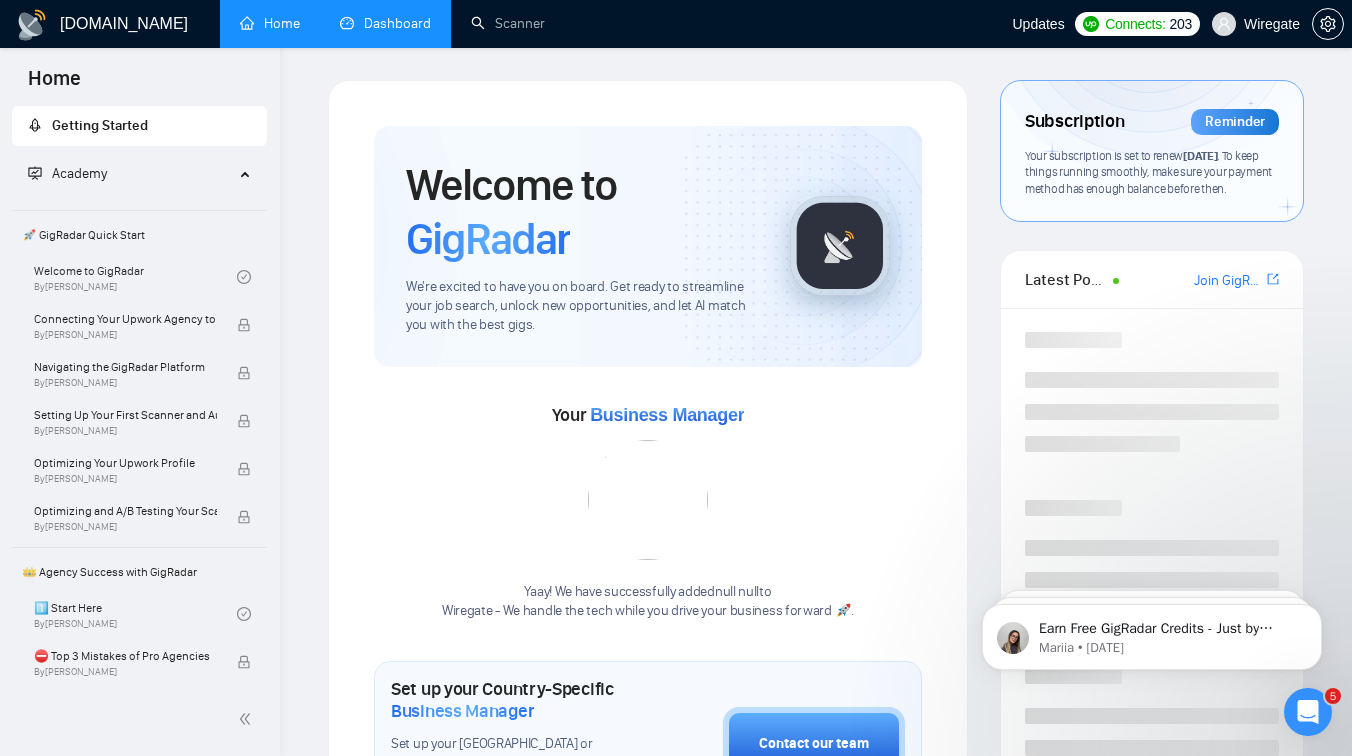 click on "Dashboard" at bounding box center (385, 23) 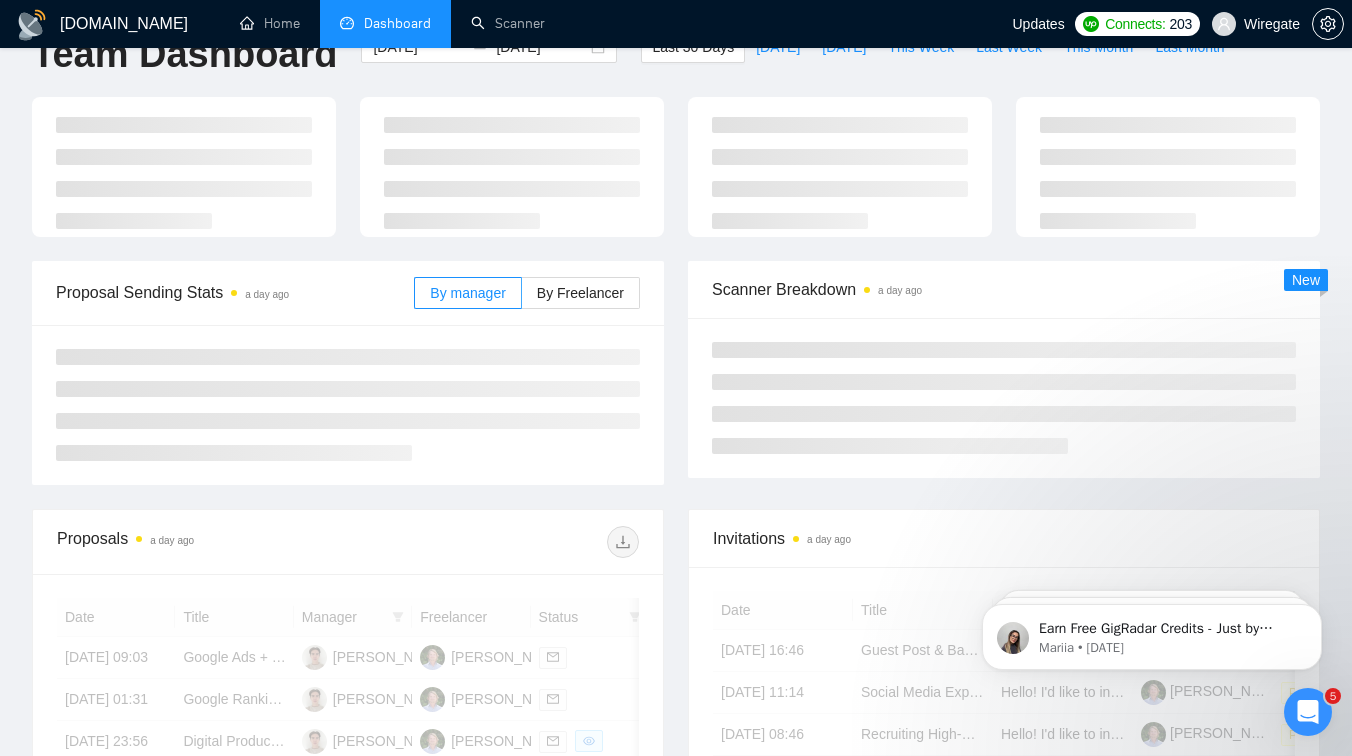 scroll, scrollTop: 76, scrollLeft: 0, axis: vertical 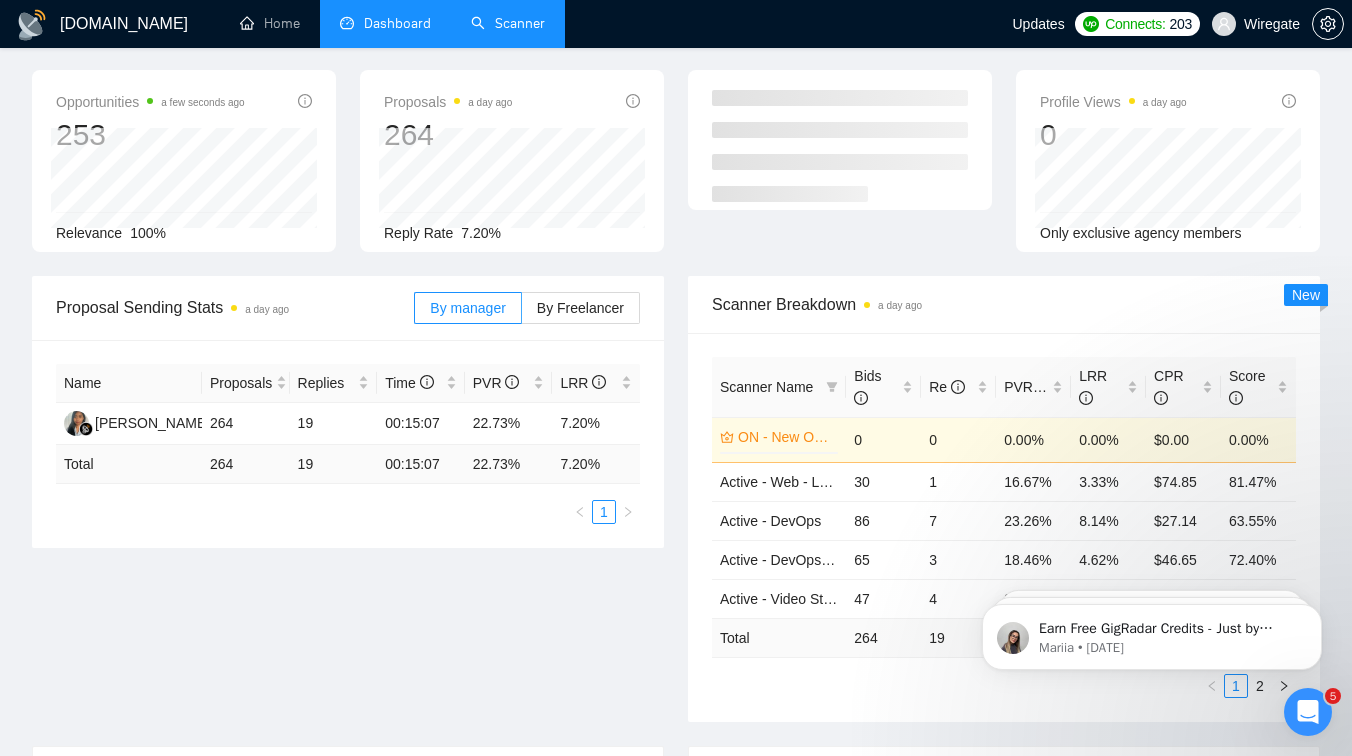 click on "Scanner" at bounding box center (508, 23) 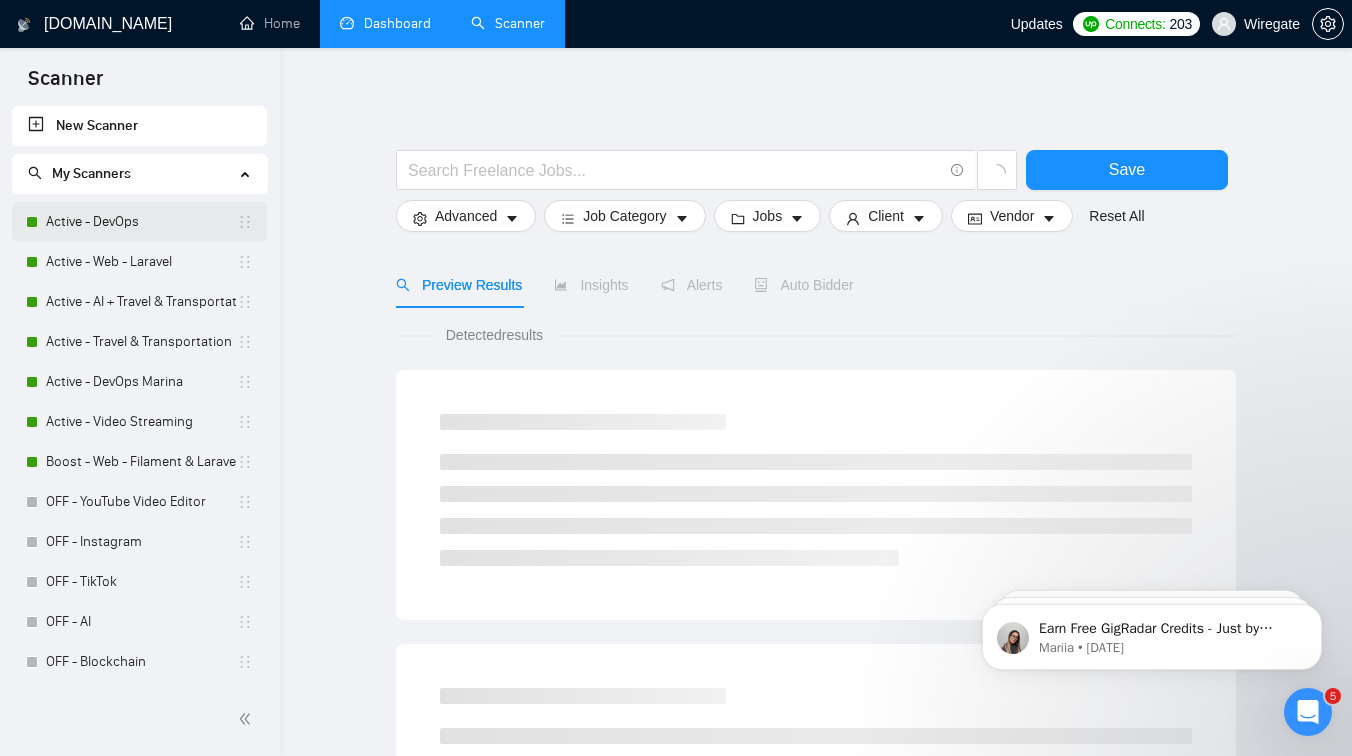 click on "Active - DevOps" at bounding box center [141, 222] 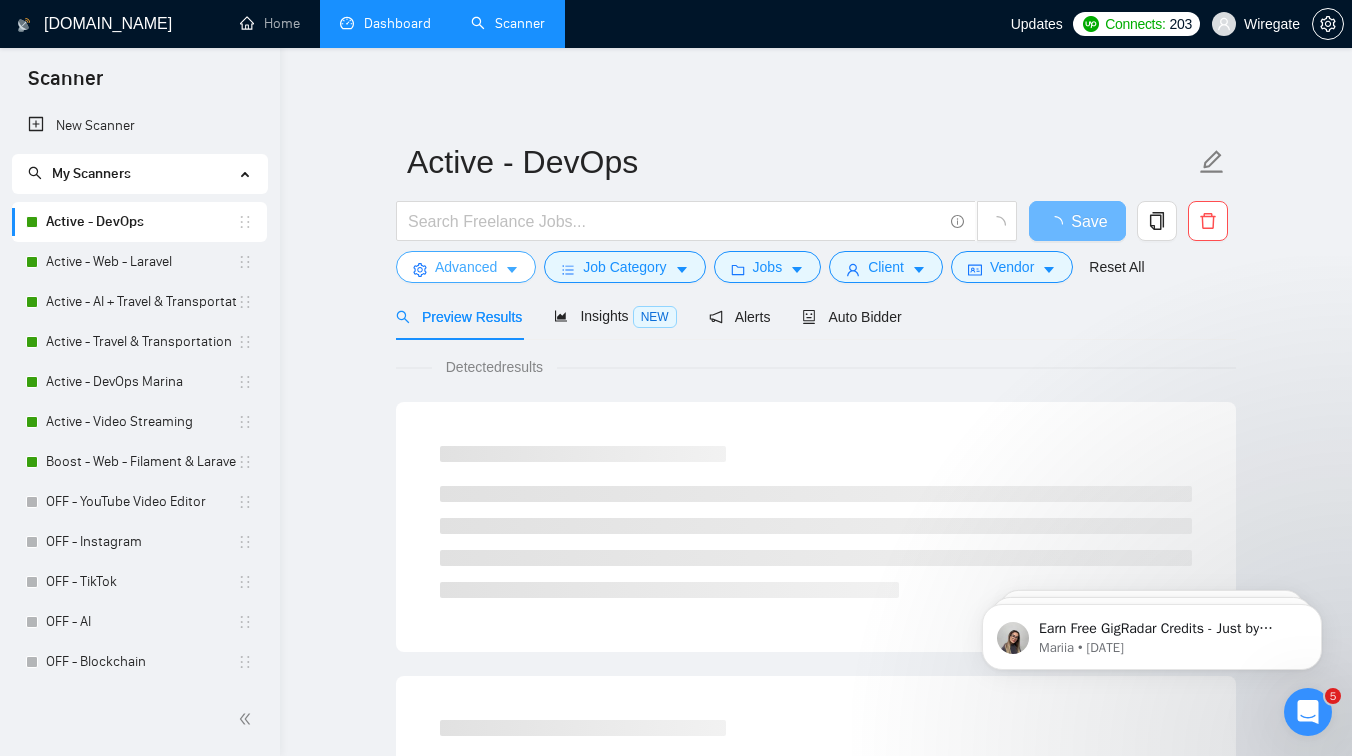 click on "Advanced" at bounding box center [466, 267] 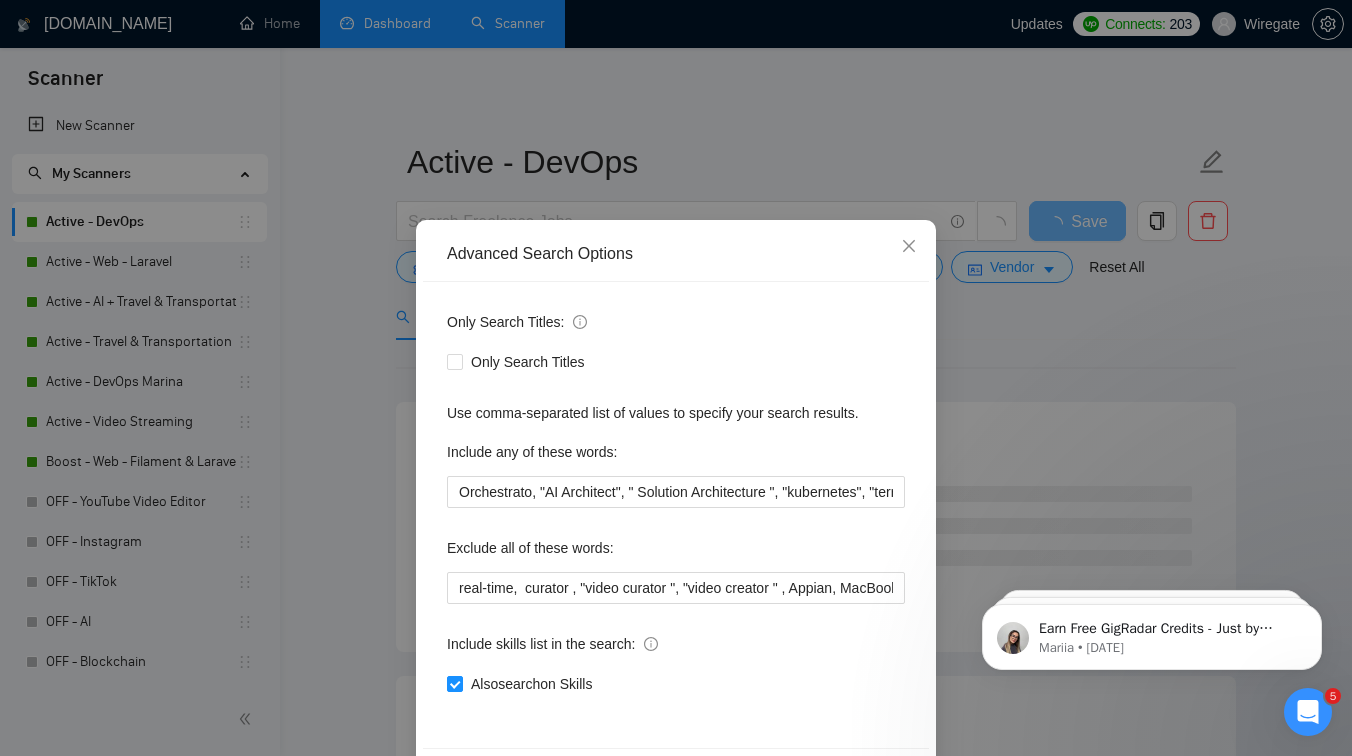 scroll, scrollTop: 60, scrollLeft: 0, axis: vertical 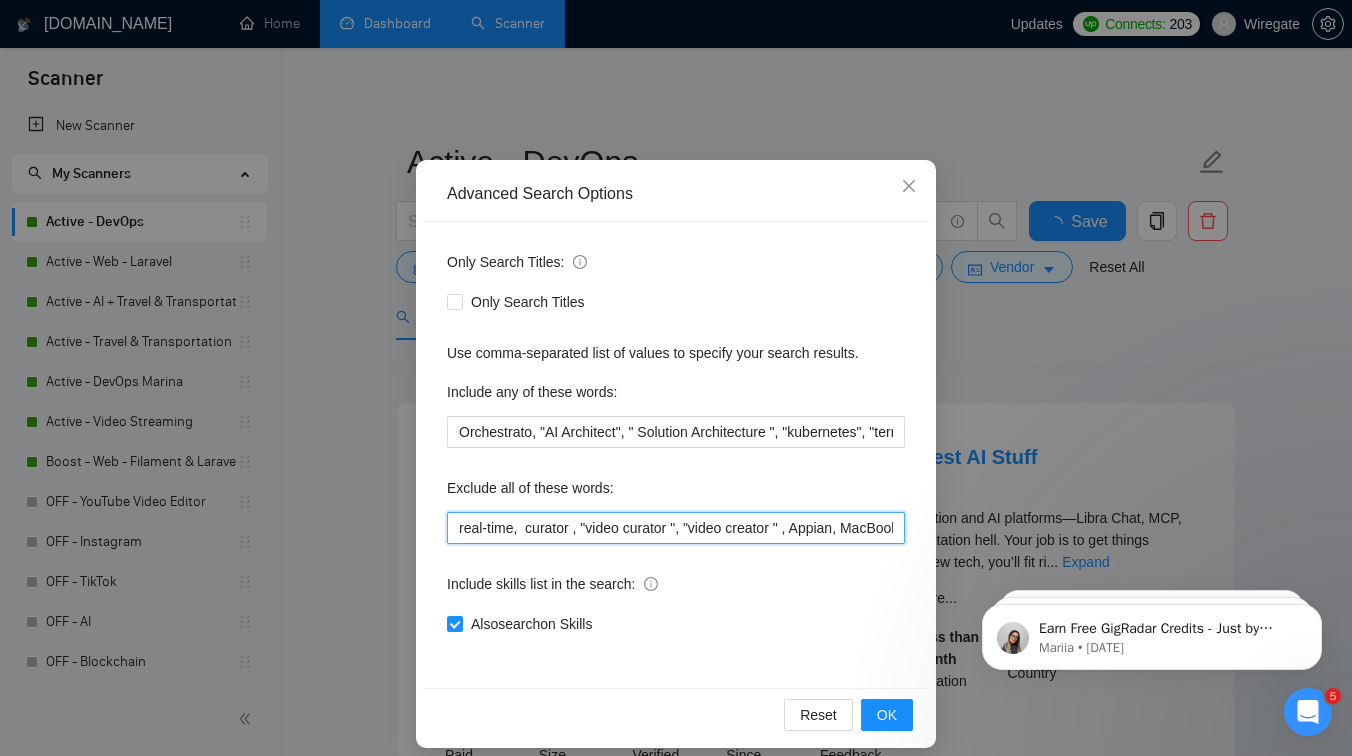 click on "real-time,  curator , "video curator ", "video creator " , Appian, MacBook, "Microsoft Dynamics 365", "Microsoft Dynamics" , [DOMAIN_NAME], "diagram design", " Zoho CRM" , Odoo, Zoho, Salesforce, Carbonio,  Zextras , Symfony, "NVIDIA GPU" , "Google Cloud Platform", GCP, " Google Kubernetes Engine",  GKE,  " Outlook API ", NiceDCV, MSADCS, ADCS, "MS ADCS", IoT,  "Internet of Things", SAP, " Full-Time" , shopify, "no agency", "no agencies", "individual only" ", "freelancers only", "freelancers only","No Agencies!", "independent contractors only", tutor, coach, advice, "teach me","serverless", "[PERSON_NAME]", "powershell", "windows", "learn", "study", "article","certified", (coach*), (consult*), ".net", (train*),  "CapacitorJS" , "Capacitor"" at bounding box center [676, 528] 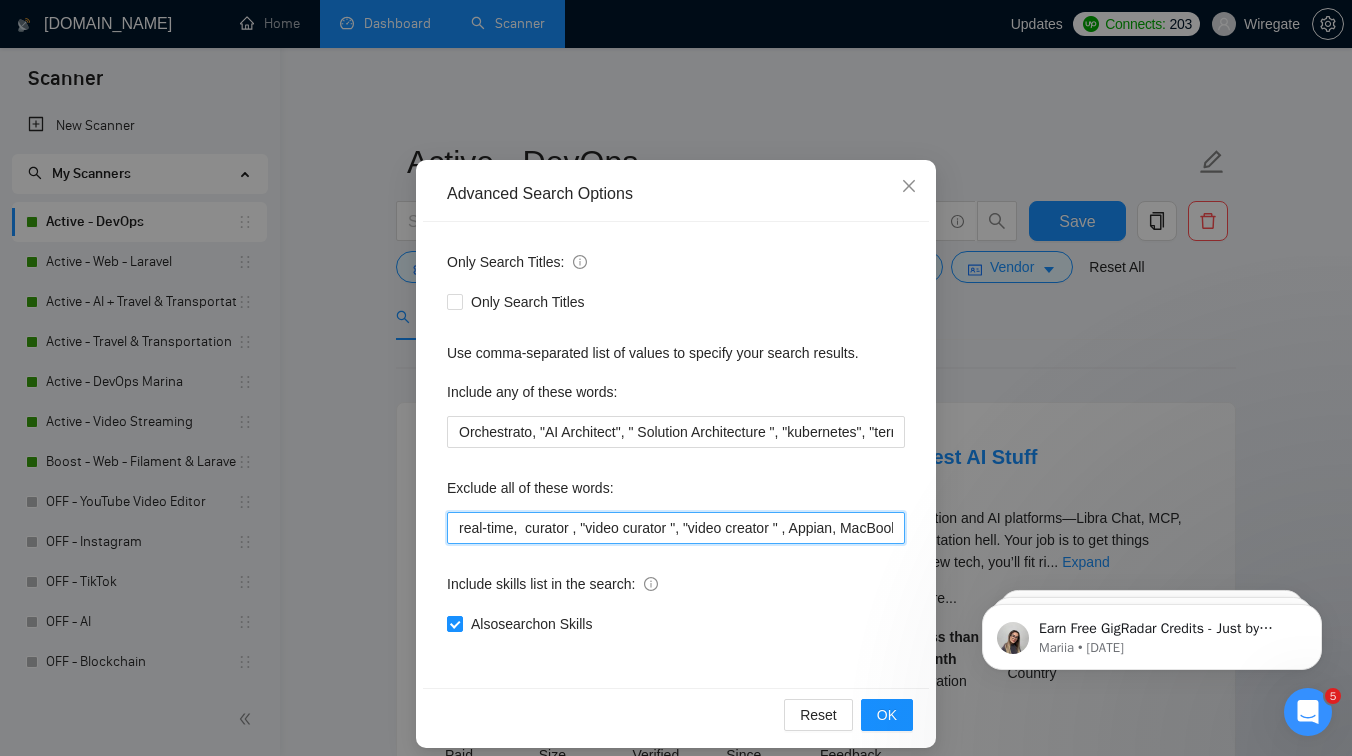 click on "real-time,  curator , "video curator ", "video creator " , Appian, MacBook, "Microsoft Dynamics 365", "Microsoft Dynamics" , [DOMAIN_NAME], "diagram design", " Zoho CRM" , Odoo, Zoho, Salesforce, Carbonio,  Zextras , Symfony, "NVIDIA GPU" , "Google Cloud Platform", GCP, " Google Kubernetes Engine",  GKE,  " Outlook API ", NiceDCV, MSADCS, ADCS, "MS ADCS", IoT,  "Internet of Things", SAP, " Full-Time" , shopify, "no agency", "no agencies", "individual only" ", "freelancers only", "freelancers only","No Agencies!", "independent contractors only", tutor, coach, advice, "teach me","serverless", "[PERSON_NAME]", "powershell", "windows", "learn", "study", "article","certified", (coach*), (consult*), ".net", (train*),  "CapacitorJS" , "Capacitor"" at bounding box center (676, 528) 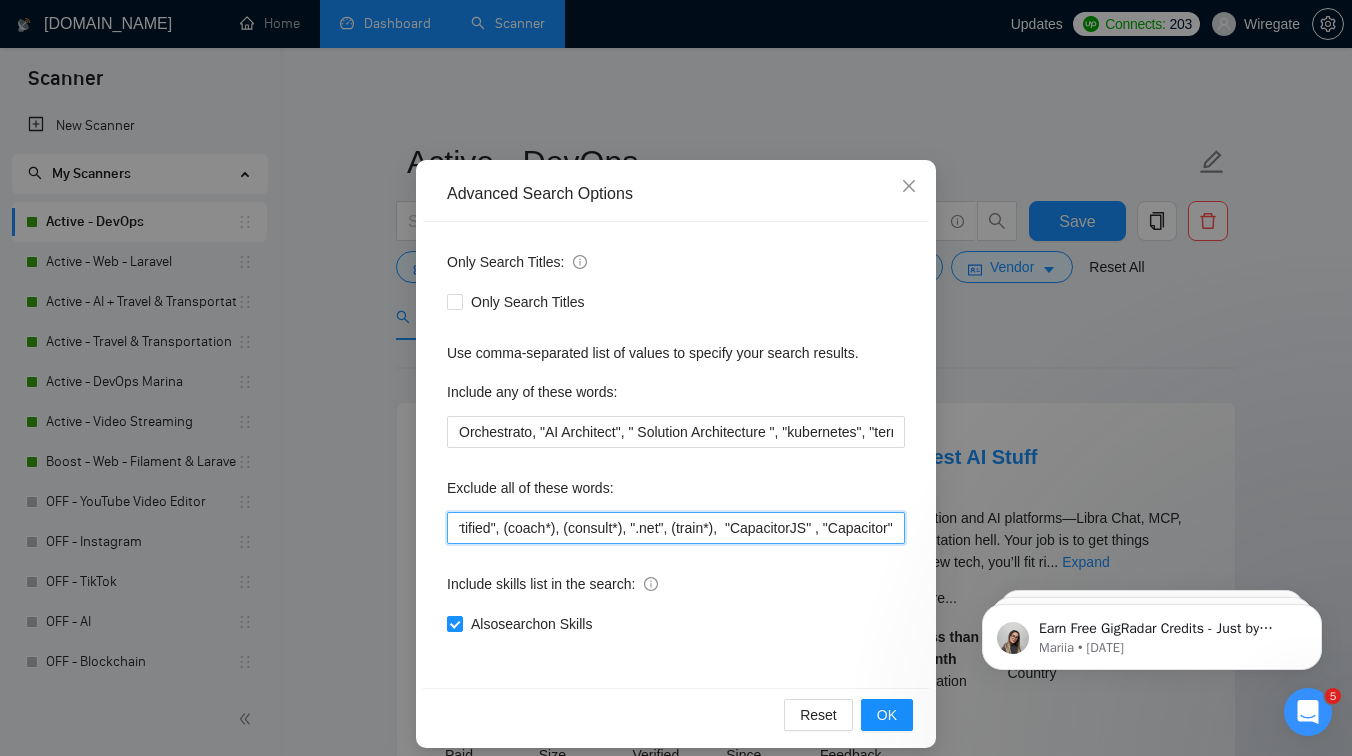 scroll, scrollTop: 0, scrollLeft: 4272, axis: horizontal 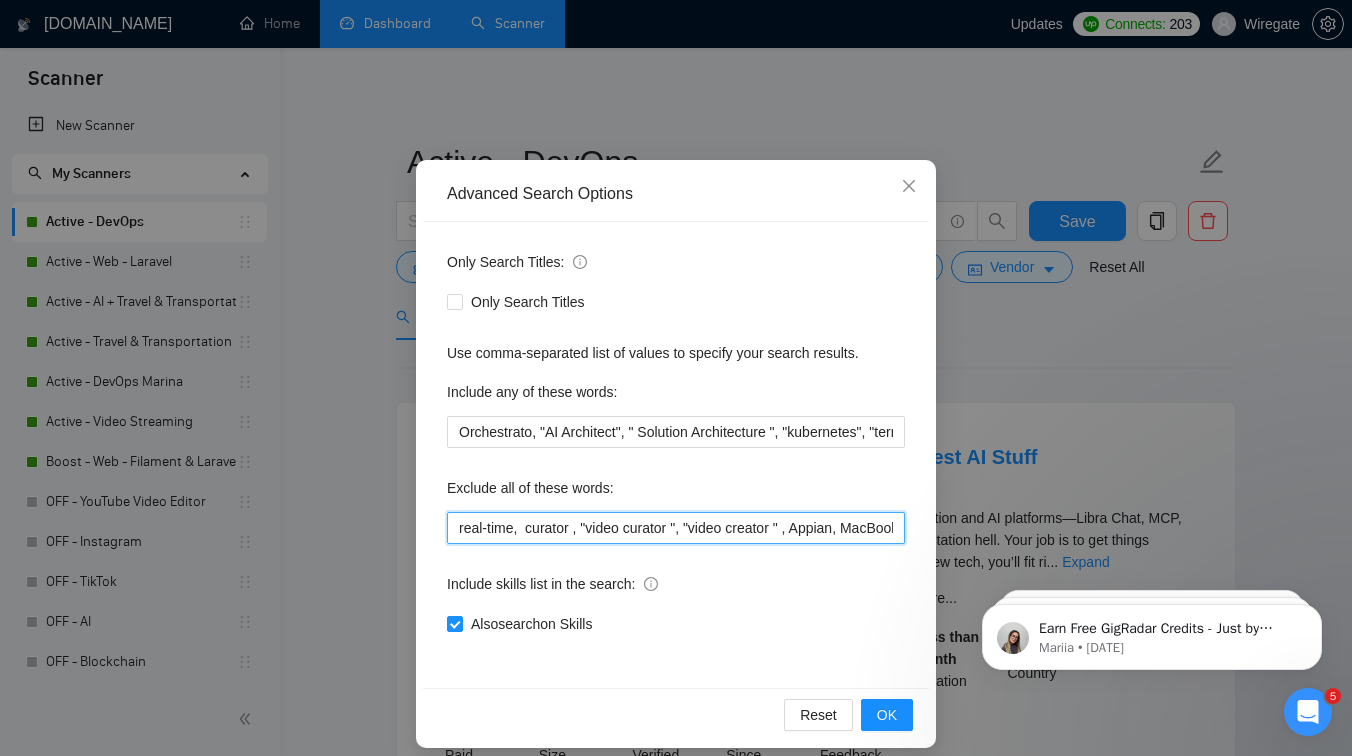 click on "real-time,  curator , "video curator ", "video creator " , Appian, MacBook, "Microsoft Dynamics 365", "Microsoft Dynamics" , [DOMAIN_NAME], "diagram design", " Zoho CRM" , Odoo, Zoho, Salesforce, Carbonio,  Zextras , Symfony, "NVIDIA GPU" , "Google Cloud Platform", GCP, " Google Kubernetes Engine",  GKE,  " Outlook API ", NiceDCV, MSADCS, ADCS, "MS ADCS", IoT,  "Internet of Things", SAP, " Full-Time" , shopify, "no agency", "no agencies", "individual only" ", "freelancers only", "freelancers only","No Agencies!", "independent contractors only", tutor, coach, advice, "teach me","serverless", "[PERSON_NAME]", "powershell", "windows", "learn", "study", "article","certified", (coach*), (consult*), ".net", (train*),  "CapacitorJS" , "Capacitor"" at bounding box center [676, 528] 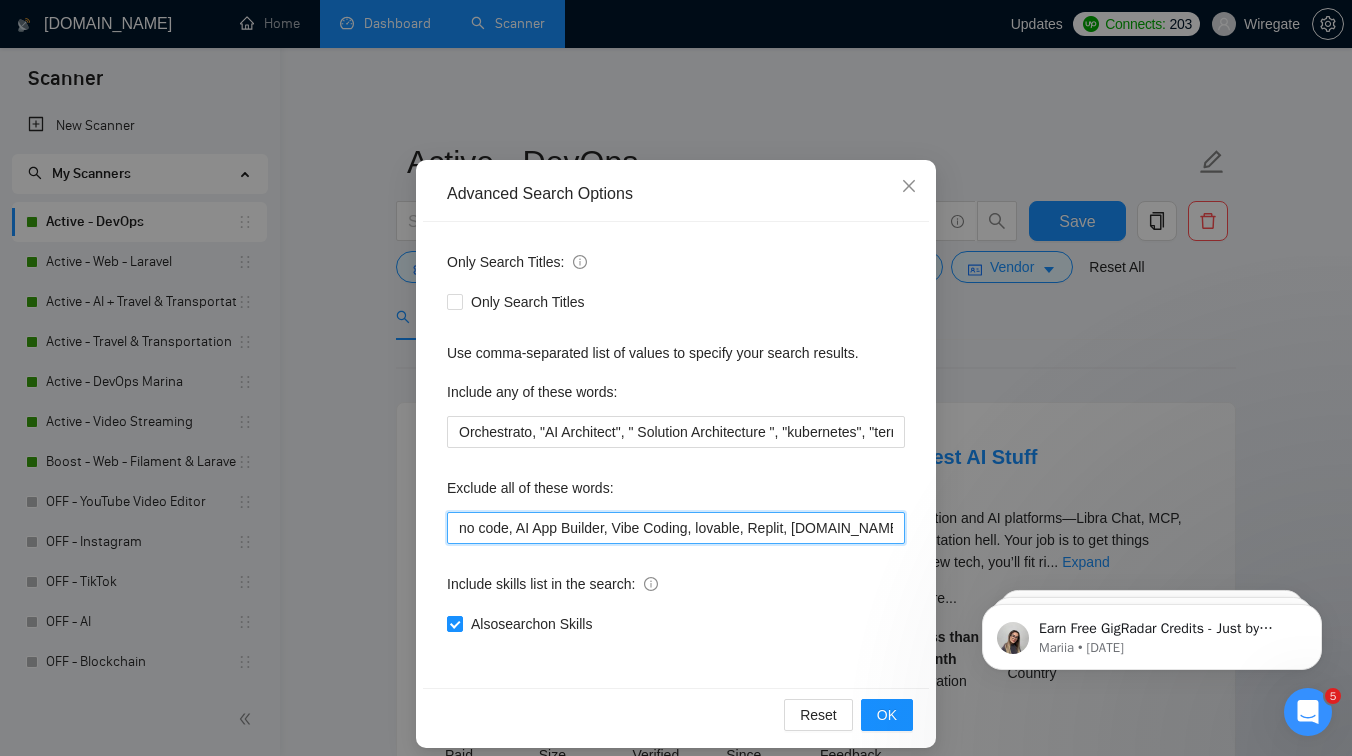 click on "no code, AI App Builder, Vibe Coding, lovable, Replit, [DOMAIN_NAME],  real-time,  curator , "video curator ", "video creator " , Appian, MacBook, "Microsoft Dynamics 365", "Microsoft Dynamics" , [DOMAIN_NAME], "diagram design", " Zoho CRM" , Odoo, Zoho, Salesforce, Carbonio,  Zextras , Symfony, "NVIDIA GPU" , "Google Cloud Platform", GCP, " Google Kubernetes Engine",  GKE,  " Outlook API ", NiceDCV, MSADCS, ADCS, "MS ADCS", IoT,  "Internet of Things", SAP, " Full-Time" , shopify, "no agency", "no agencies", "individual only" ", "freelancers only", "freelancers only","No Agencies!", "independent contractors only", tutor, coach, advice, "teach me","serverless", "[PERSON_NAME]", "powershell", "windows", "learn", "study", "article","certified", (coach*), (consult*), ".net", (train*),  "CapacitorJS" , "Capacitor"" at bounding box center (676, 528) 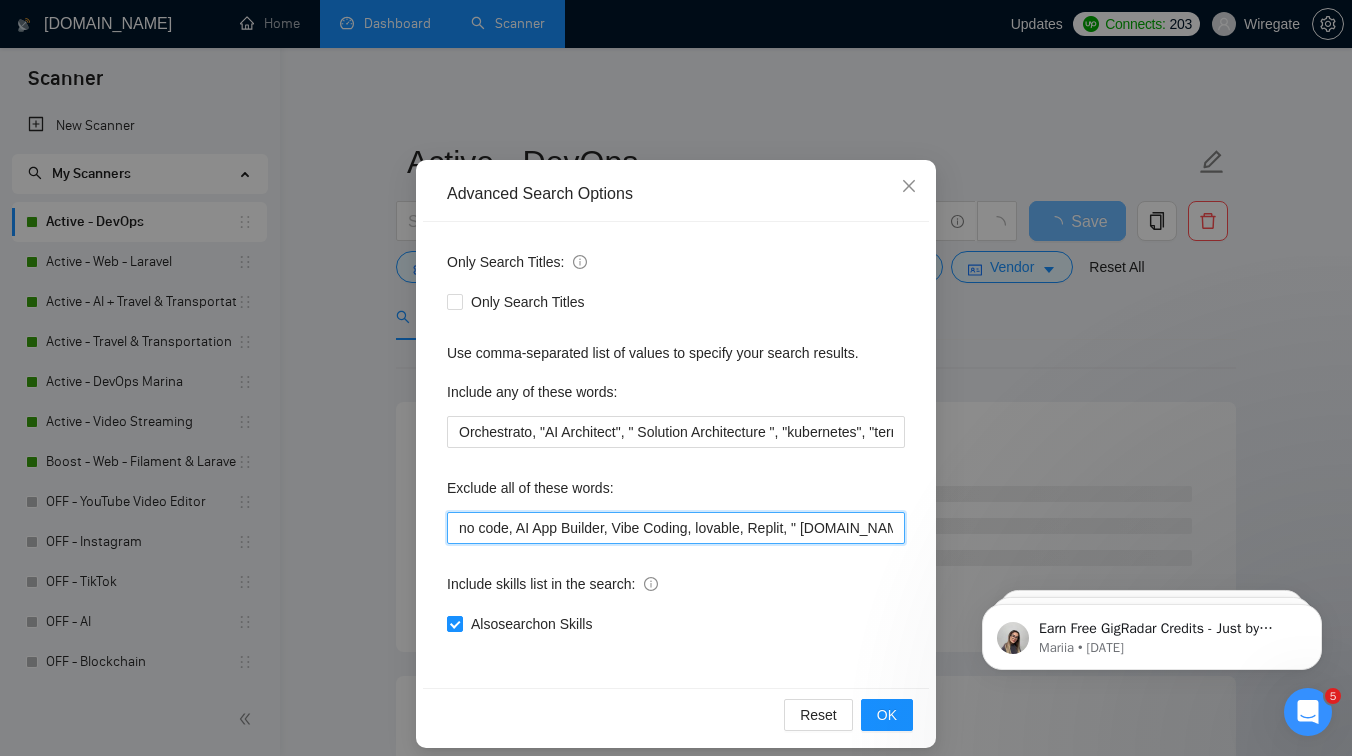 click on "no code, AI App Builder, Vibe Coding, lovable, Replit, " [DOMAIN_NAME],  real-time,  curator , "video curator ", "video creator " , Appian, MacBook, "Microsoft Dynamics 365", "Microsoft Dynamics" , [DOMAIN_NAME], "diagram design", " Zoho CRM" , Odoo, Zoho, Salesforce, Carbonio,  Zextras , Symfony, "NVIDIA GPU" , "Google Cloud Platform", GCP, " Google Kubernetes Engine",  GKE,  " Outlook API ", NiceDCV, MSADCS, ADCS, "MS ADCS", IoT,  "Internet of Things", SAP, " Full-Time" , shopify, "no agency", "no agencies", "individual only" ", "freelancers only", "freelancers only","No Agencies!", "independent contractors only", tutor, coach, advice, "teach me","serverless", "[PERSON_NAME]", "powershell", "windows", "learn", "study", "article","certified", (coach*), (consult*), ".net", (train*),  "CapacitorJS" , "Capacitor"" at bounding box center (676, 528) 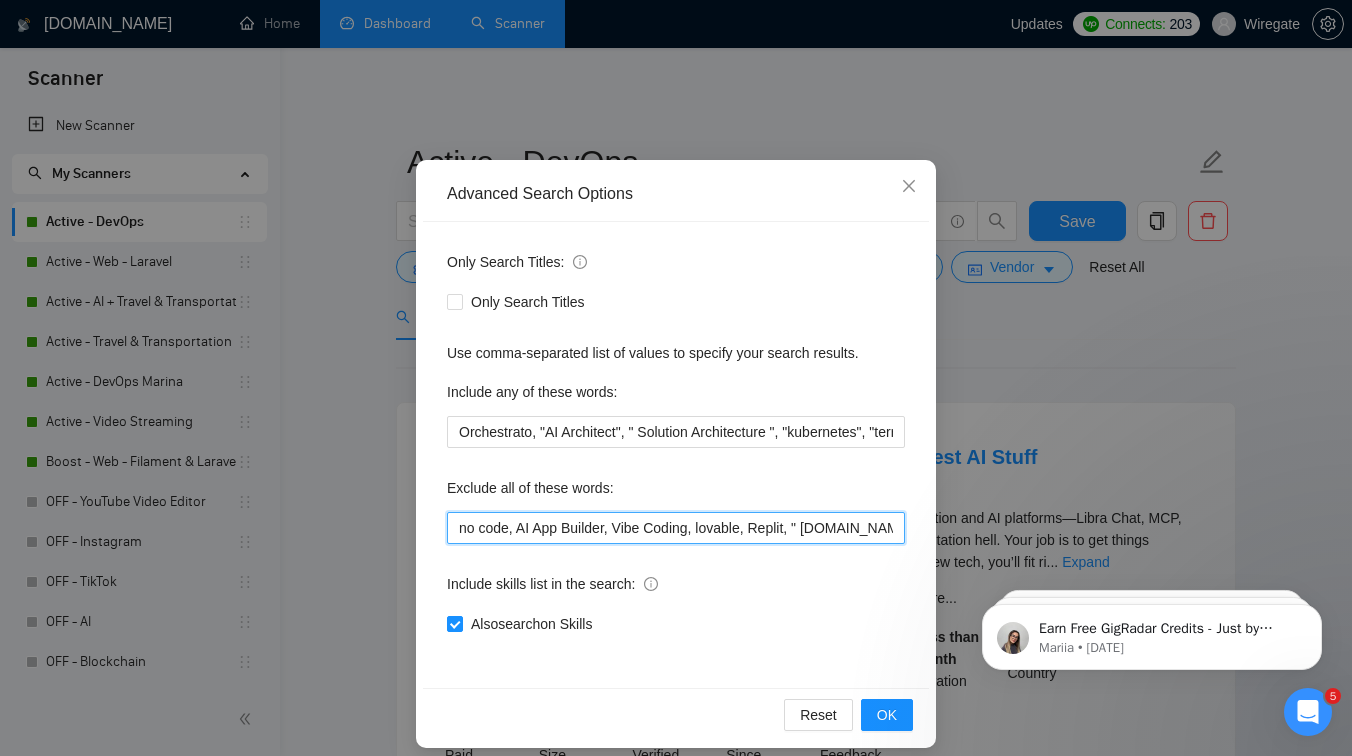 click on "no code, AI App Builder, Vibe Coding, lovable, Replit, " [DOMAIN_NAME] ",  real-time,  curator , "video curator ", "video creator " , Appian, MacBook, "Microsoft Dynamics 365", "Microsoft Dynamics" , [DOMAIN_NAME], "diagram design", " Zoho CRM" , Odoo, Zoho, Salesforce, Carbonio,  Zextras , Symfony, "NVIDIA GPU" , "Google Cloud Platform", GCP, " Google Kubernetes Engine",  GKE,  " Outlook API ", NiceDCV, MSADCS, ADCS, "MS ADCS", IoT,  "Internet of Things", SAP, " Full-Time" , shopify, "no agency", "no agencies", "individual only" ", "freelancers only", "freelancers only","No Agencies!", "independent contractors only", tutor, coach, advice, "teach me","serverless", "[PERSON_NAME]", "powershell", "windows", "learn", "study", "article","certified", (coach*), (consult*), ".net", (train*),  "CapacitorJS" , "Capacitor"" at bounding box center [676, 528] 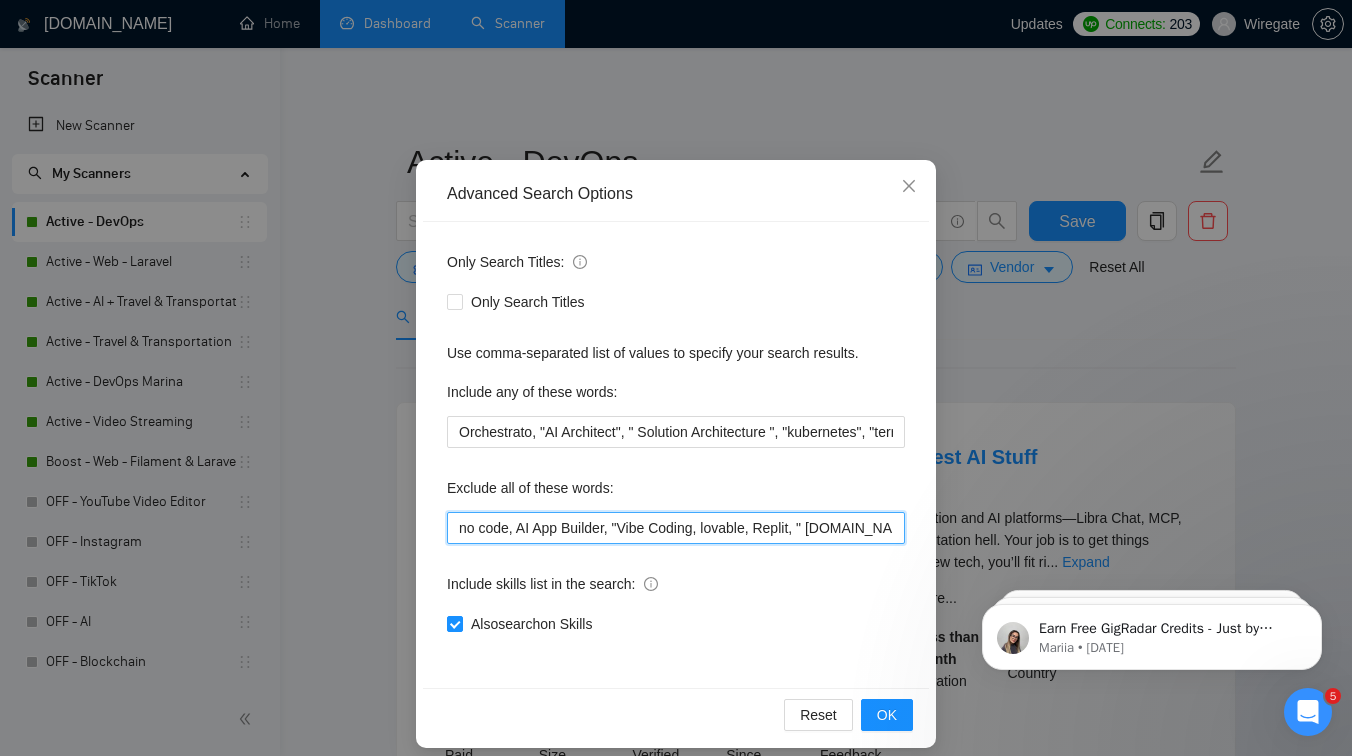 click on "no code, AI App Builder, "Vibe Coding, lovable, Replit, " [DOMAIN_NAME] ",  real-time,  curator , "video curator ", "video creator " , Appian, MacBook, "Microsoft Dynamics 365", "Microsoft Dynamics" , [DOMAIN_NAME], "diagram design", " Zoho CRM" , Odoo, Zoho, Salesforce, Carbonio,  Zextras , Symfony, "NVIDIA GPU" , "Google Cloud Platform", GCP, " Google Kubernetes Engine",  GKE,  " Outlook API ", NiceDCV, MSADCS, ADCS, "MS ADCS", IoT,  "Internet of Things", SAP, " Full-Time" , shopify, "no agency", "no agencies", "individual only" ", "freelancers only", "freelancers only","No Agencies!", "independent contractors only", tutor, coach, advice, "teach me","serverless", "[PERSON_NAME]", "powershell", "windows", "learn", "study", "article","certified", (coach*), (consult*), ".net", (train*),  "CapacitorJS" , "Capacitor"" at bounding box center [676, 528] 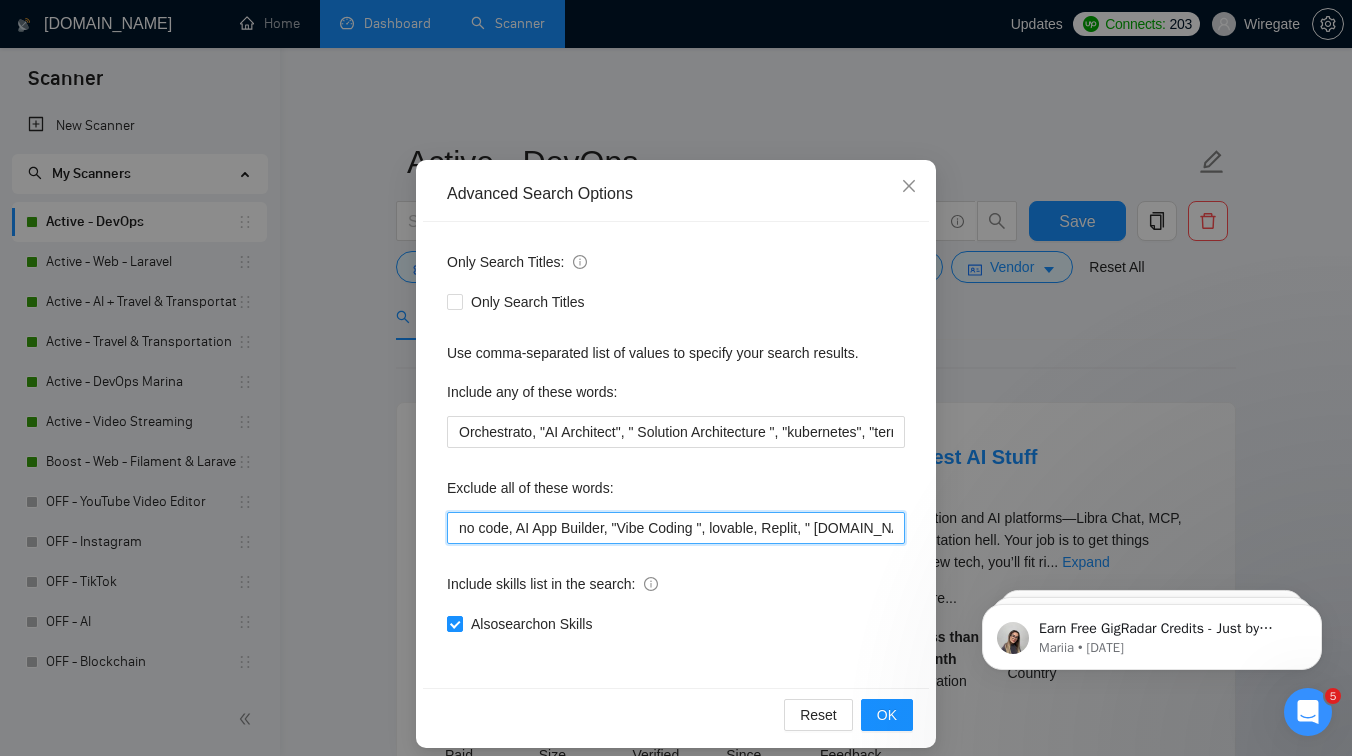 click on "no code, AI App Builder, "Vibe Coding ", lovable, Replit, " [DOMAIN_NAME] ",  real-time,  curator , "video curator ", "video creator " , Appian, MacBook, "Microsoft Dynamics 365", "Microsoft Dynamics" , [DOMAIN_NAME], "diagram design", " Zoho CRM" , Odoo, Zoho, Salesforce, Carbonio,  Zextras , Symfony, "NVIDIA GPU" , "Google Cloud Platform", GCP, " Google Kubernetes Engine",  GKE,  " Outlook API ", NiceDCV, MSADCS, ADCS, "MS ADCS", IoT,  "Internet of Things", SAP, " Full-Time" , shopify, "no agency", "no agencies", "individual only" ", "freelancers only", "freelancers only","No Agencies!", "independent contractors only", tutor, coach, advice, "teach me","serverless", "[PERSON_NAME]", "powershell", "windows", "learn", "study", "article","certified", (coach*), (consult*), ".net", (train*),  "CapacitorJS" , "Capacitor"" at bounding box center (676, 528) 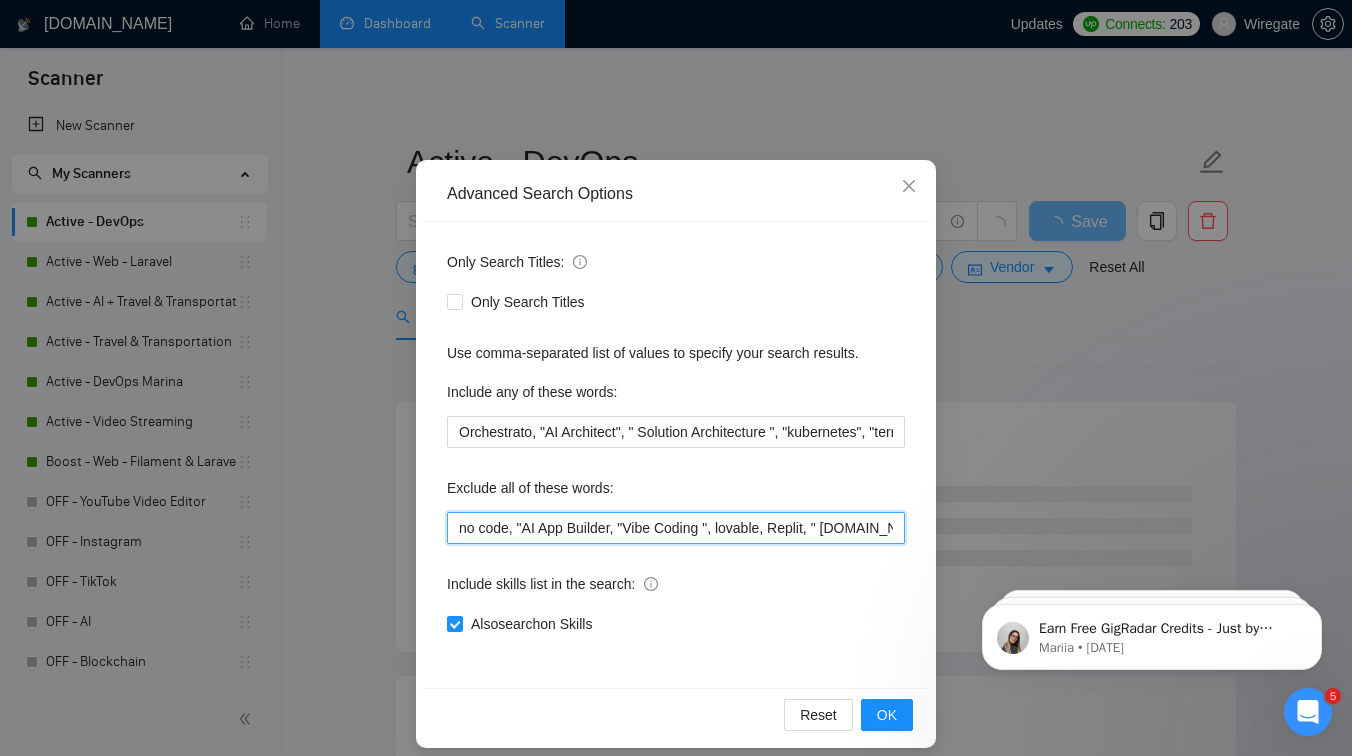 click on "no code, "AI App Builder, "Vibe Coding ", lovable, Replit, " [DOMAIN_NAME] ",  real-time,  curator , "video curator ", "video creator " , Appian, MacBook, "Microsoft Dynamics 365", "Microsoft Dynamics" , [DOMAIN_NAME], "diagram design", " Zoho CRM" , Odoo, Zoho, Salesforce, Carbonio,  Zextras , Symfony, "NVIDIA GPU" , "Google Cloud Platform", GCP, " Google Kubernetes Engine",  GKE,  " Outlook API ", NiceDCV, MSADCS, ADCS, "MS ADCS", IoT,  "Internet of Things", SAP, " Full-Time" , shopify, "no agency", "no agencies", "individual only" ", "freelancers only", "freelancers only","No Agencies!", "independent contractors only", tutor, coach, advice, "teach me","serverless", "[PERSON_NAME]", "powershell", "windows", "learn", "study", "article","certified", (coach*), (consult*), ".net", (train*),  "CapacitorJS" , "Capacitor"" at bounding box center (676, 528) 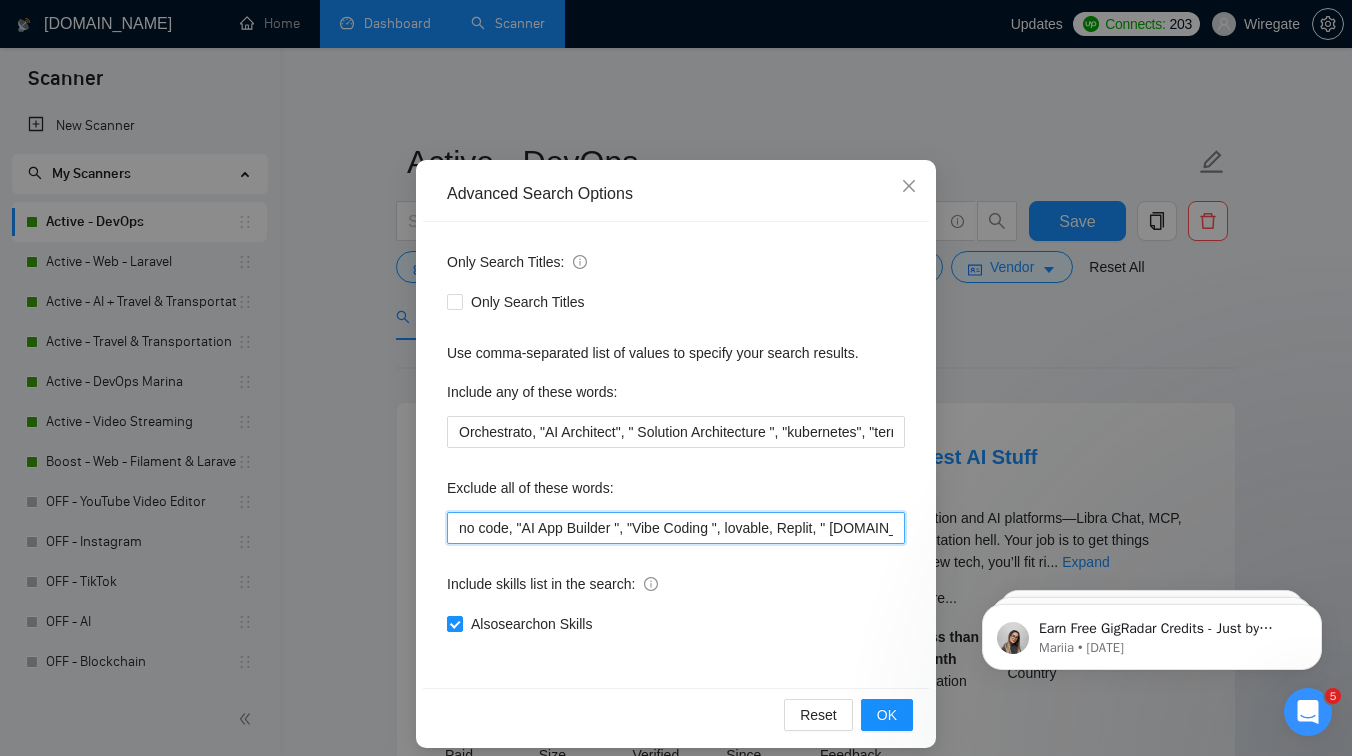 click on "no code, "AI App Builder ", "Vibe Coding ", lovable, Replit, " [DOMAIN_NAME] ",  real-time,  curator , "video curator ", "video creator " , Appian, MacBook, "Microsoft Dynamics 365", "Microsoft Dynamics" , [DOMAIN_NAME], "diagram design", " Zoho CRM" , Odoo, Zoho, Salesforce, Carbonio,  Zextras , Symfony, "NVIDIA GPU" , "Google Cloud Platform", GCP, " Google Kubernetes Engine",  GKE,  " Outlook API ", NiceDCV, MSADCS, ADCS, "MS ADCS", IoT,  "Internet of Things", SAP, " Full-Time" , shopify, "no agency", "no agencies", "individual only" ", "freelancers only", "freelancers only","No Agencies!", "independent contractors only", tutor, coach, advice, "teach me","serverless", "[PERSON_NAME]", "powershell", "windows", "learn", "study", "article","certified", (coach*), (consult*), ".net", (train*),  "CapacitorJS" , "Capacitor"" at bounding box center (676, 528) 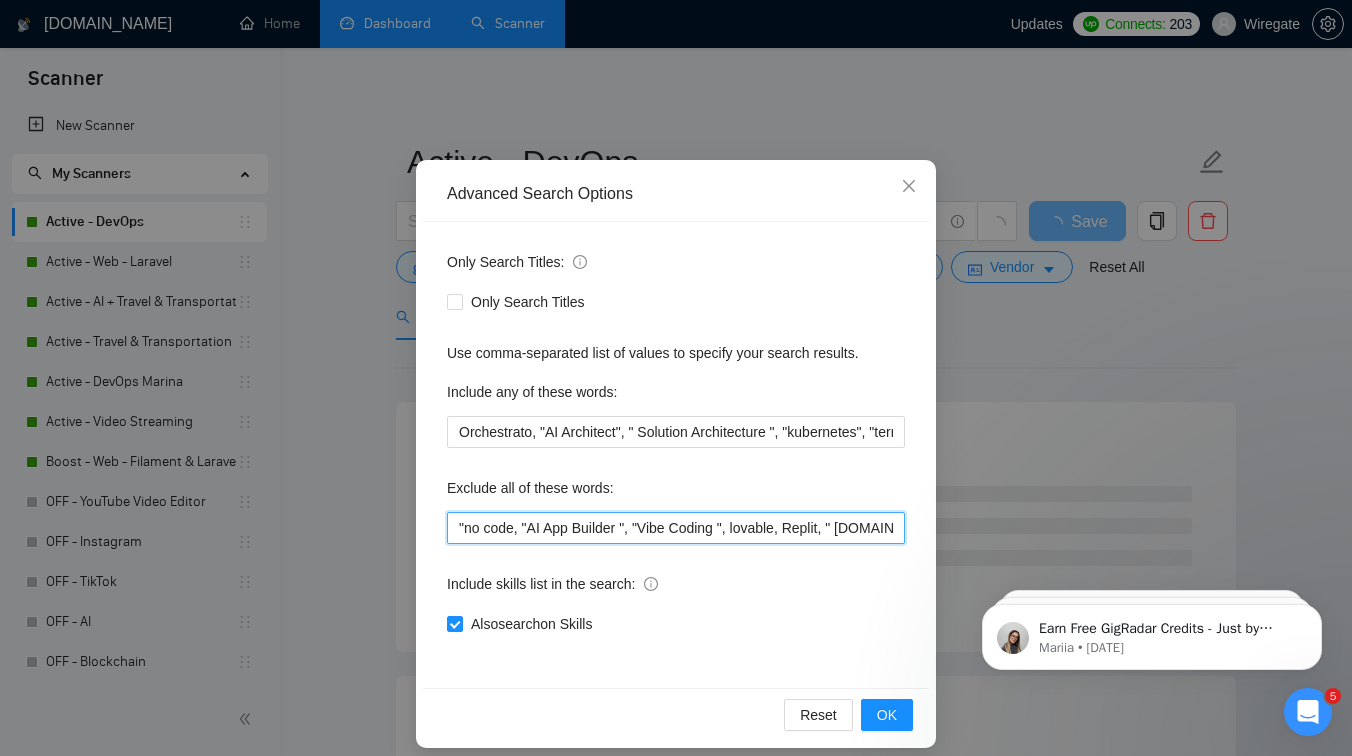 click on ""no code, "AI App Builder ", "Vibe Coding ", lovable, Replit, " [DOMAIN_NAME] ",  real-time,  curator , "video curator ", "video creator " , Appian, MacBook, "Microsoft Dynamics 365", "Microsoft Dynamics" , [DOMAIN_NAME], "diagram design", " Zoho CRM" , Odoo, Zoho, Salesforce, Carbonio,  Zextras , Symfony, "NVIDIA GPU" , "Google Cloud Platform", GCP, " Google Kubernetes Engine",  GKE,  " Outlook API ", NiceDCV, MSADCS, ADCS, "MS ADCS", IoT,  "Internet of Things", SAP, " Full-Time" , shopify, "no agency", "no agencies", "individual only" ", "freelancers only", "freelancers only","No Agencies!", "independent contractors only", tutor, coach, advice, "teach me","serverless", "[PERSON_NAME]", "powershell", "windows", "learn", "study", "article","certified", (coach*), (consult*), ".net", (train*),  "CapacitorJS" , "Capacitor"" at bounding box center (676, 528) 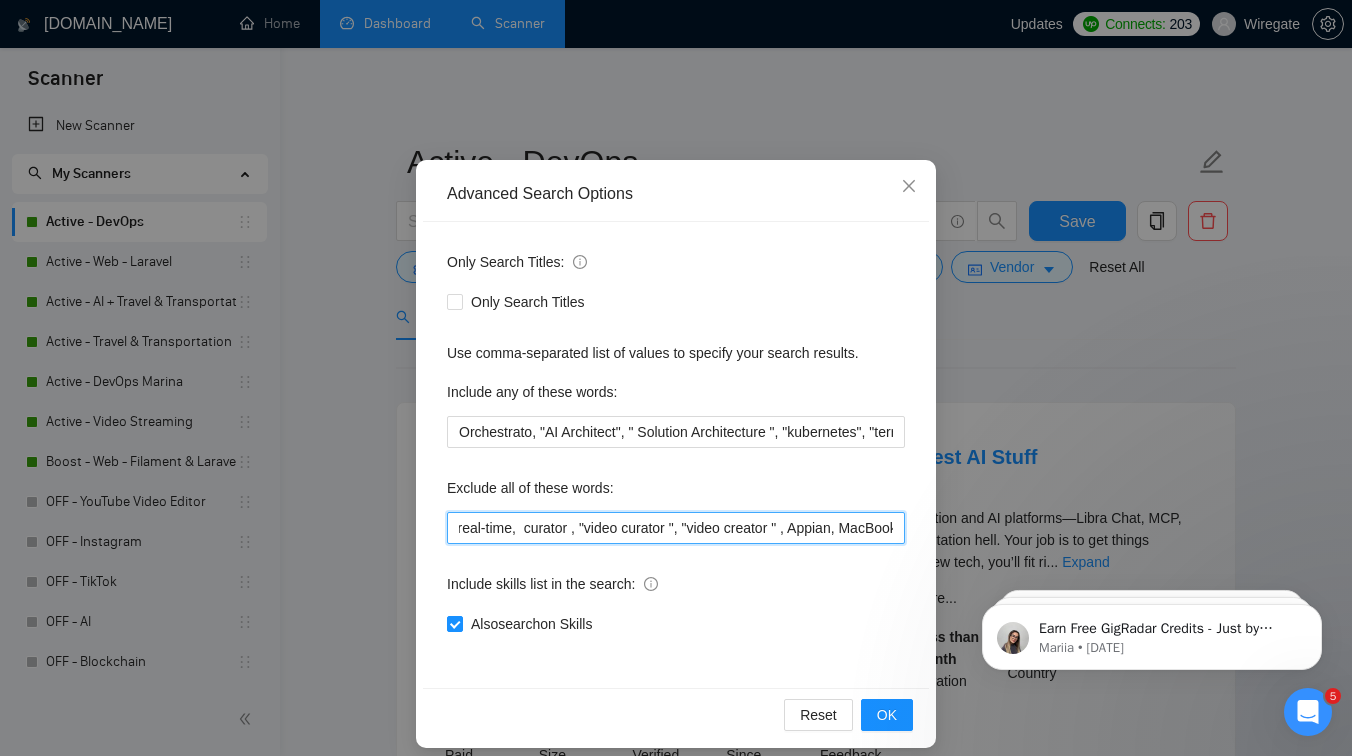 scroll, scrollTop: 0, scrollLeft: 521, axis: horizontal 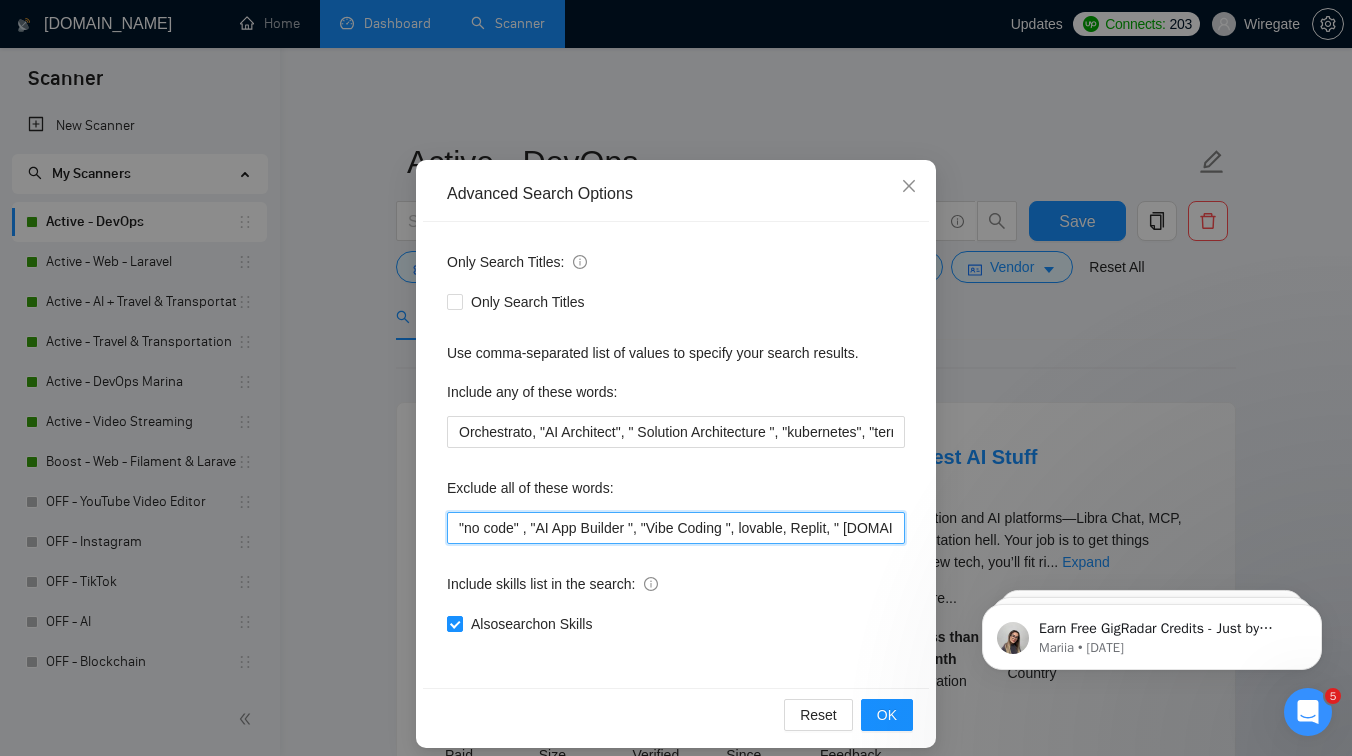 drag, startPoint x: 766, startPoint y: 530, endPoint x: 344, endPoint y: 530, distance: 422 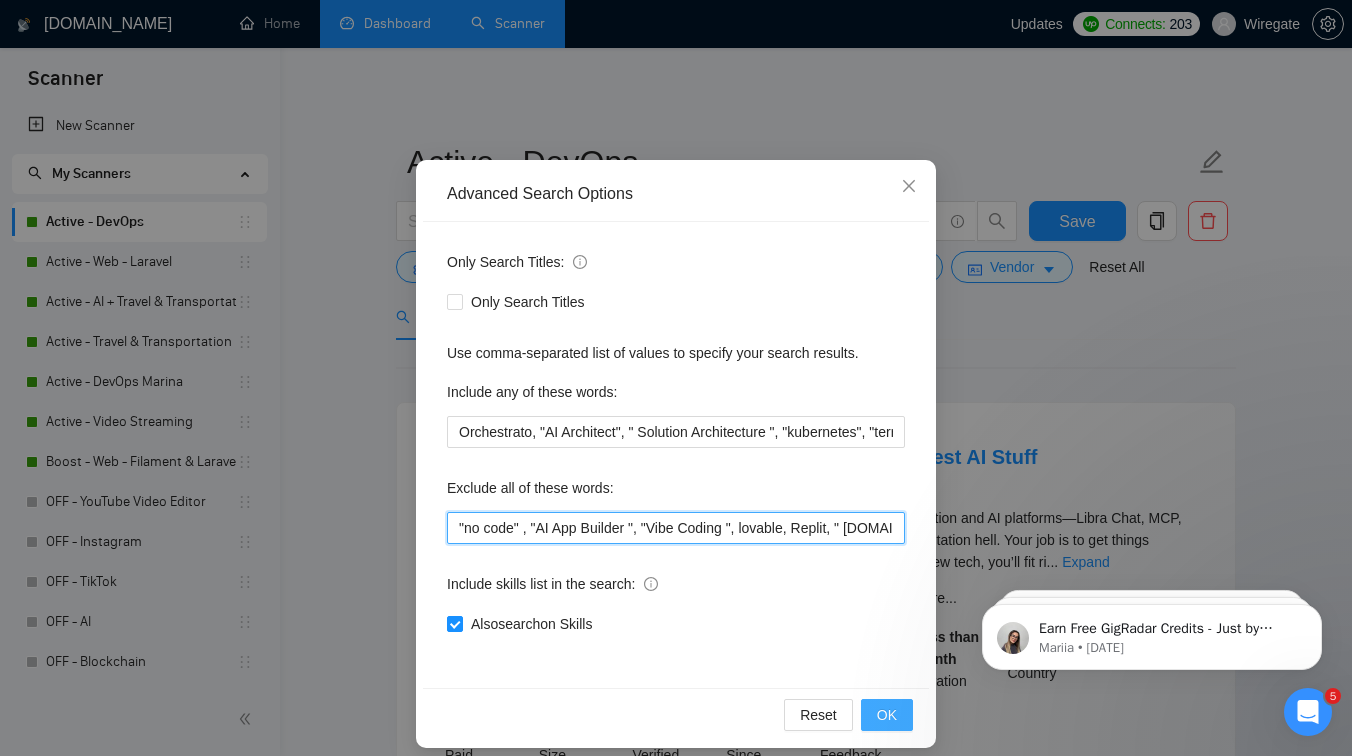 type on ""no code" , "AI App Builder ", "Vibe Coding ", lovable, Replit, " [DOMAIN_NAME] ",  real-time,  curator , "video curator ", "video creator " , Appian, MacBook, "Microsoft Dynamics 365", "Microsoft Dynamics" , [DOMAIN_NAME], "diagram design", " Zoho CRM" , Odoo, Zoho, Salesforce, Carbonio,  Zextras , Symfony, "NVIDIA GPU" , "Google Cloud Platform", GCP, " Google Kubernetes Engine",  GKE,  " Outlook API ", NiceDCV, MSADCS, ADCS, "MS ADCS", IoT,  "Internet of Things", SAP, " Full-Time" , shopify, "no agency", "no agencies", "individual only" ", "freelancers only", "freelancers only","No Agencies!", "independent contractors only", tutor, coach, advice, "teach me","serverless", "[PERSON_NAME]", "powershell", "windows", "learn", "study", "article","certified", (coach*), (consult*), ".net", (train*),  "CapacitorJS" , "Capacitor"" 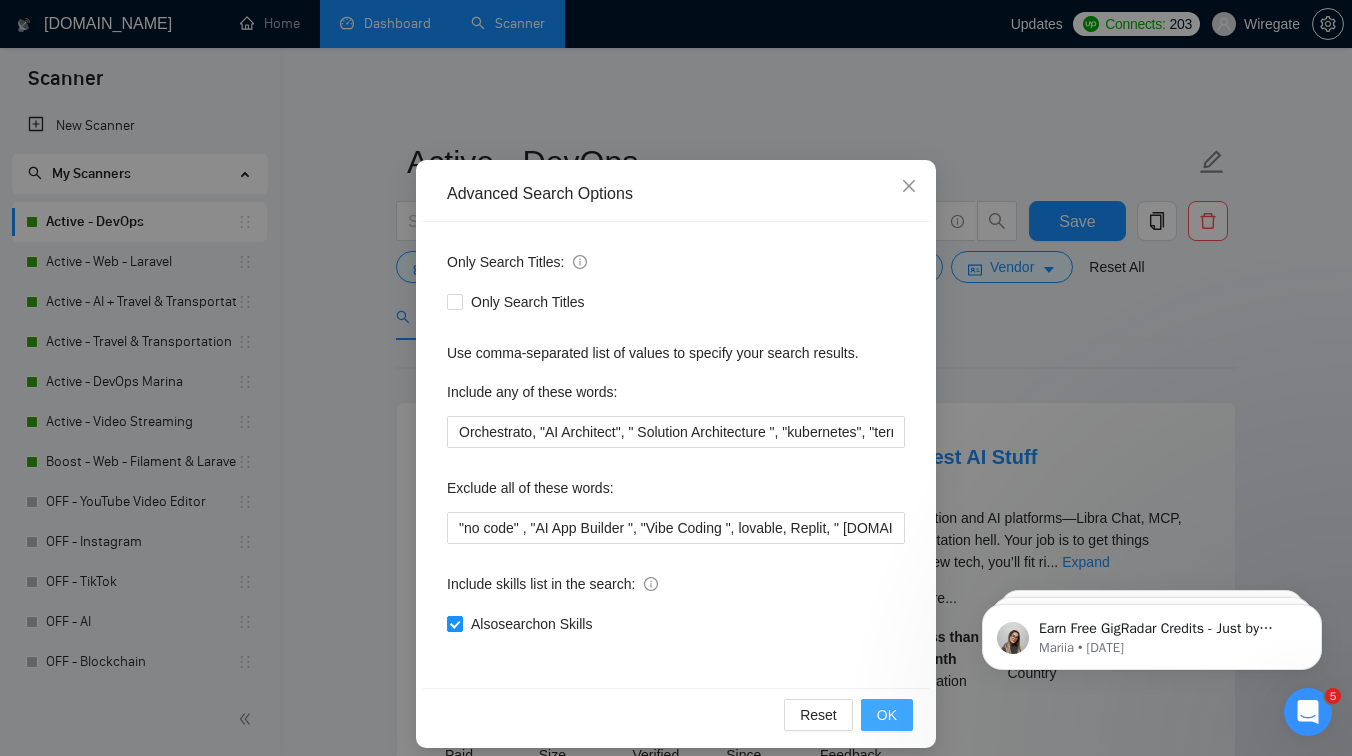 click on "OK" at bounding box center [887, 715] 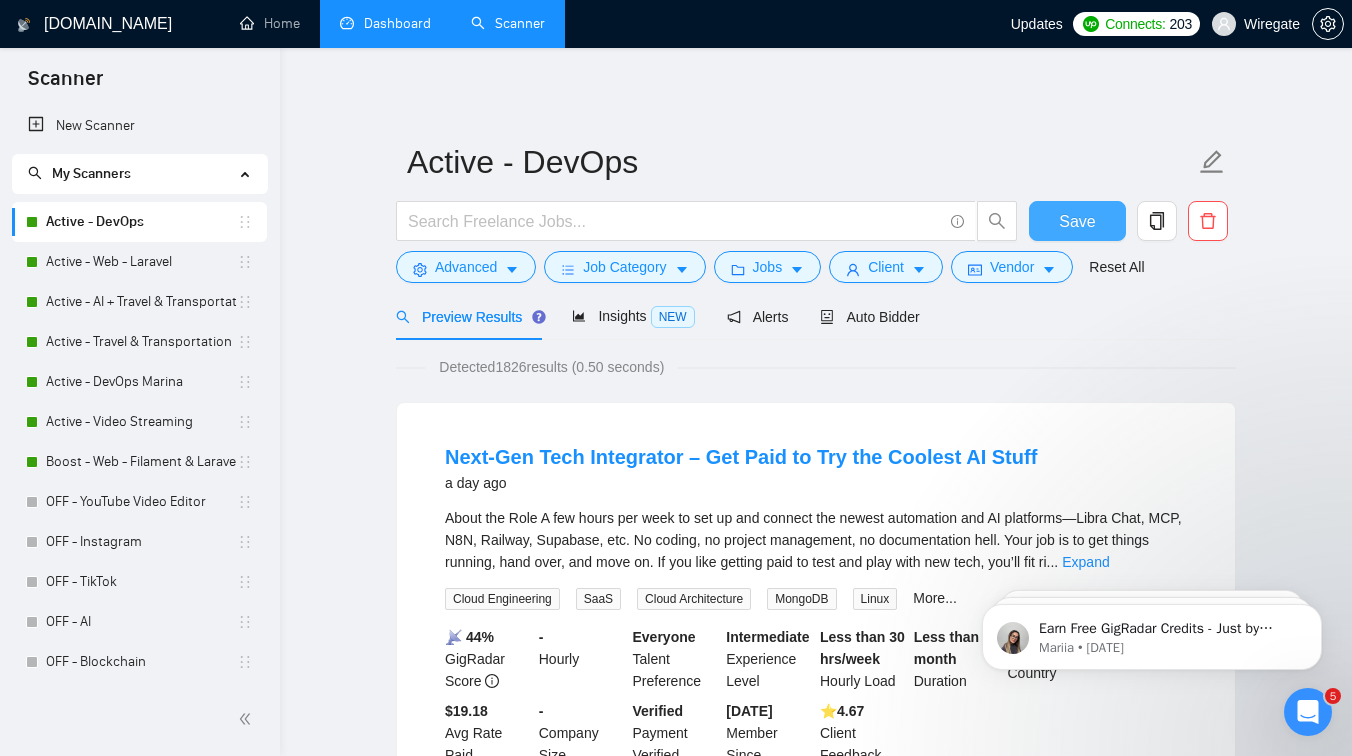 click on "Save" at bounding box center [1077, 221] 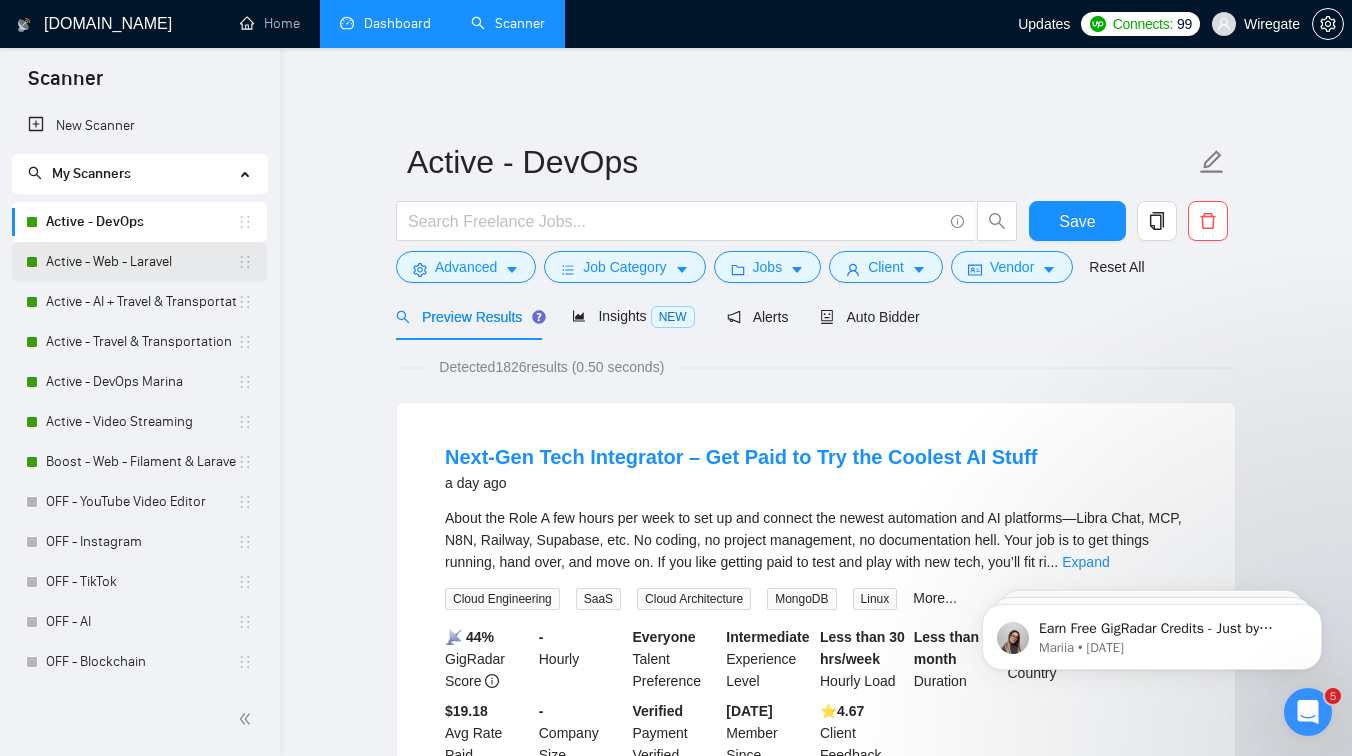 click on "Active - Web - Laravel" at bounding box center (141, 262) 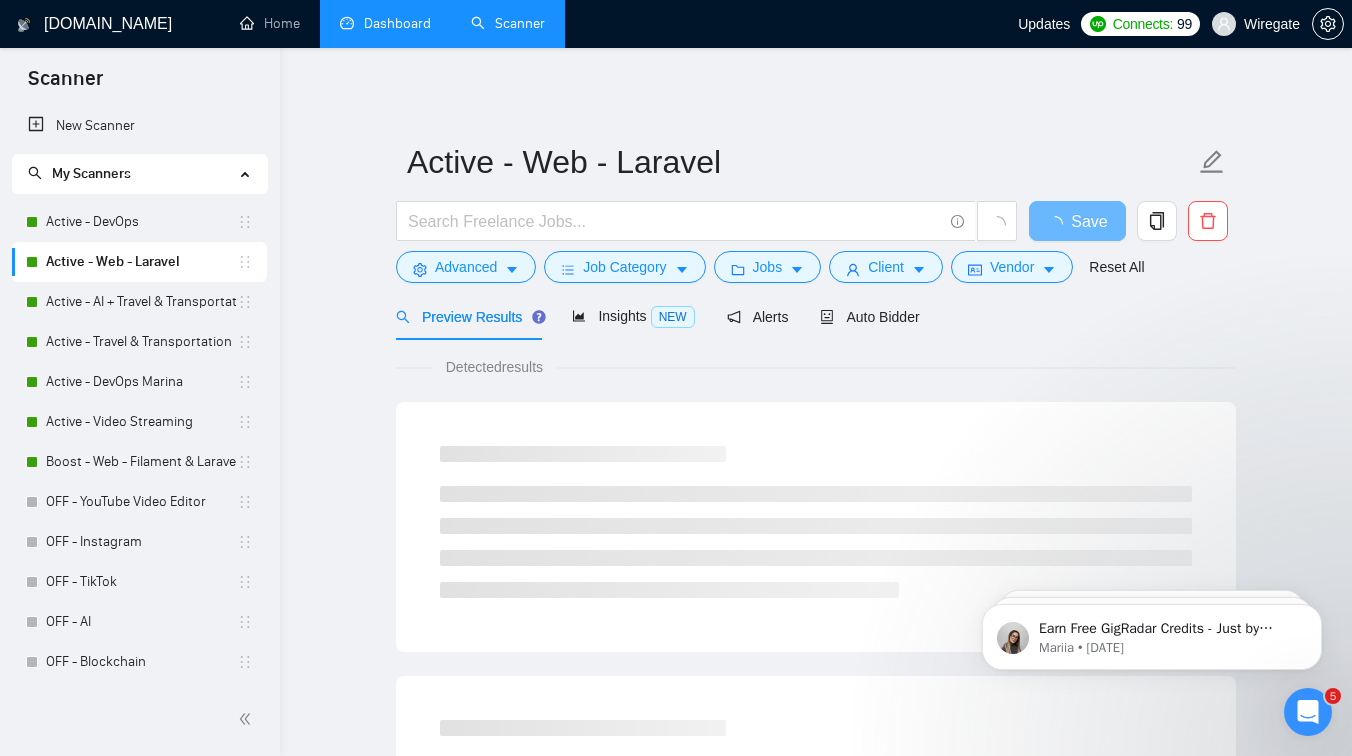 click on "Active - Web - Laravel Save Advanced   Job Category   Jobs   Client   Vendor   Reset All" at bounding box center [816, 211] 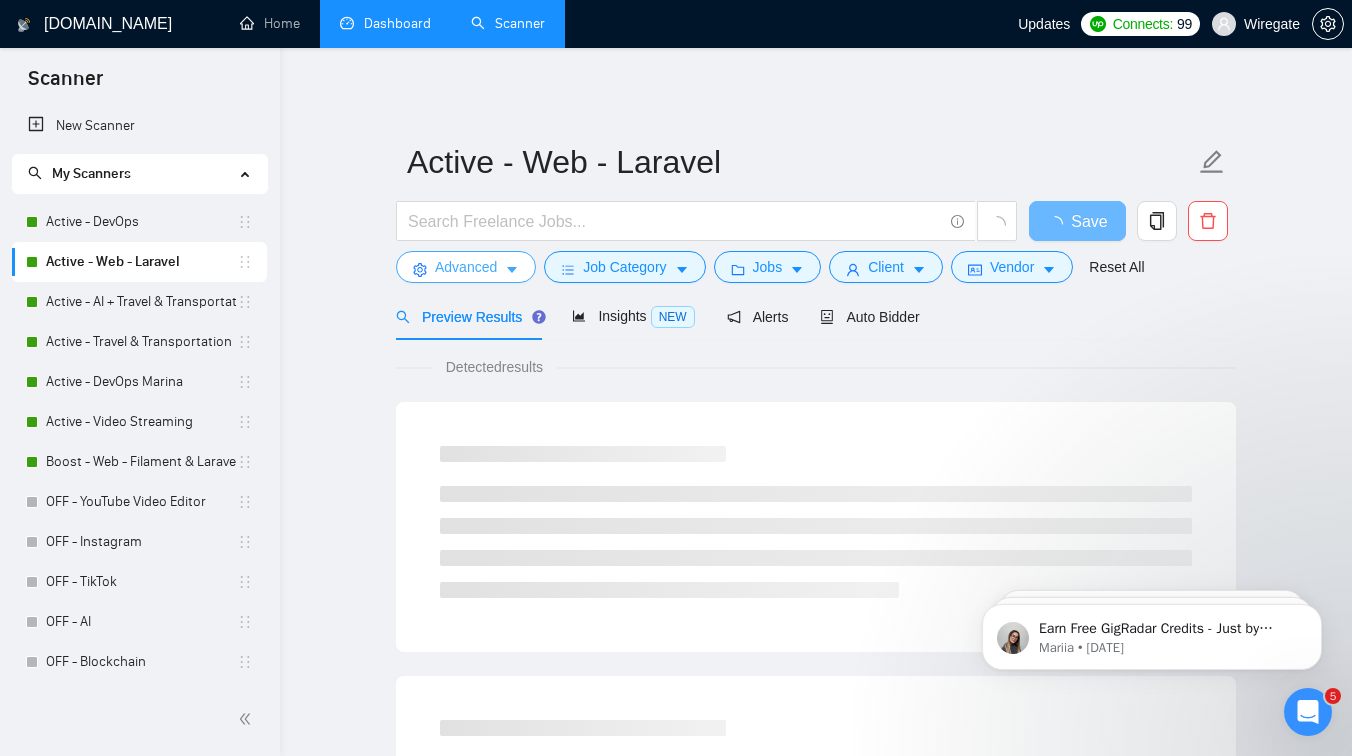 click on "Advanced" at bounding box center (466, 267) 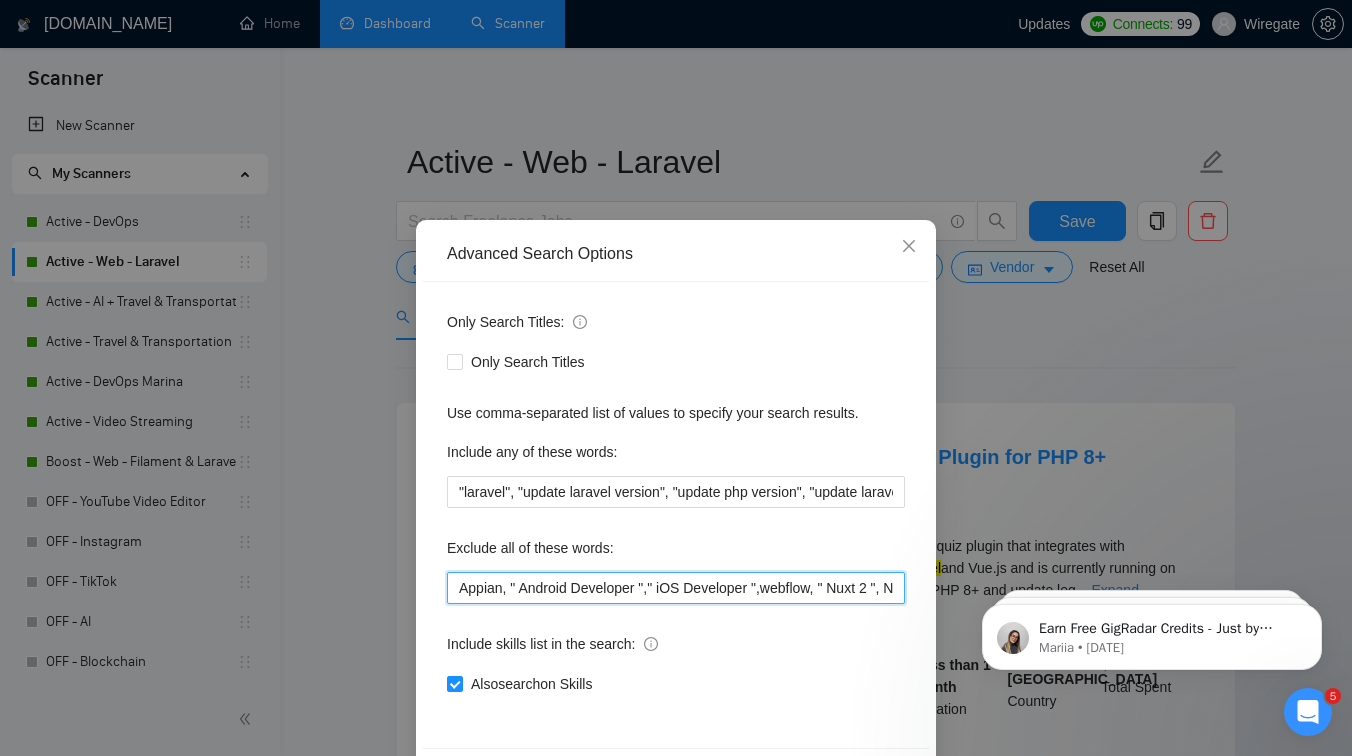 click on "Appian, " Android Developer "," iOS Developer ",webflow, " Nuxt 2 ", Nuxt, "Express.js" , [PERSON_NAME], "Node.js" , "Node js " , "Freelancers Only", " Zoho CRM" , [PERSON_NAME], Zoho, Salesforce, "Jet Admin ", JetAdmin, "Senior Software Engineer" , "code reviewer ", "team lead", "technical lead", "code review", Symfony, " Full-Time" , shopify, "Full time", "NO AGENCIES",  "CapacitorJS","Capacitor", "nodejs", "node.js", "react.js", "reactjs", "next.js", "nextjs", "install plugin", "wix", "urgent", "asap", "webflow", "to join our team", "squarespace", "shopify", "salespro", "salesforce", "no code", "no agency", "no agencies", "joomla", "india", "independent", "i have created", "freelancers only", "fix", "consultation", "consultant", "consult", "Interviewer", "apple developer account", "google developer account", "(coach*)", "(consult*)", "screenshare", ".net", "(train*)", "equity", "xamarin", "bubble", "(node*)js", "(next*)js", "join our team", "speed optimization", "we are an agency", "python", "whmcs"" at bounding box center [676, 588] 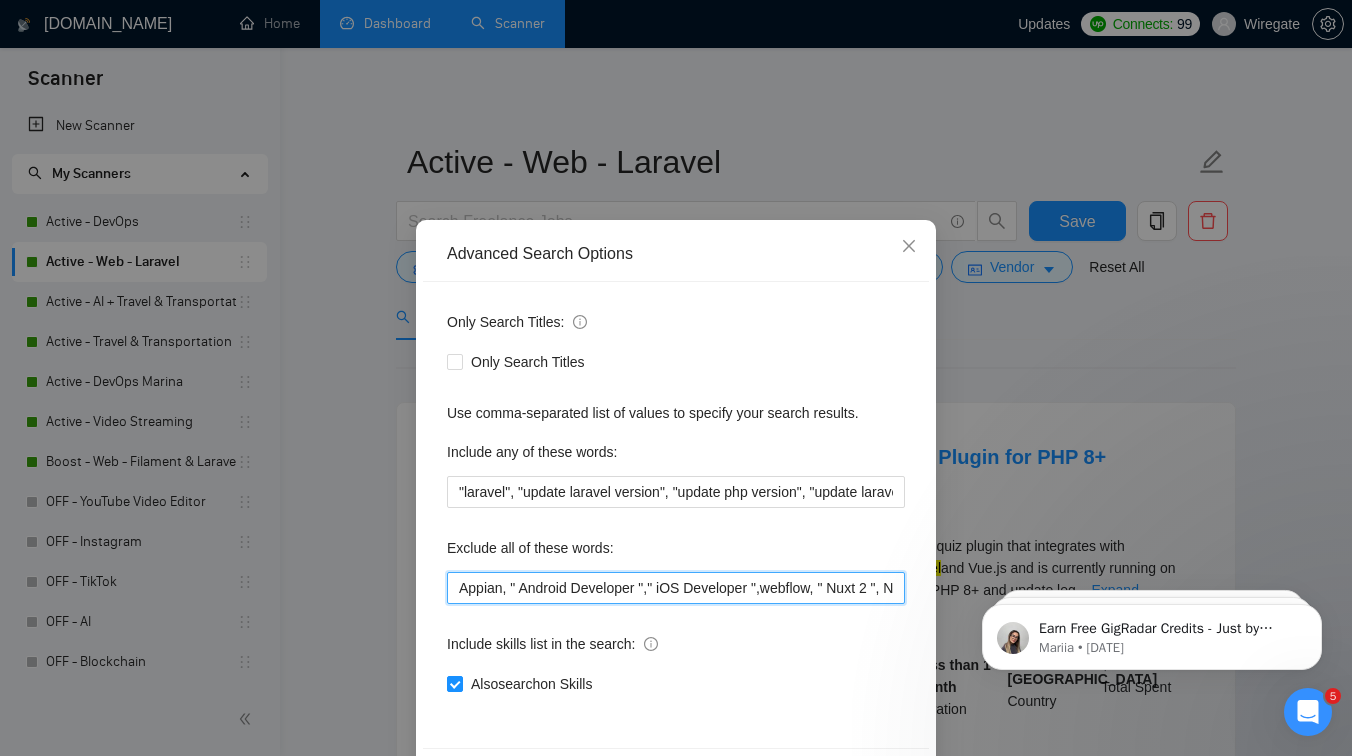 paste on ""no code" , "AI App Builder ", "Vibe Coding ", lovable, Replit, " [DOMAIN_NAME] ",  real-time,  curator , "video curator ", "video creator " ," 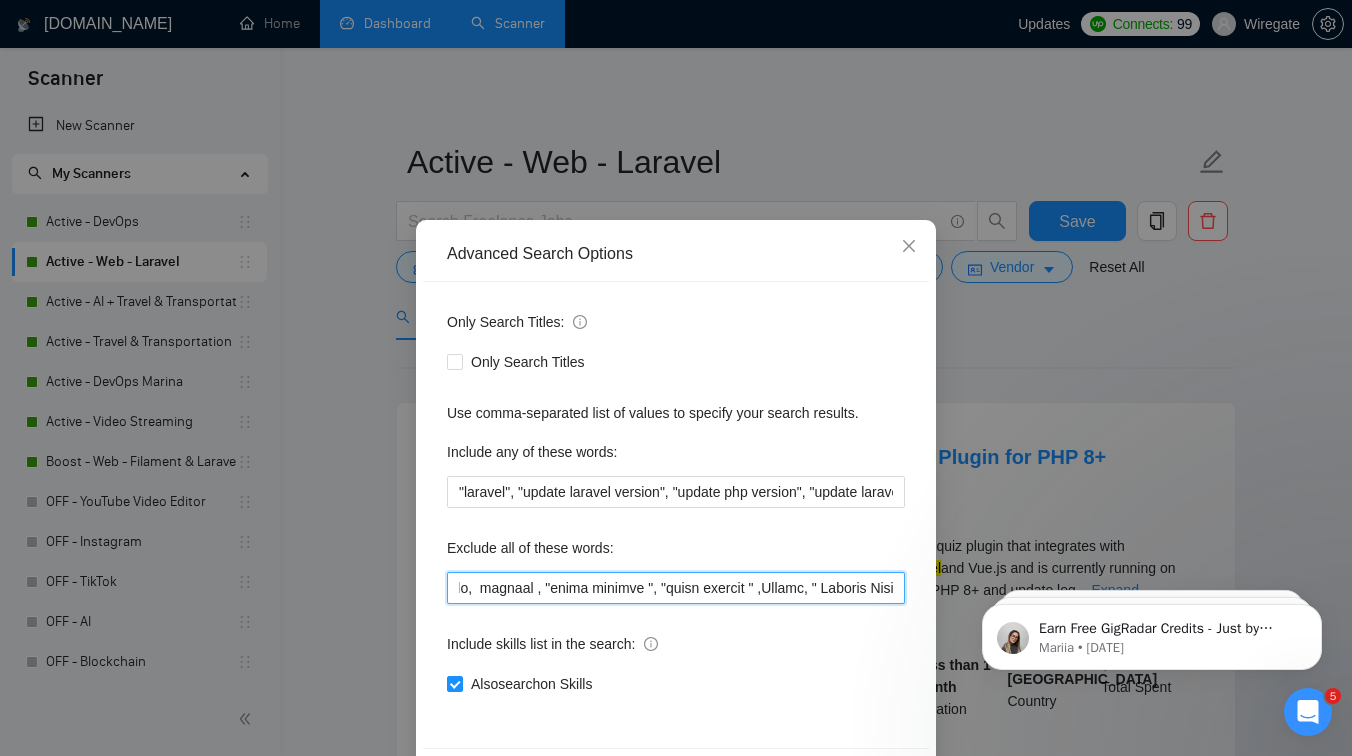 scroll, scrollTop: 0, scrollLeft: 0, axis: both 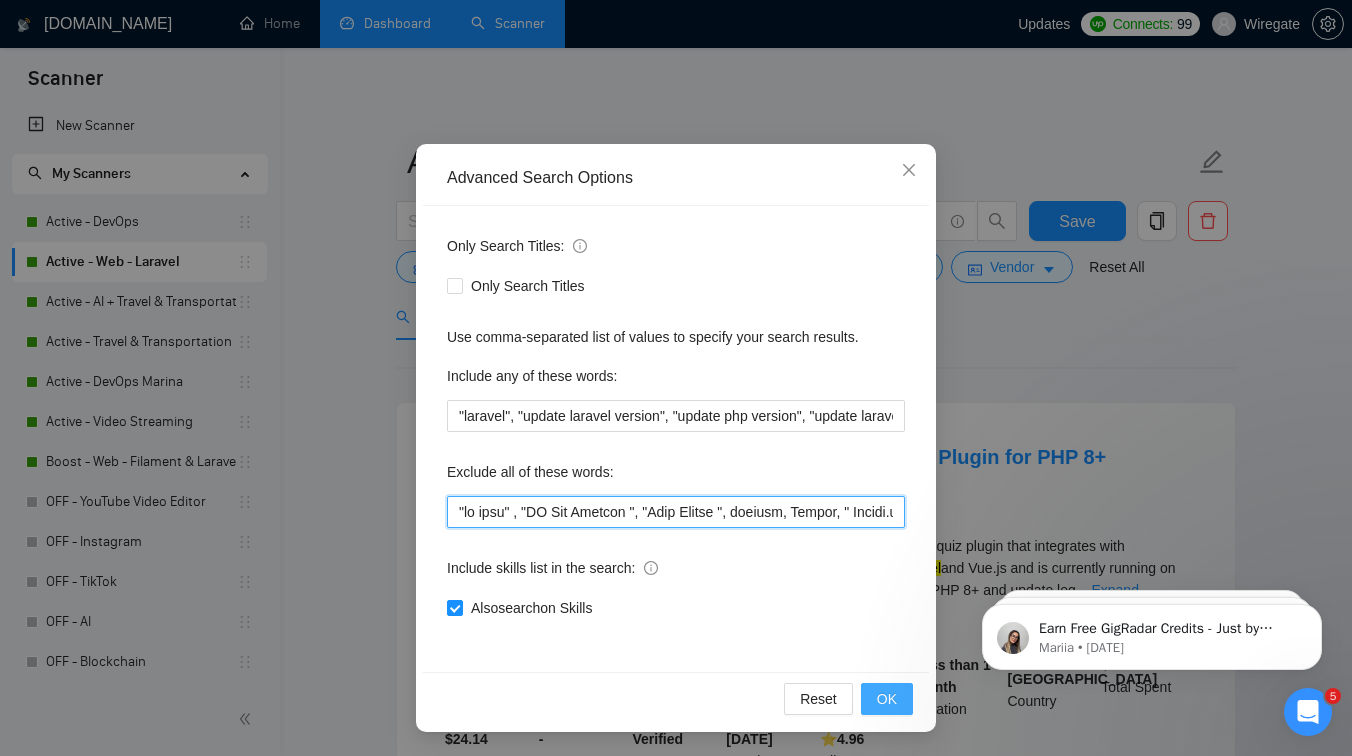type on ""no code" , "AI App Builder ", "Vibe Coding ", lovable, Replit, " [DOMAIN_NAME] ",  real-time,  curator , "video curator ", "video creator " ,Appian, " Android Developer "," iOS Developer ",webflow, " Nuxt 2 ", Nuxt, "Express.js" , [PERSON_NAME], "Node.js" , "Node js " , "Freelancers Only", " Zoho CRM" , [PERSON_NAME], Zoho, Salesforce, "Jet Admin ", JetAdmin, "Senior Software Engineer" , "code reviewer ", "team lead", "technical lead", "code review", Symfony, " Full-Time" , shopify, "Full time", "NO AGENCIES",  "CapacitorJS","Capacitor", "nodejs", "node.js", "react.js", "reactjs", "next.js", "nextjs", "install plugin", "wix", "urgent", "asap", "webflow", "to join our team", "squarespace", "shopify", "salespro", "salesforce", "no code", "no agency", "no agencies", "joomla", "india", "independent", "i have created", "freelancers only", "fix", "consultation", "consultant", "consult", "Interviewer", "apple developer account", "google developer account", "(coach*)", "(consult*)", "screenshare", ".net", "(train*)", "equity", "xama..." 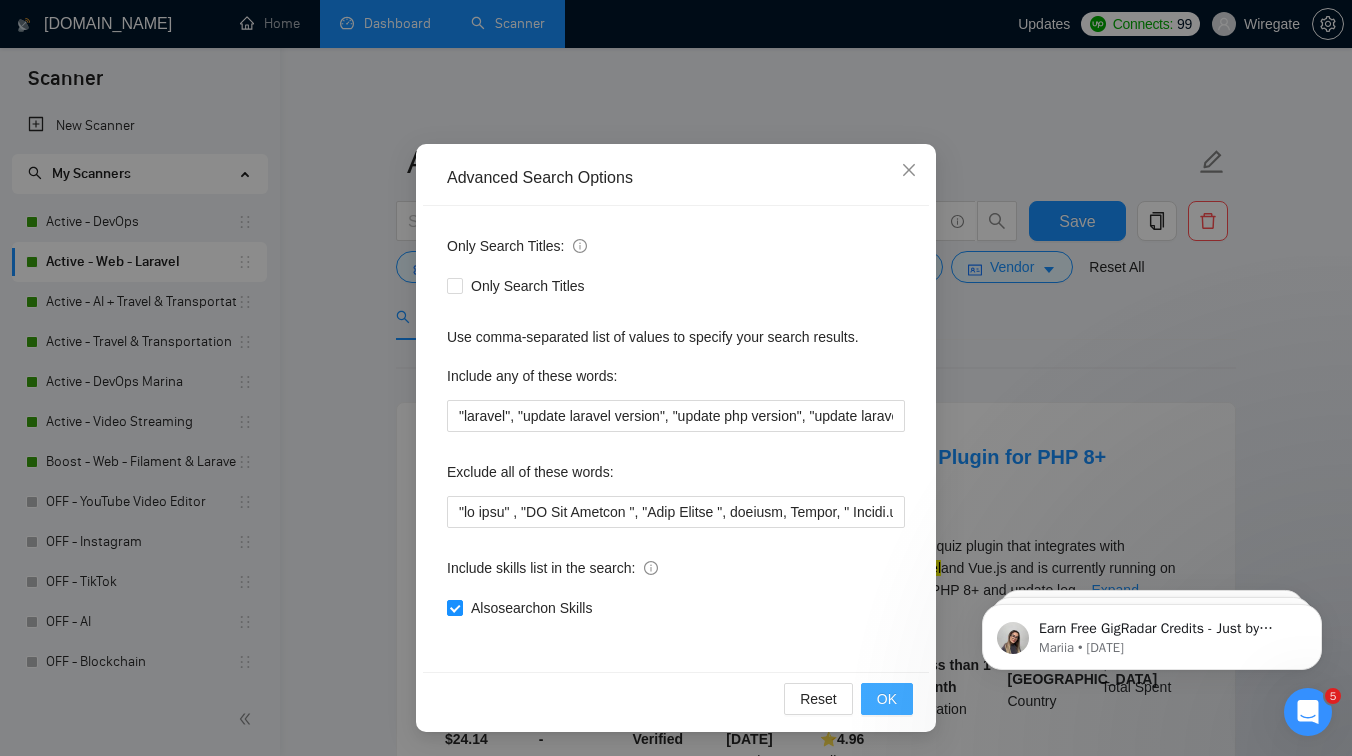 click on "OK" at bounding box center [887, 699] 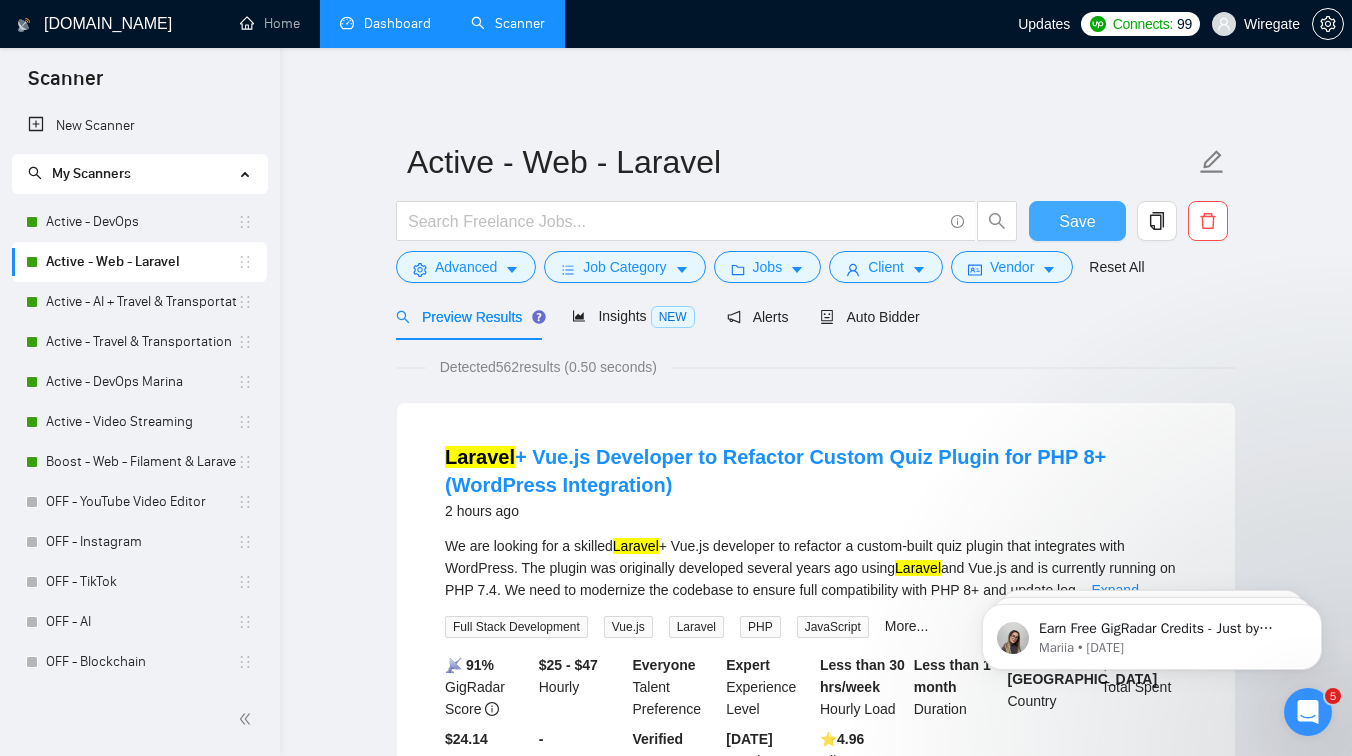click on "Save" at bounding box center [1077, 221] 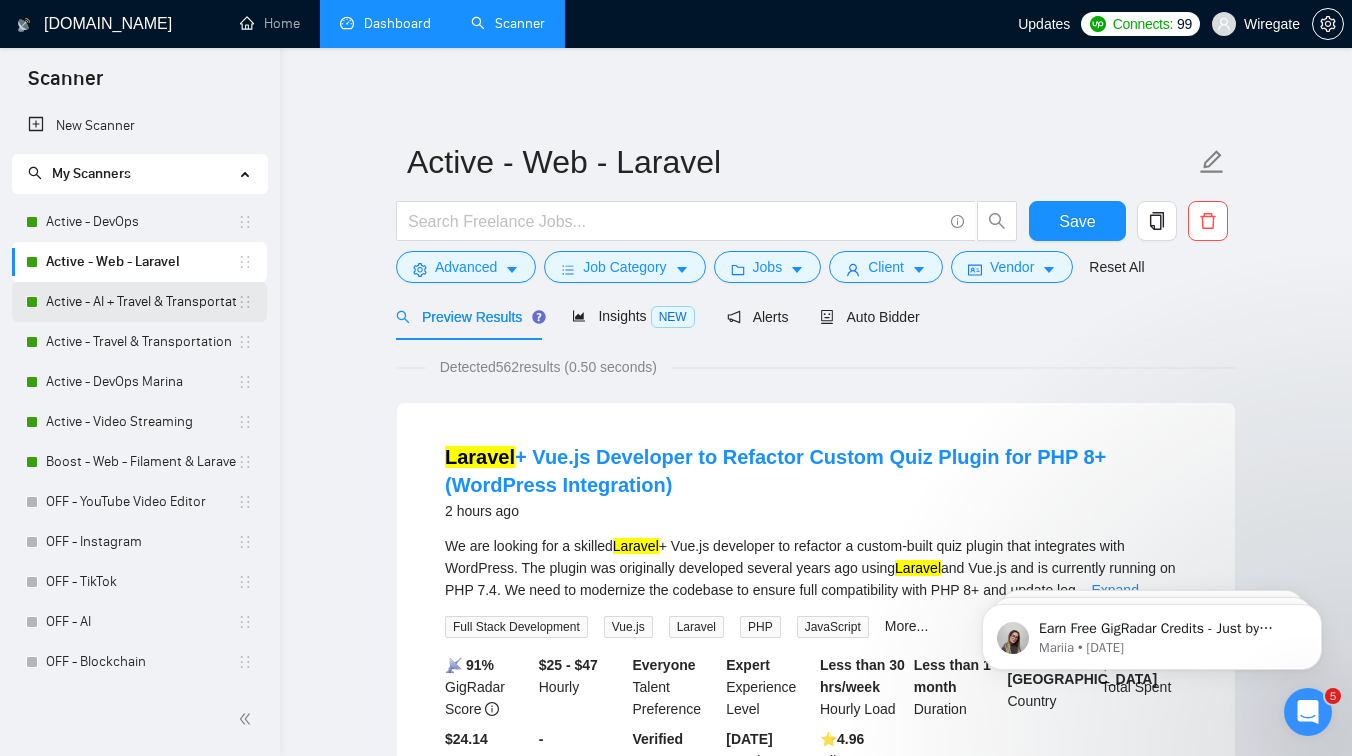 click on "Active - AI + Travel & Transportation" at bounding box center (141, 302) 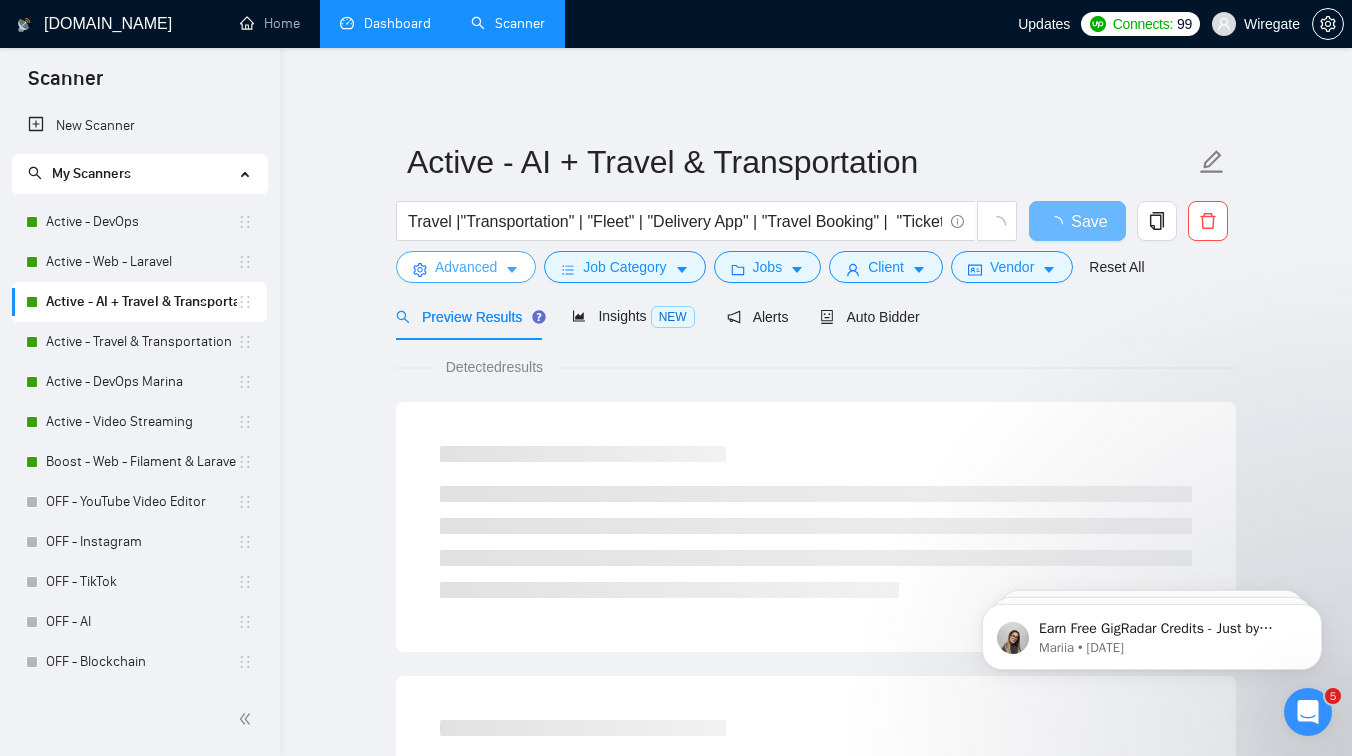 click on "Advanced" at bounding box center [466, 267] 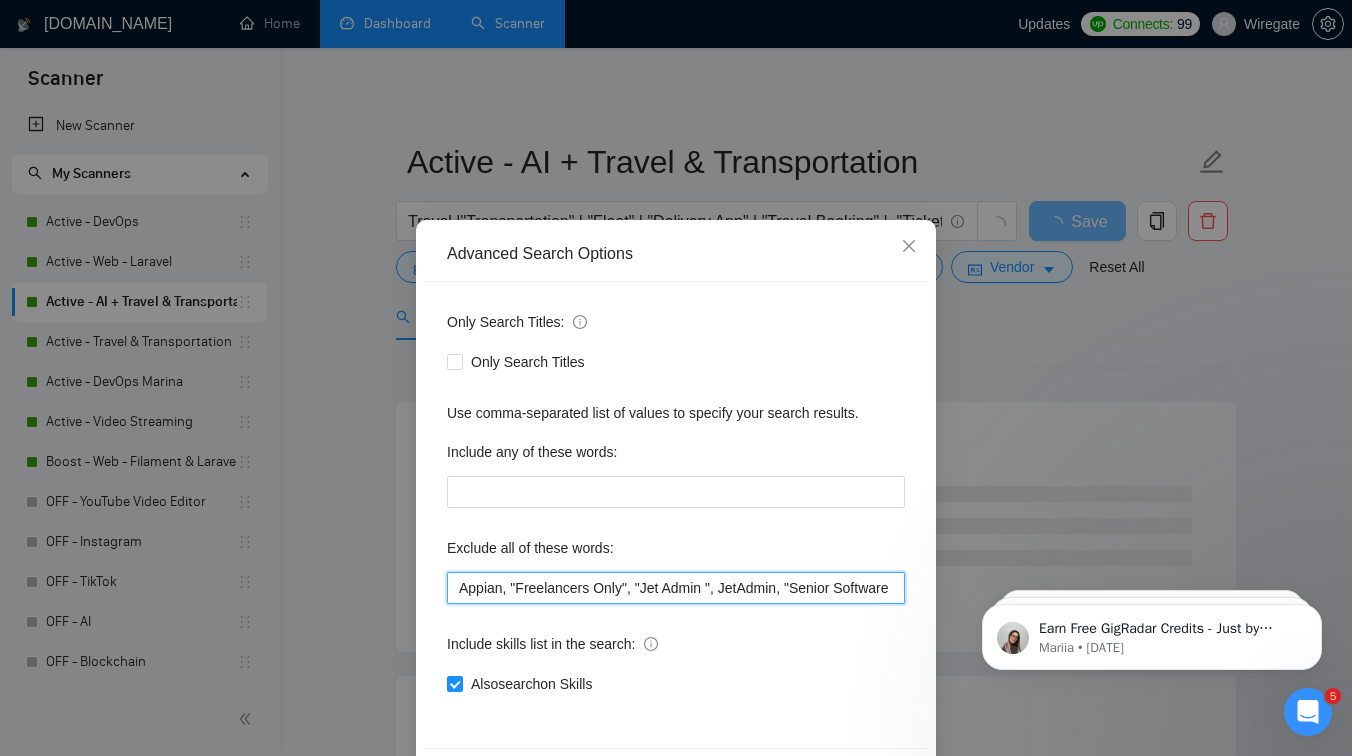 click on "Appian, "Freelancers Only", "Jet Admin ", JetAdmin, "Senior Software Engineer" , "code reviewer ","team lead", "technical lead", "code review",Symfony, Java, " Full-Time" , shopify,"Full time", "NO AGENCIES", "Chrome extension", Wix, "no agency", "no agencies", "individual only" ", "freelancers only", "freelancers only","No Agencies!", "independent contractors only", tutor, coach, advice, "teach me","serverless", "[PERSON_NAME]", "powershell", "windows", "learn", "study", "article","certified", (coach*), (consult*), ".net", (train*),  "CapacitorJS" , "Capacitor"" at bounding box center [676, 588] 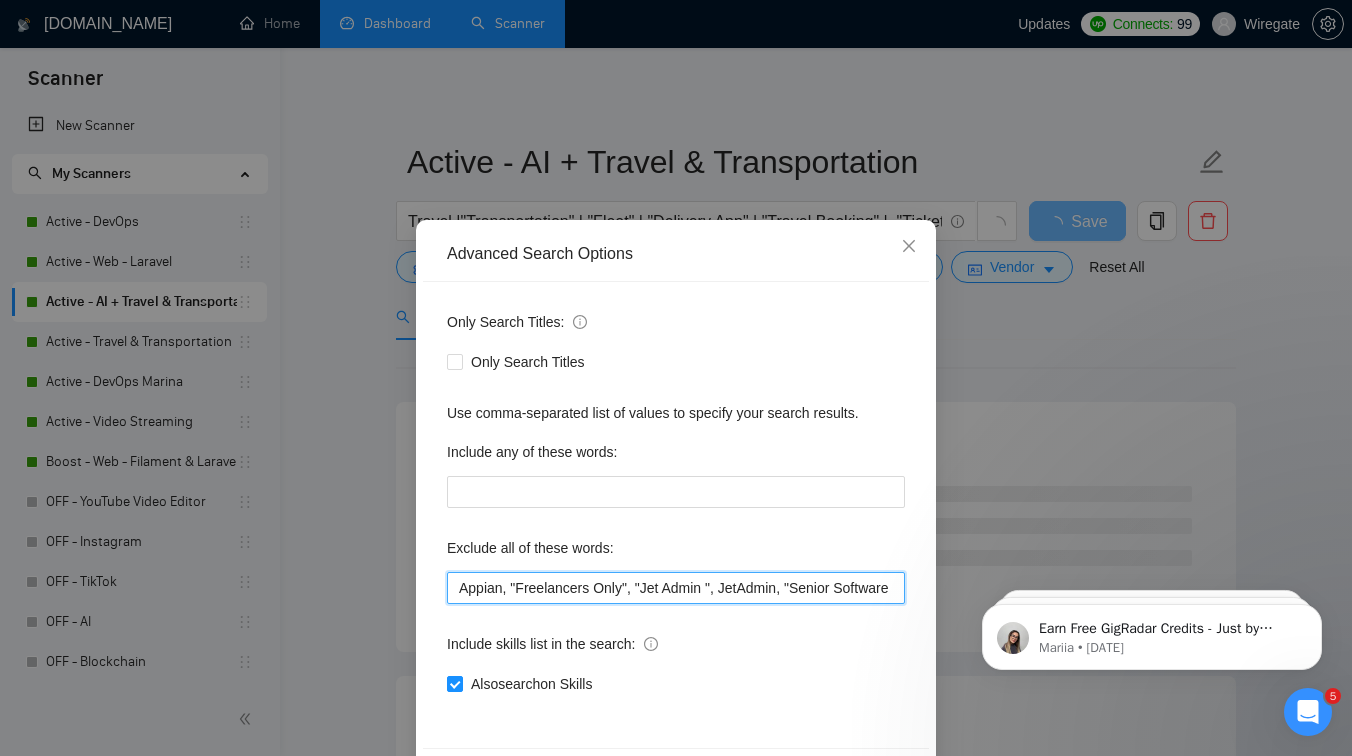 paste on ""no code" , "AI App Builder ", "Vibe Coding ", lovable, Replit, " [DOMAIN_NAME] ",  real-time,  curator , "video curator ", "video creator " ," 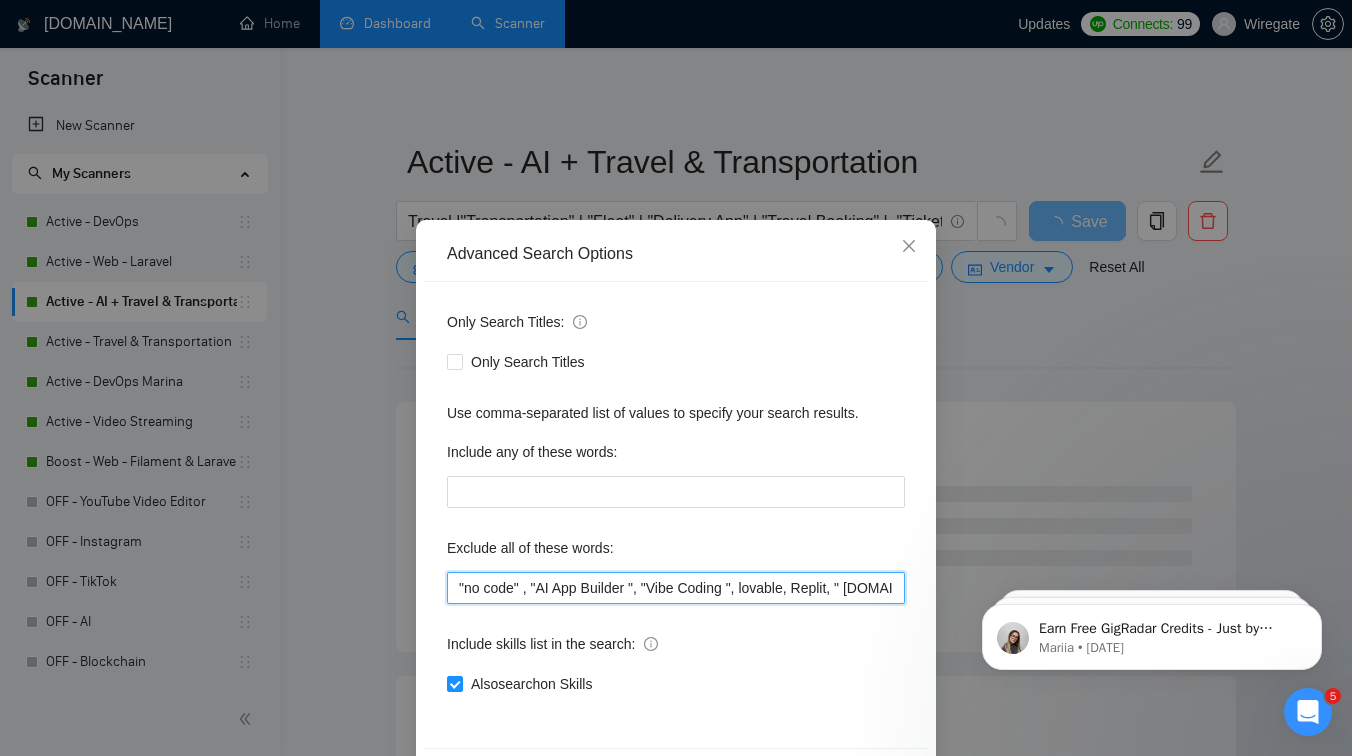 scroll, scrollTop: 0, scrollLeft: 395, axis: horizontal 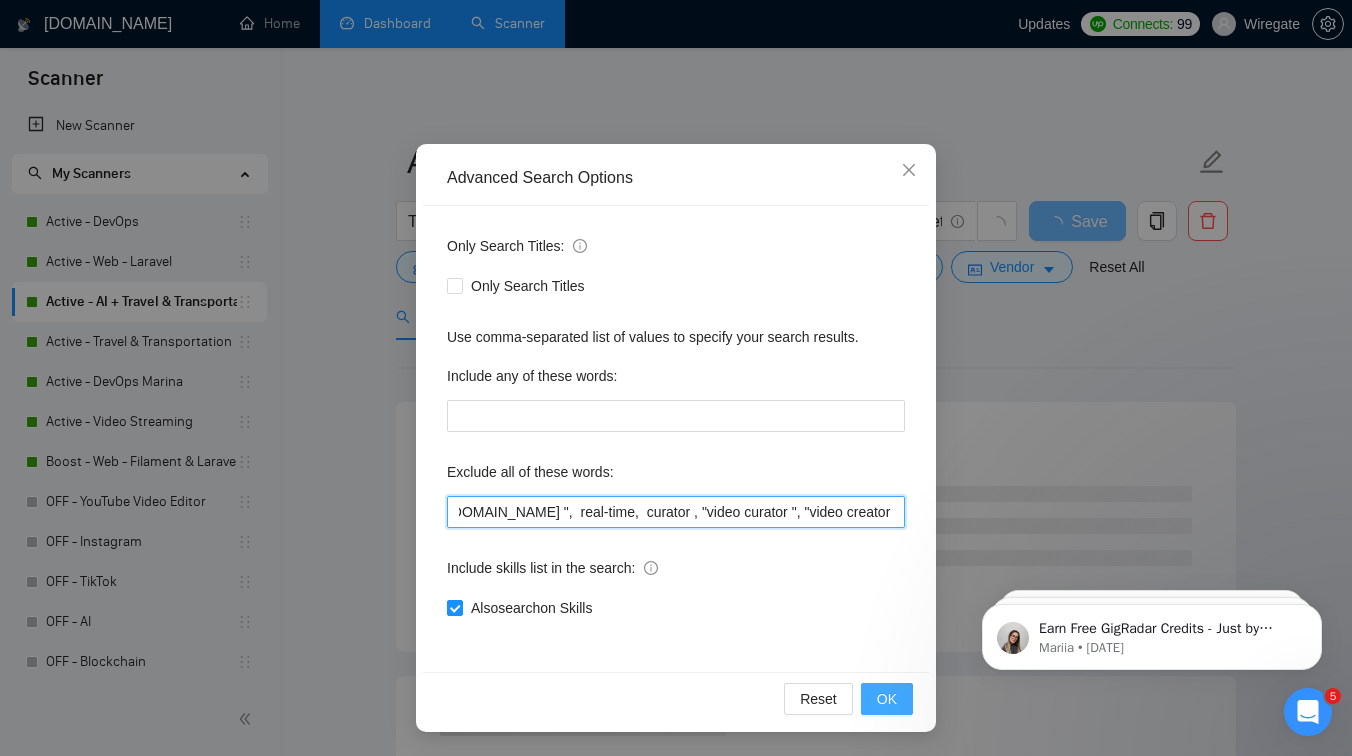 type on ""no code" , "AI App Builder ", "Vibe Coding ", lovable, Replit, " [DOMAIN_NAME] ",  real-time,  curator , "video curator ", "video creator " ,Appian, "Freelancers Only", "Jet Admin ", JetAdmin, "Senior Software Engineer" , "code reviewer ","team lead", "technical lead", "code review",Symfony, Java, " Full-Time" , shopify,"Full time", "NO AGENCIES", "Chrome extension", Wix, "no agency", "no agencies", "individual only" ", "freelancers only", "freelancers only","No Agencies!", "independent contractors only", tutor, coach, advice, "teach me","serverless", "[PERSON_NAME]", "powershell", "windows", "learn", "study", "article","certified", (coach*), (consult*), ".net", (train*),  "CapacitorJS" , "Capacitor"" 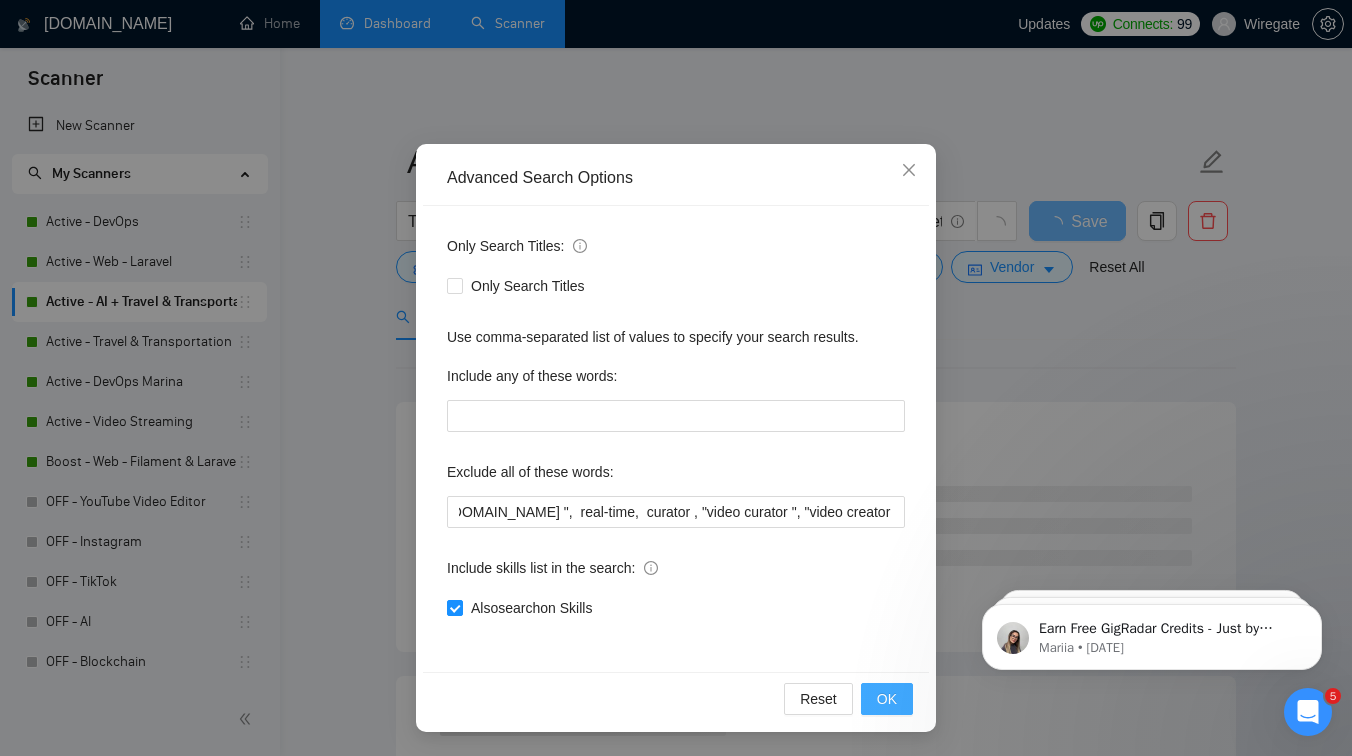 scroll, scrollTop: 0, scrollLeft: 0, axis: both 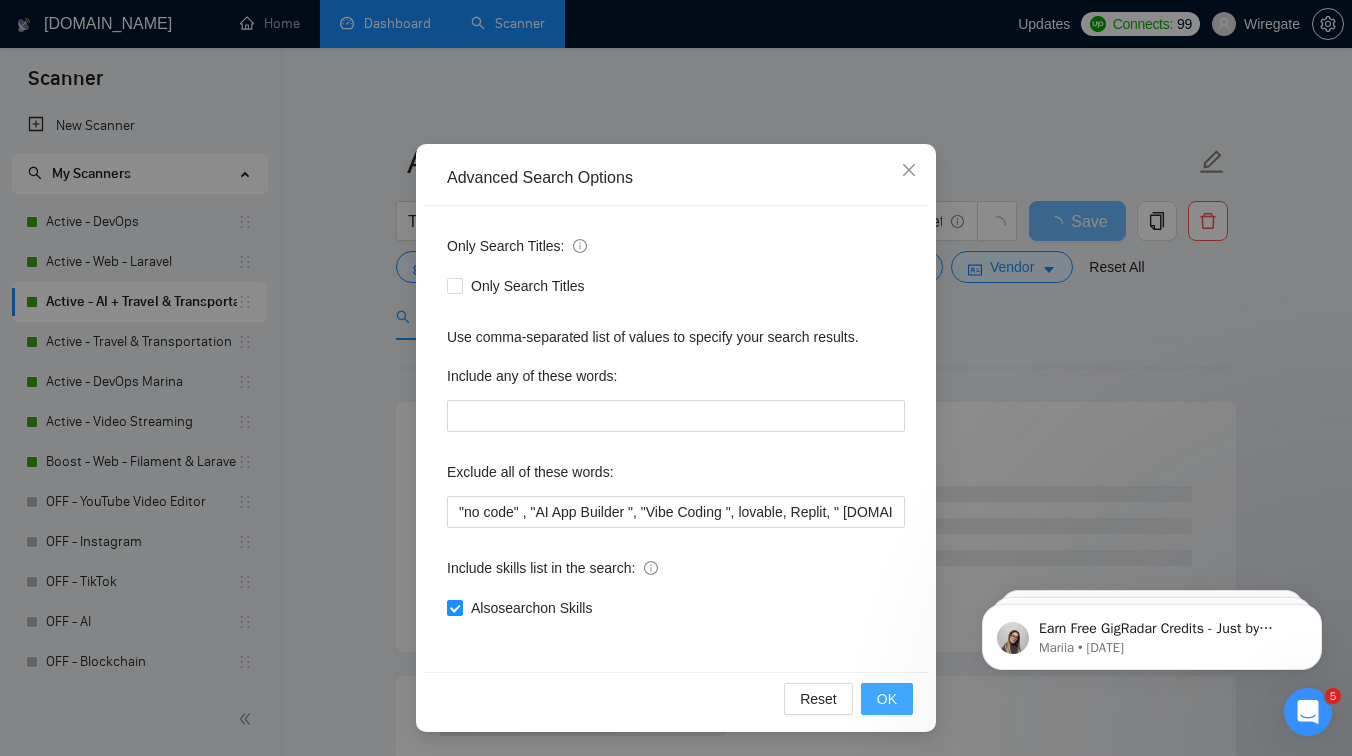 click on "OK" at bounding box center (887, 699) 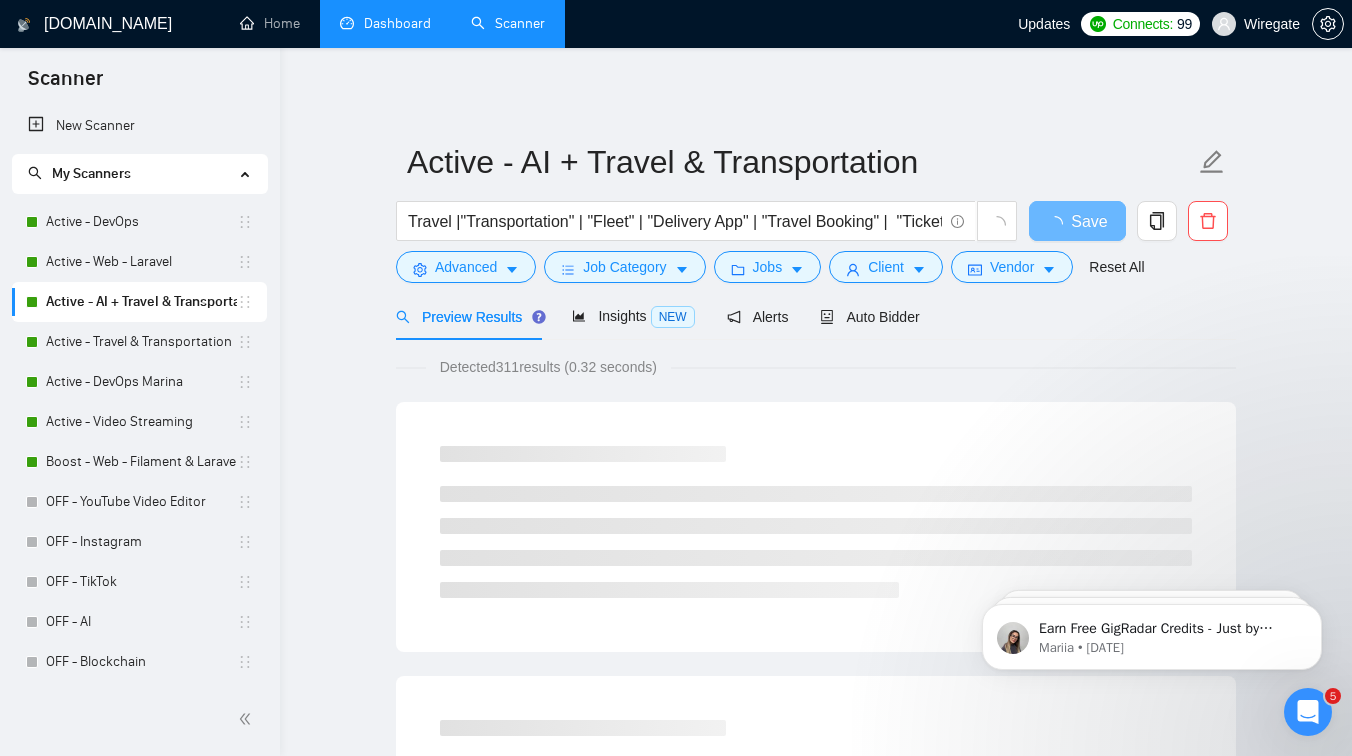 scroll, scrollTop: 0, scrollLeft: 0, axis: both 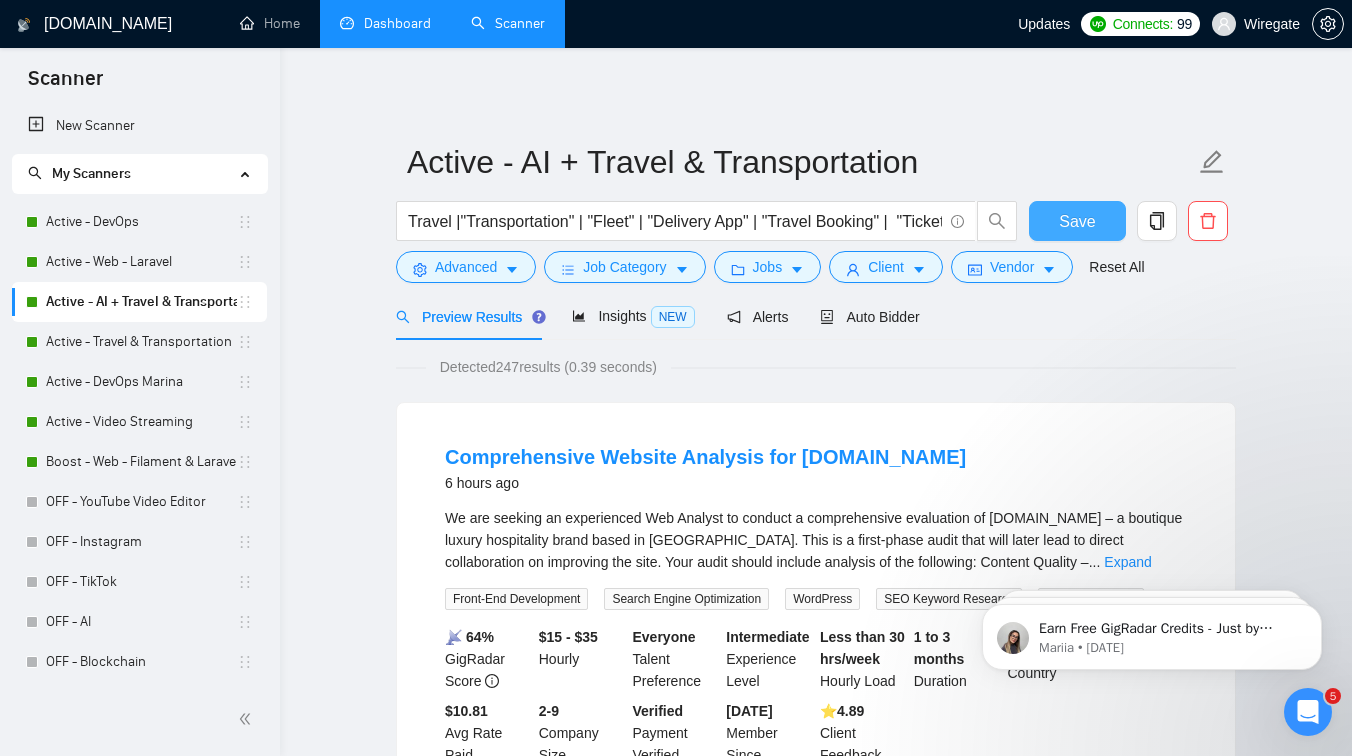 click on "Save" at bounding box center [1077, 221] 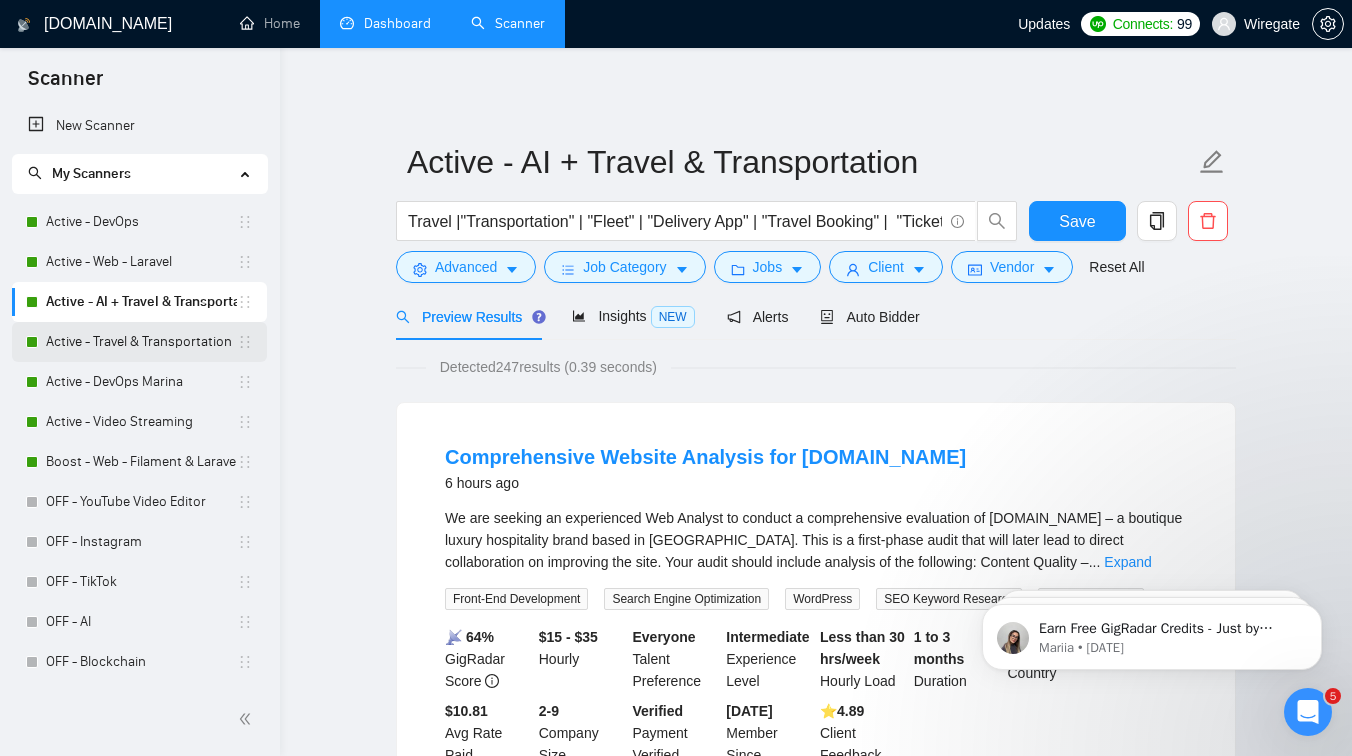 click on "Active - Travel & Transportation" at bounding box center [141, 342] 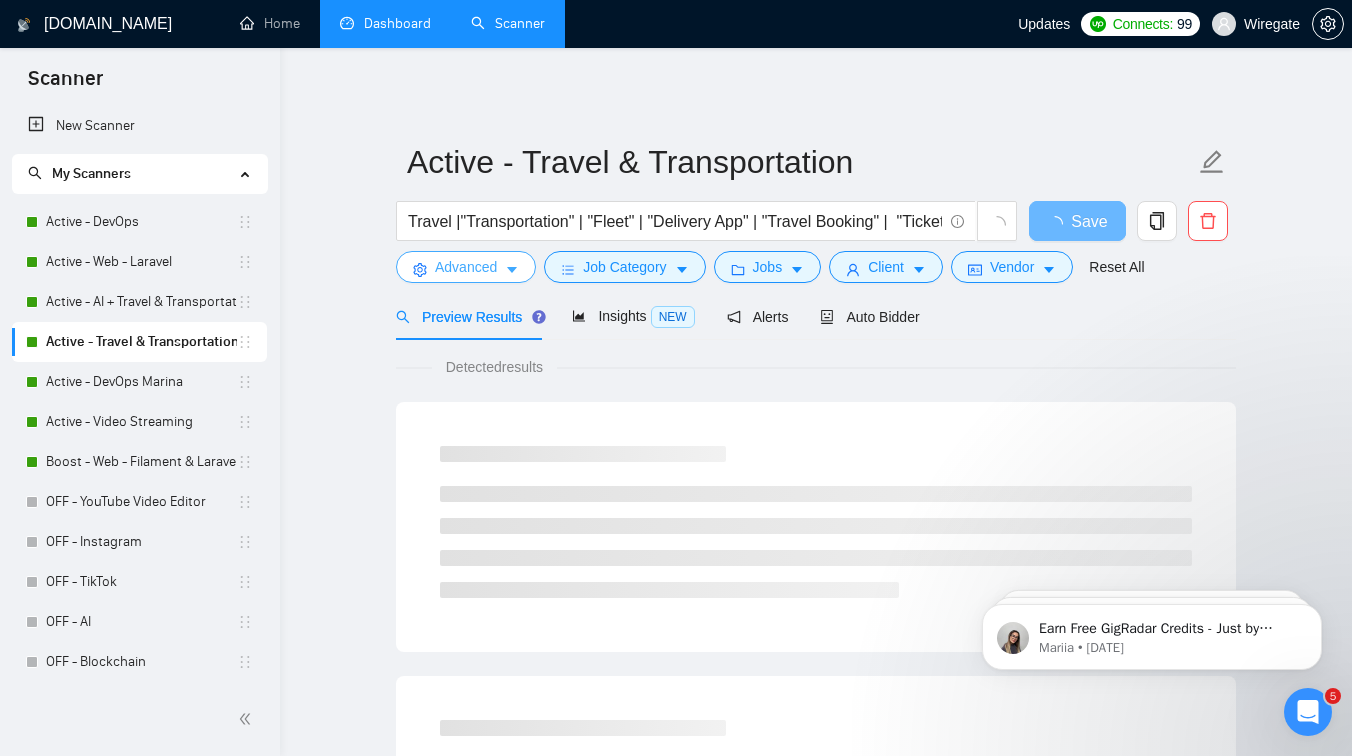 click on "Advanced" at bounding box center (466, 267) 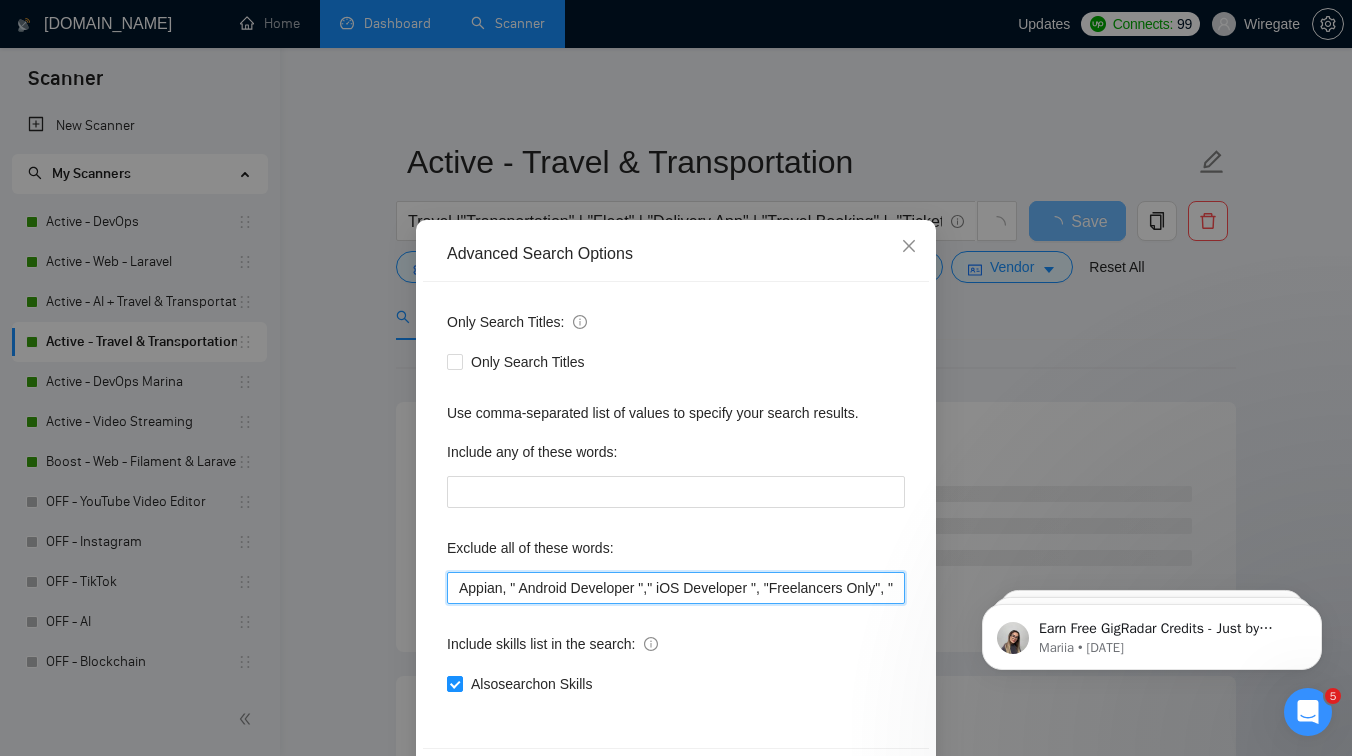 click on "Appian, " Android Developer "," iOS Developer ", "Freelancers Only", "No Agencies" , "Jet Admin ", JetAdmin, "Senior Software Engineer" , "code reviewer ","team lead", "technical lead", "code review", Symfony, Java, " Full-Time" , shopify,"Full time", "NO AGENCIES", "Chrome extension", Wix, "no agency", "no agencies", "individual only" ", "freelancers only", "freelancers only","No Agencies!", "independent contractors only", tutor, coach, advice, "teach me","serverless", "[PERSON_NAME]", "powershell", "windows", "learn", "study", "article","certified", (coach*), (consult*), ".net", (train*),  "CapacitorJS" , "Capacitor"" at bounding box center [676, 588] 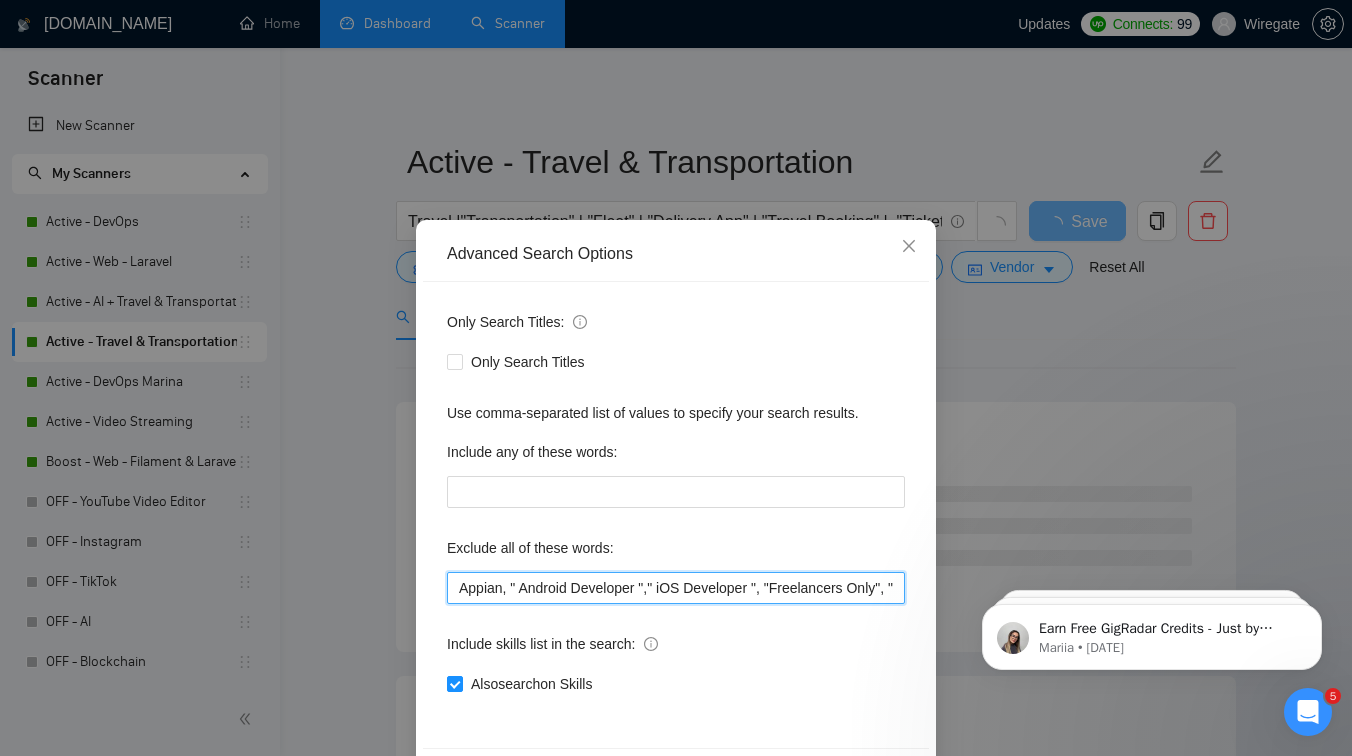 paste on ""no code" , "AI App Builder ", "Vibe Coding ", lovable, Replit, " [DOMAIN_NAME] ",  real-time,  curator , "video curator ", "video creator " ," 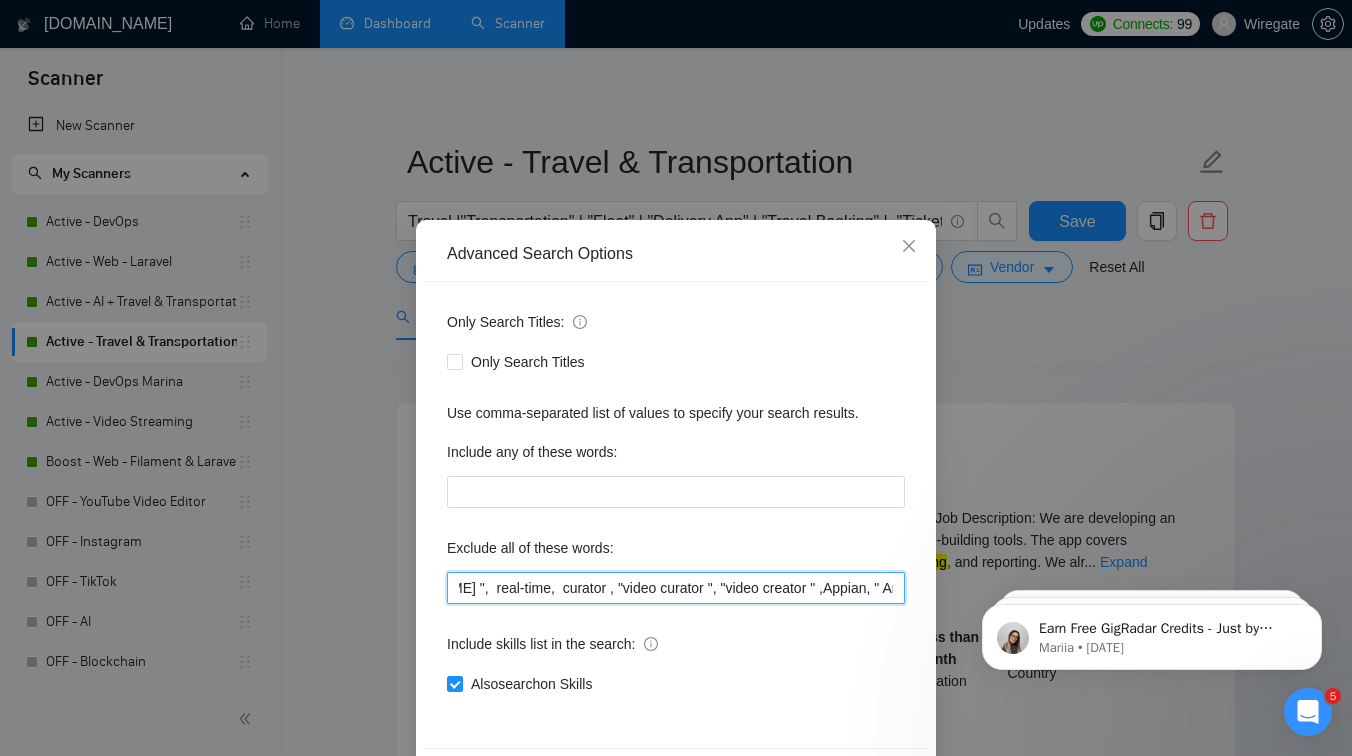 scroll, scrollTop: 0, scrollLeft: 546, axis: horizontal 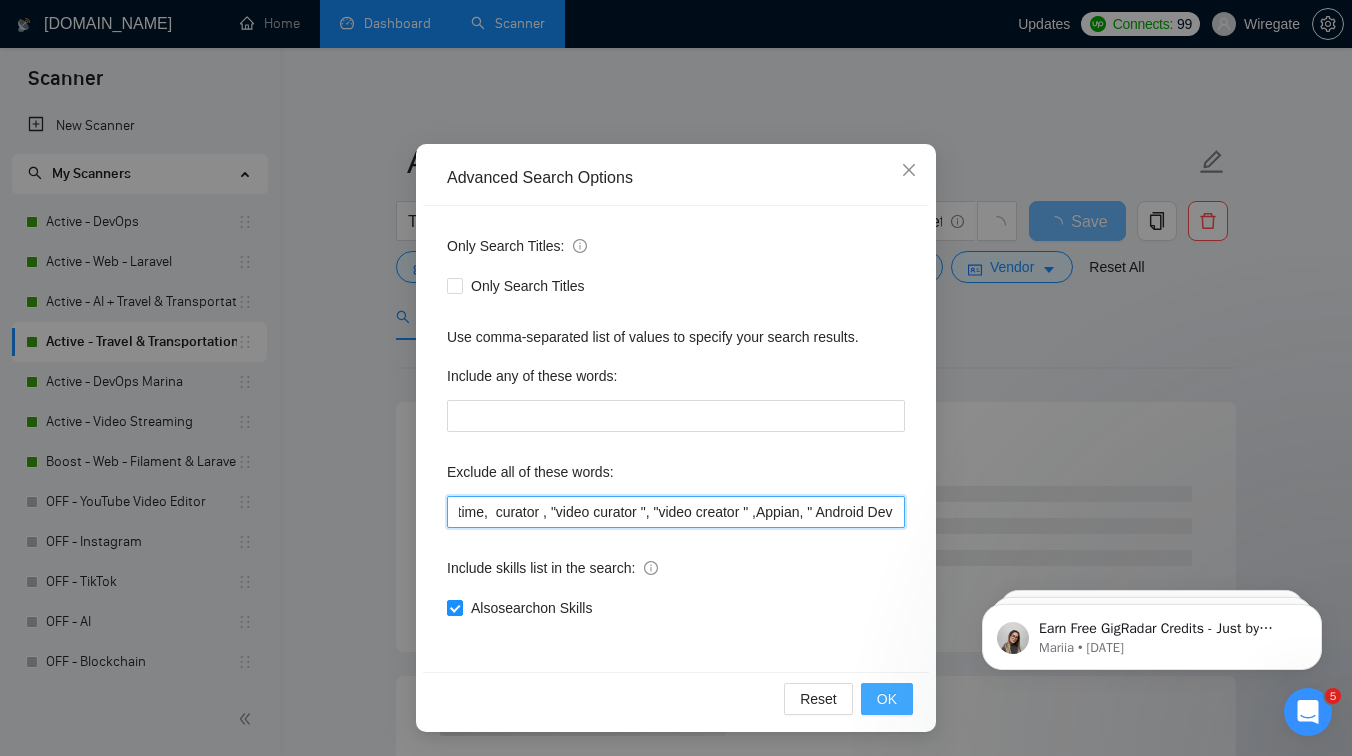 type on ""no code" , "AI App Builder ", "Vibe Coding ", lovable, Replit, " [DOMAIN_NAME] ",  real-time,  curator , "video curator ", "video creator " ,Appian, " Android Developer "," iOS Developer ", "Freelancers Only", "No Agencies" , "Jet Admin ", JetAdmin, "Senior Software Engineer" , "code reviewer ","team lead", "technical lead", "code review", Symfony, Java, " Full-Time" , shopify,"Full time", "NO AGENCIES", "Chrome extension", Wix, "no agency", "no agencies", "individual only" ", "freelancers only", "freelancers only","No Agencies!", "independent contractors only", tutor, coach, advice, "teach me","serverless", "[PERSON_NAME]", "powershell", "windows", "learn", "study", "article","certified", (coach*), (consult*), ".net", (train*),  "CapacitorJS" , "Capacitor"" 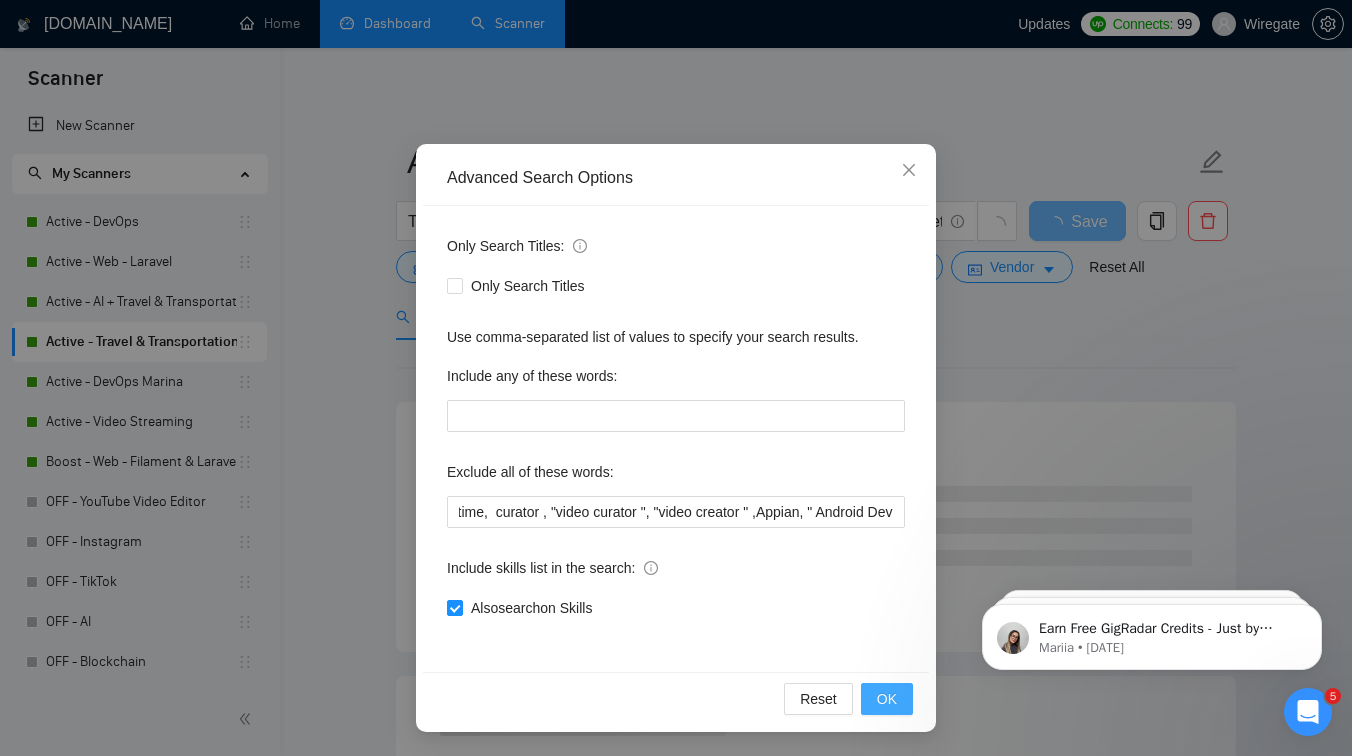 scroll, scrollTop: 0, scrollLeft: 0, axis: both 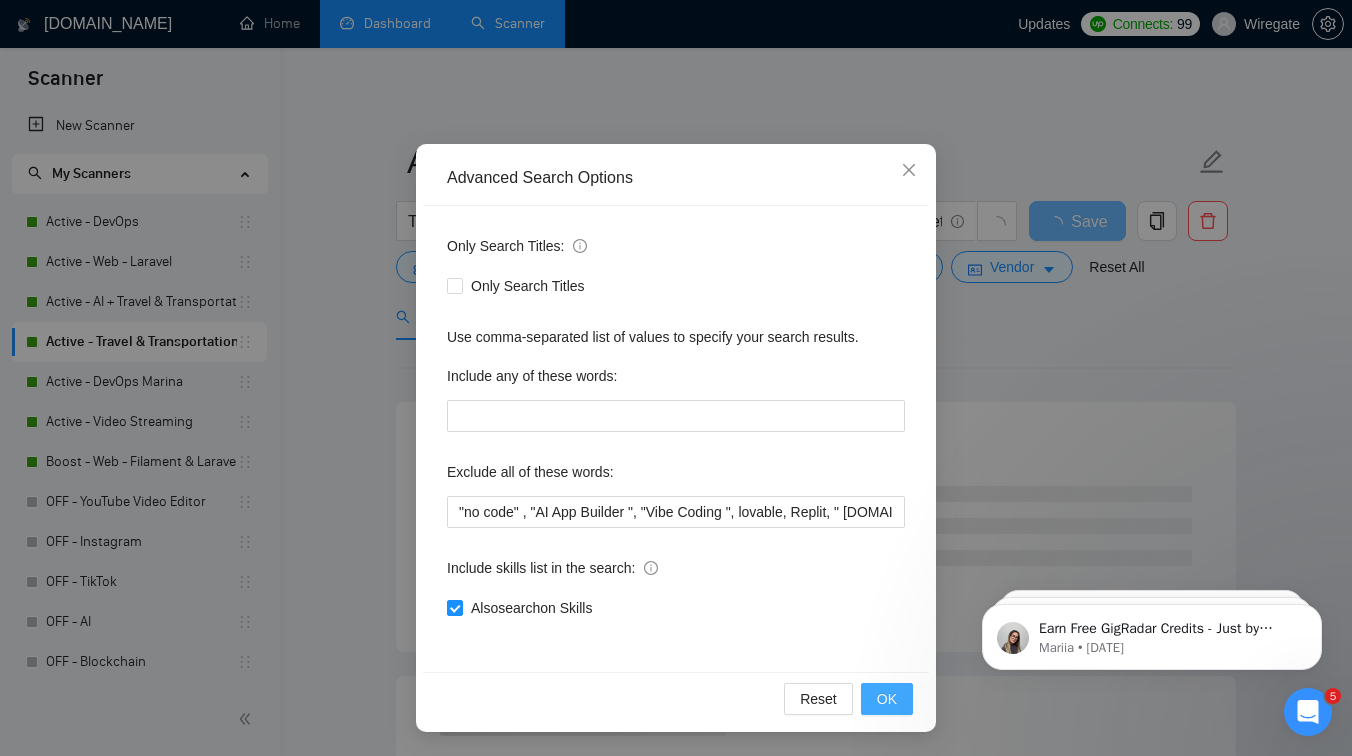 click on "OK" at bounding box center (887, 699) 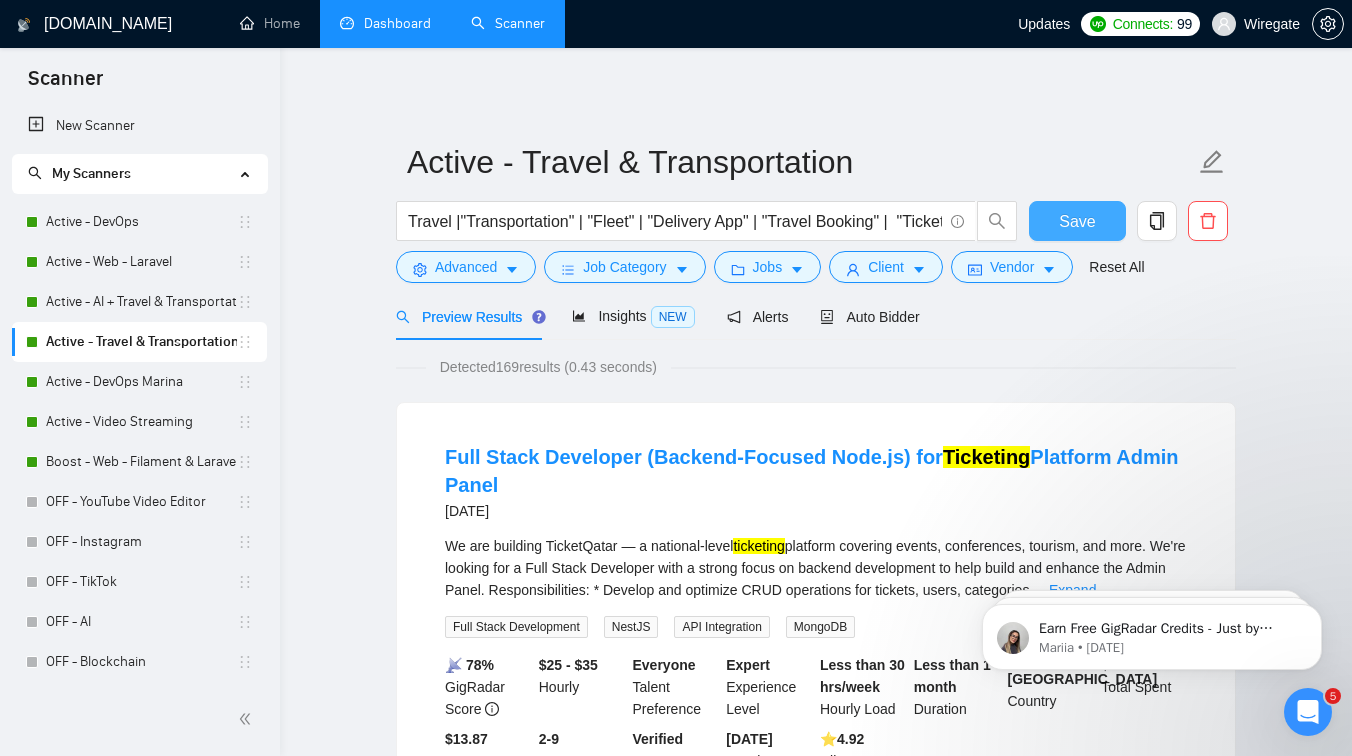 click on "Save" at bounding box center [1077, 221] 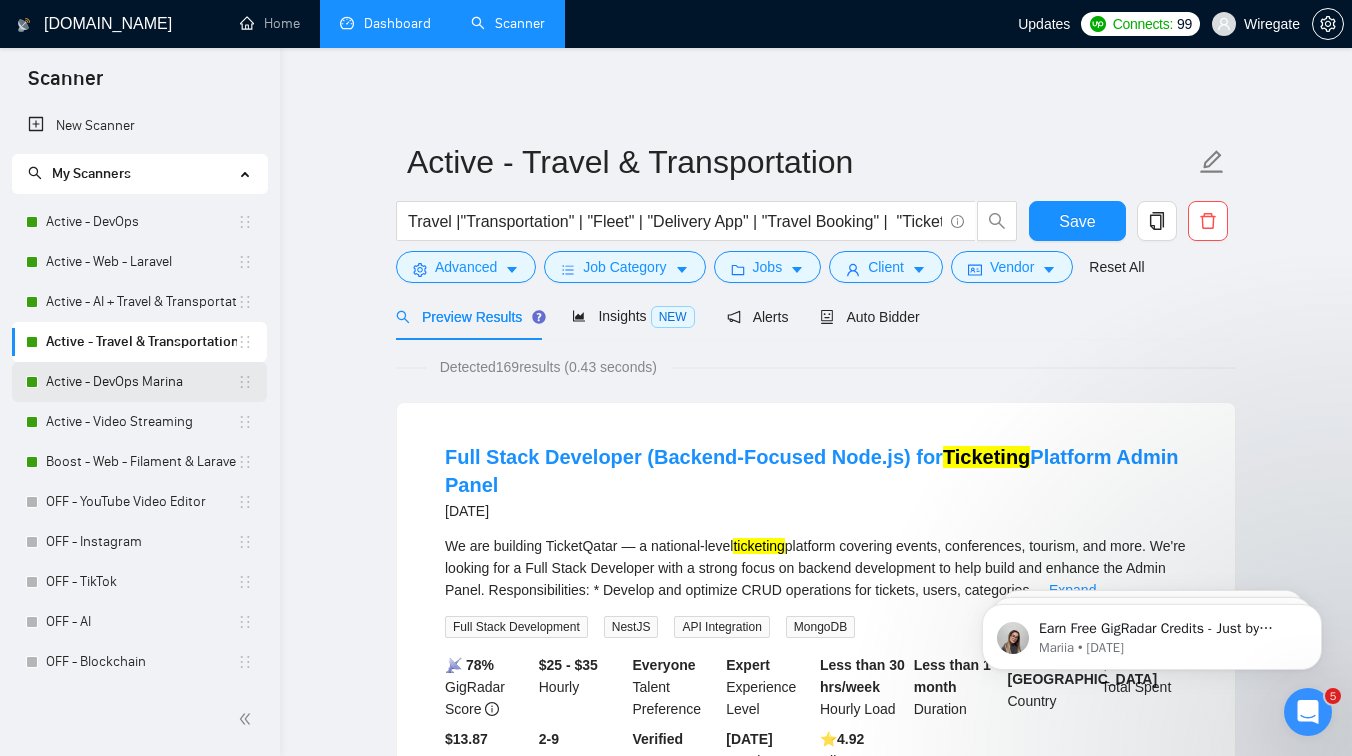 click on "Active - DevOps Marina" at bounding box center (141, 382) 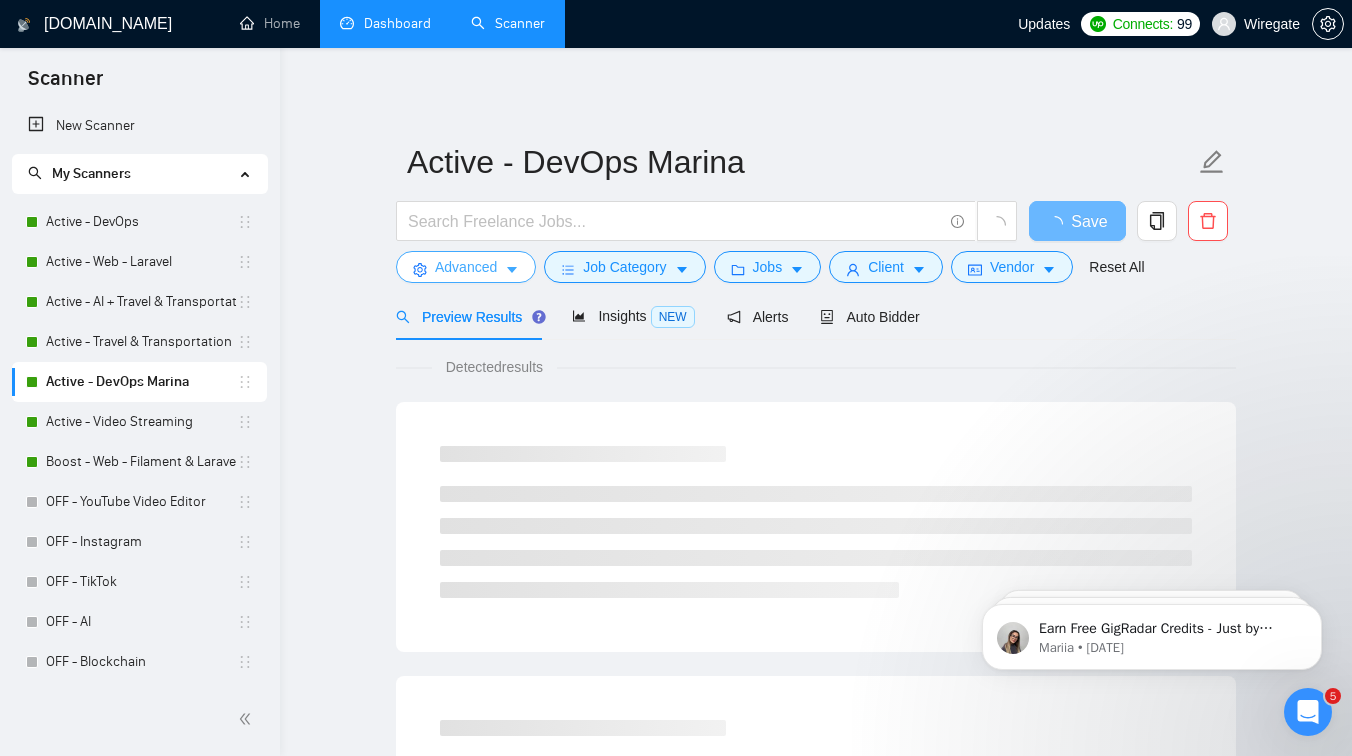 click on "Advanced" at bounding box center (466, 267) 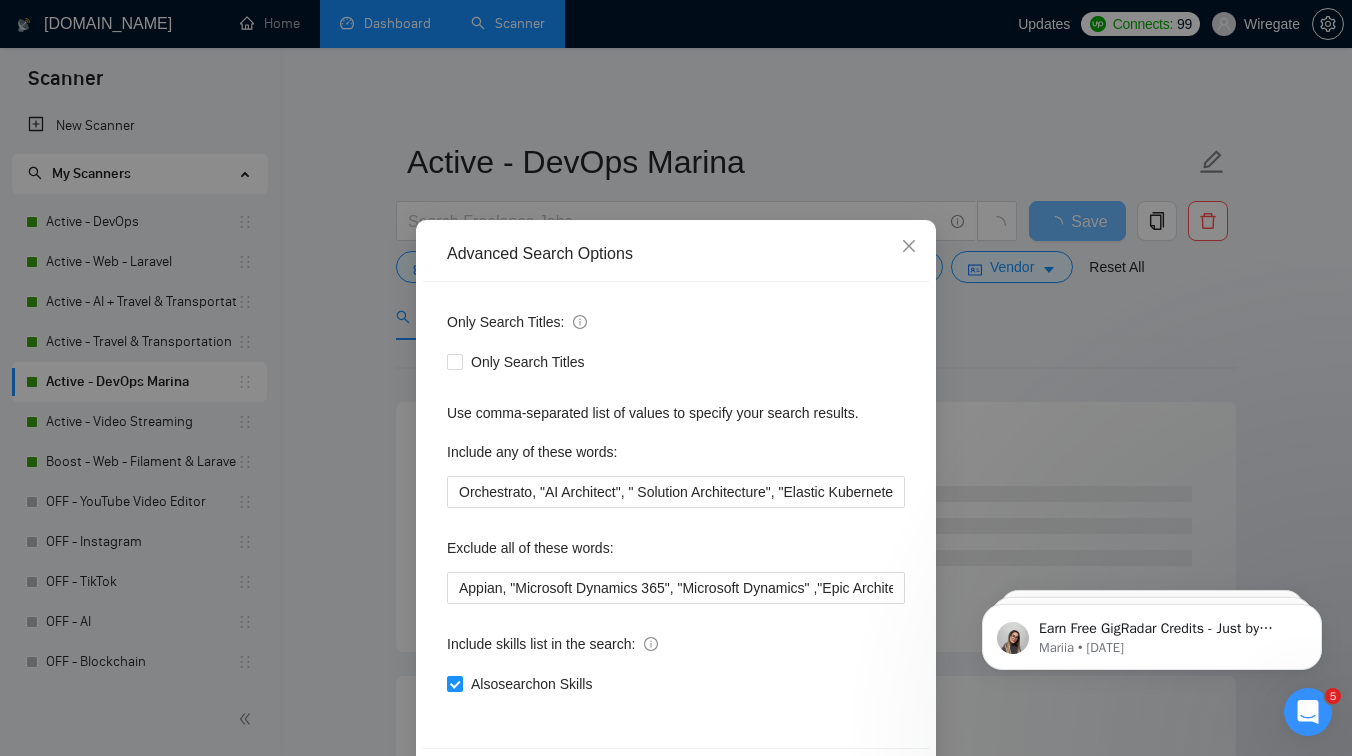 click on "Advanced Search Options Only Search Titles:   Only Search Titles Use comma-separated list of values to specify your search results. Include any of these words: Orchestrato, "AI Architect", " Solution Architecture", "Elastic Kubernetes Service", EKS, " Cloud Automation", " CI/CD Automation" , " CI/CD pipelines" , "kubernetes", "terraform", "terragrunt", "ansible", "devops", "gcp", "google cloud", "hetzner", "amazon web services", "aws", "gitlab", "github", "bitbucket", "ci/cd", "rds", "ec2", "s3", "openvpn", "wireguard", "ubuntu", "solution architecture", "mysql", "mongodb", "postgresql", "grafana", "prometheus", "zabbix", "docker", "docker-compose" Exclude all of these words: Include skills list in the search:   Also  search  on Skills Reset OK" at bounding box center (676, 378) 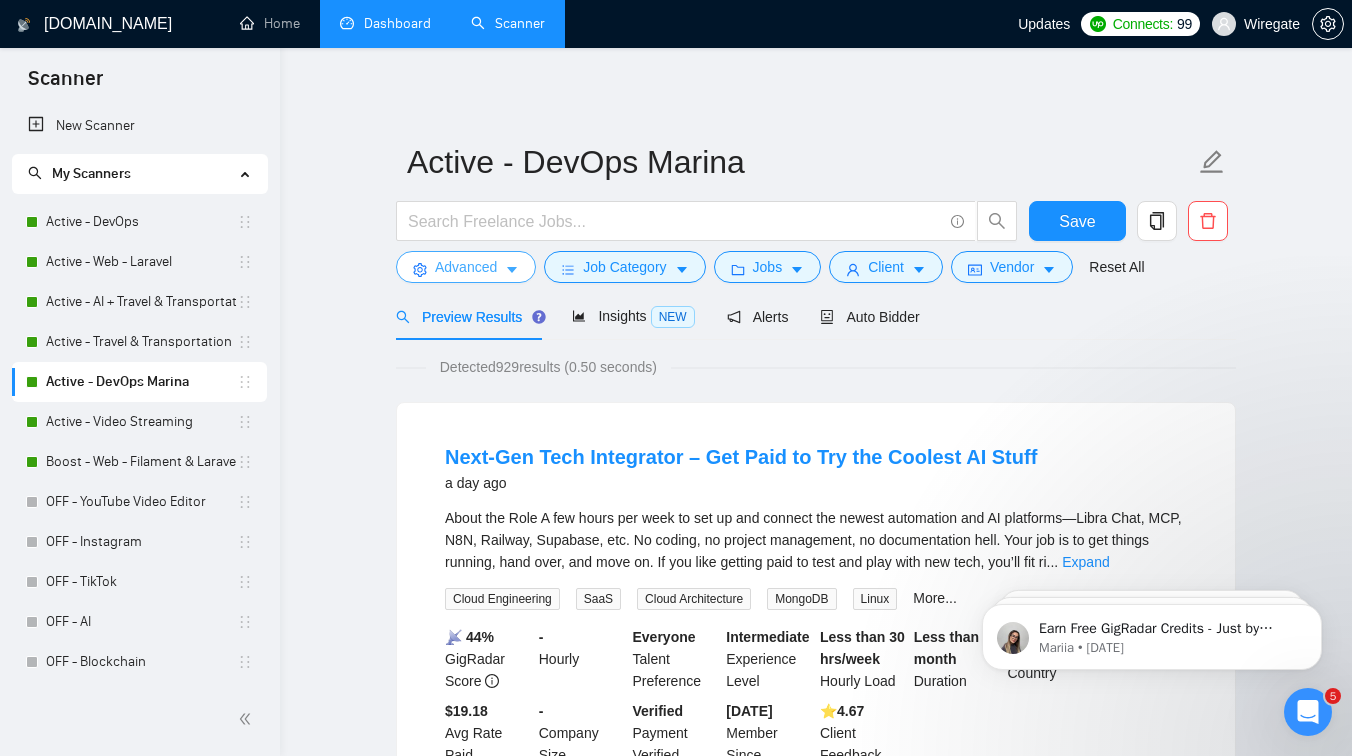 click on "Advanced" at bounding box center (466, 267) 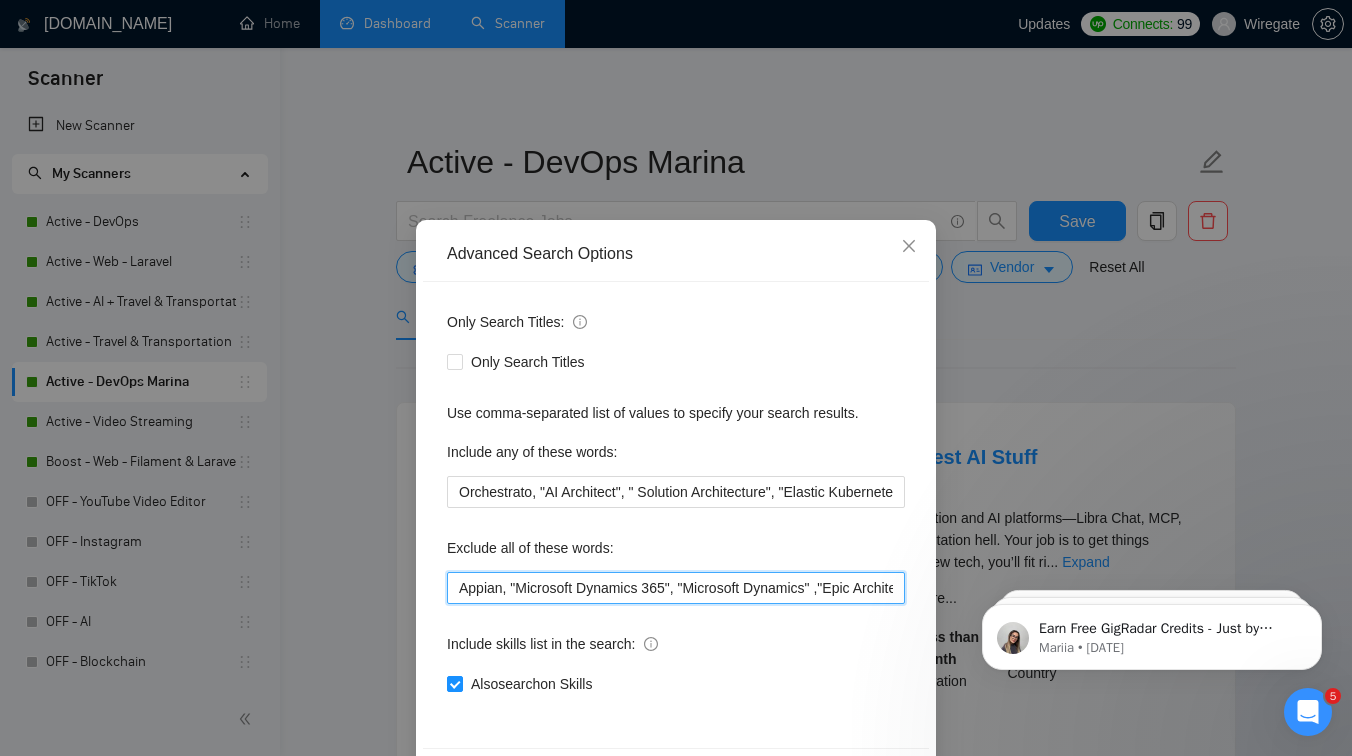 click on "Appian, "Microsoft Dynamics 365", "Microsoft Dynamics" ,"Epic Architect", [DOMAIN_NAME], "diagram design", " Zoho CRM" , Odoo, Zoho, Salesforce, Carbonio,  Zextras , Symfony, "NVIDIA GPU" , "Google Cloud Platform", GCP, " Google Kubernetes Engine",  GKE,  " Outlook API ", NiceDCV, MSADCS, ADCS, "MS ADCS", IoT,  "Internet of Things", SAP, " Full-Time" , shopify, "no agency", "no agencies", "individual only" ", "freelancers only", "freelancers only","No Agencies!", "independent contractors only", tutor, coach, advice, "teach me","serverless", "[PERSON_NAME]", "powershell", "windows", "learn", "study", "article","certified", (coach*), (consult*), ".net", (train*),  "CapacitorJS" , "Capacitor"" at bounding box center [676, 588] 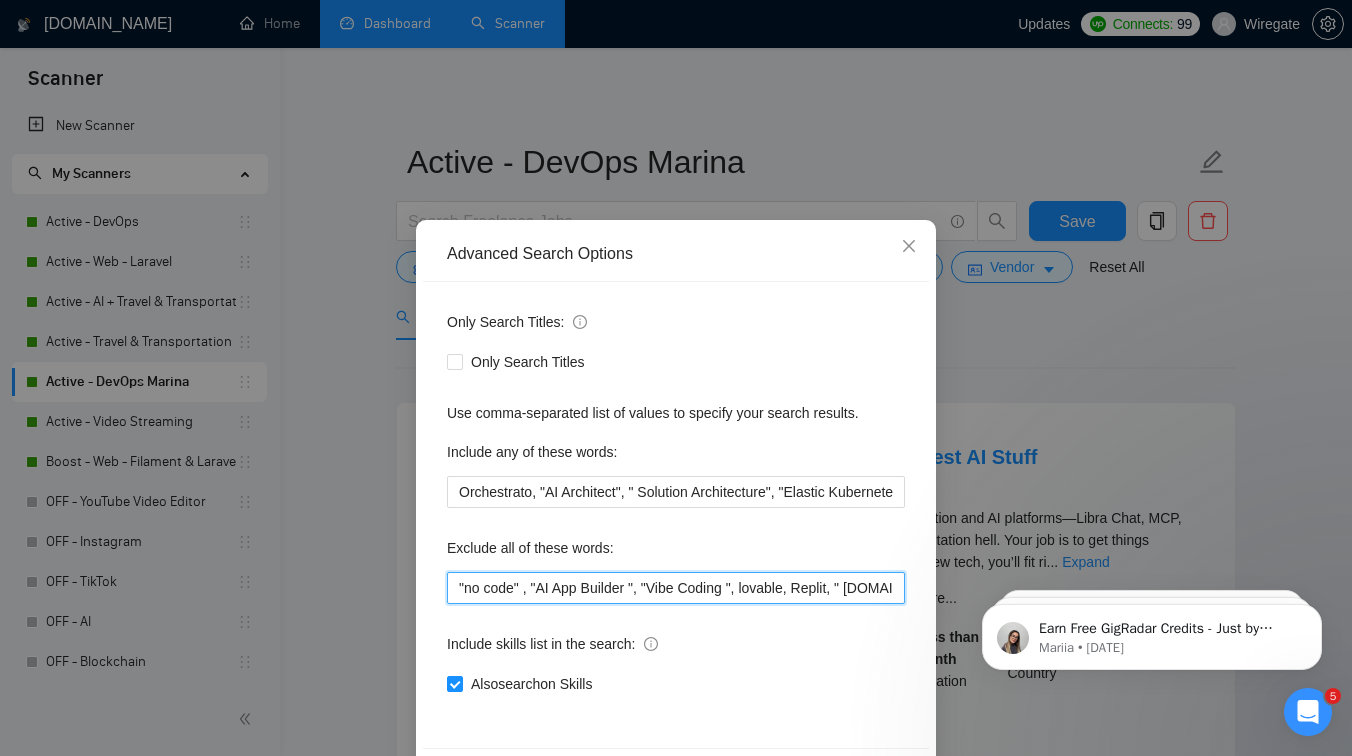 scroll, scrollTop: 0, scrollLeft: 395, axis: horizontal 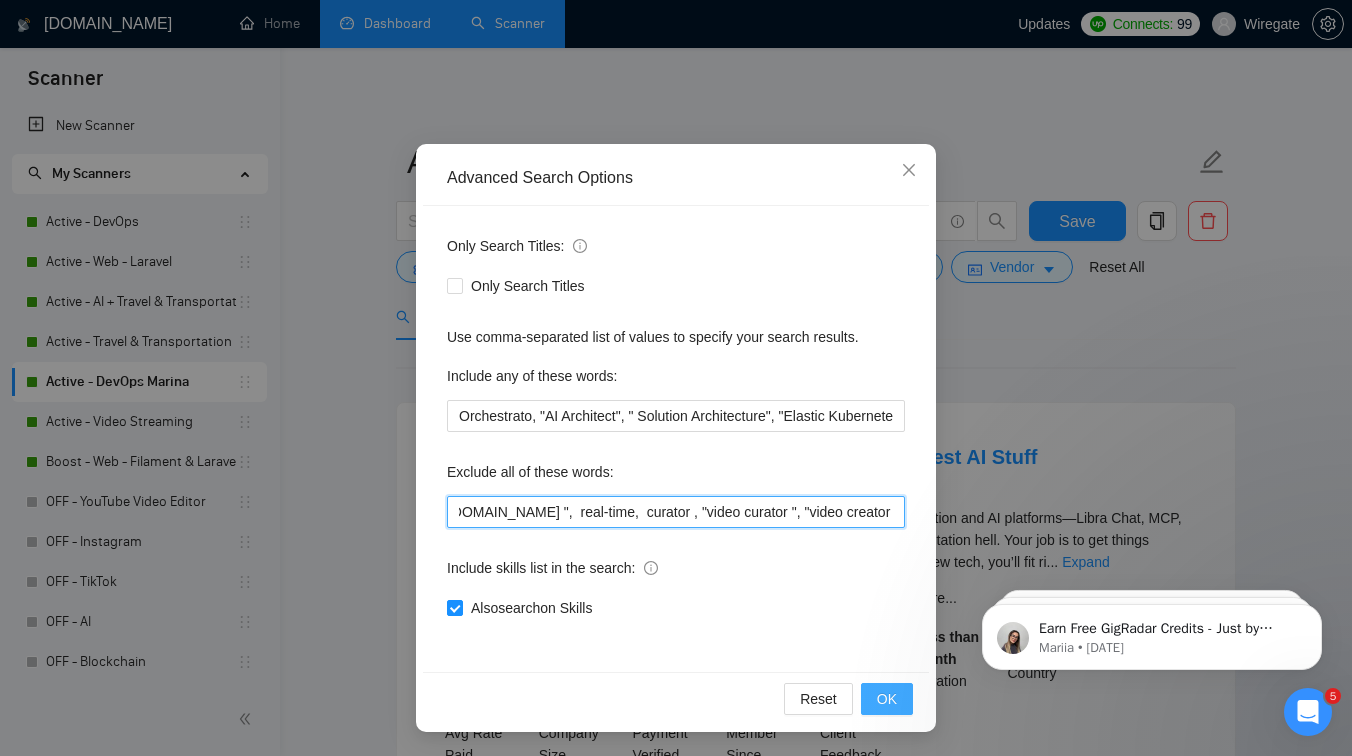type on ""no code" , "AI App Builder ", "Vibe Coding ", lovable, Replit, " [DOMAIN_NAME] ",  real-time,  curator , "video curator ", "video creator " ,Appian, "Microsoft Dynamics 365", "Microsoft Dynamics" ,"Epic Architect", [DOMAIN_NAME], "diagram design", " Zoho CRM" , Odoo, Zoho, Salesforce, Carbonio,  Zextras , Symfony, "NVIDIA GPU" , "Google Cloud Platform", GCP, " Google Kubernetes Engine",  GKE,  " Outlook API ", NiceDCV, MSADCS, ADCS, "MS ADCS", IoT,  "Internet of Things", SAP, " Full-Time" , shopify, "no agency", "no agencies", "individual only" ", "freelancers only", "freelancers only","No Agencies!", "independent contractors only", tutor, coach, advice, "teach me","serverless", "[PERSON_NAME]", "powershell", "windows", "learn", "study", "article","certified", (coach*), (consult*), ".net", (train*),  "CapacitorJS" , "Capacitor"" 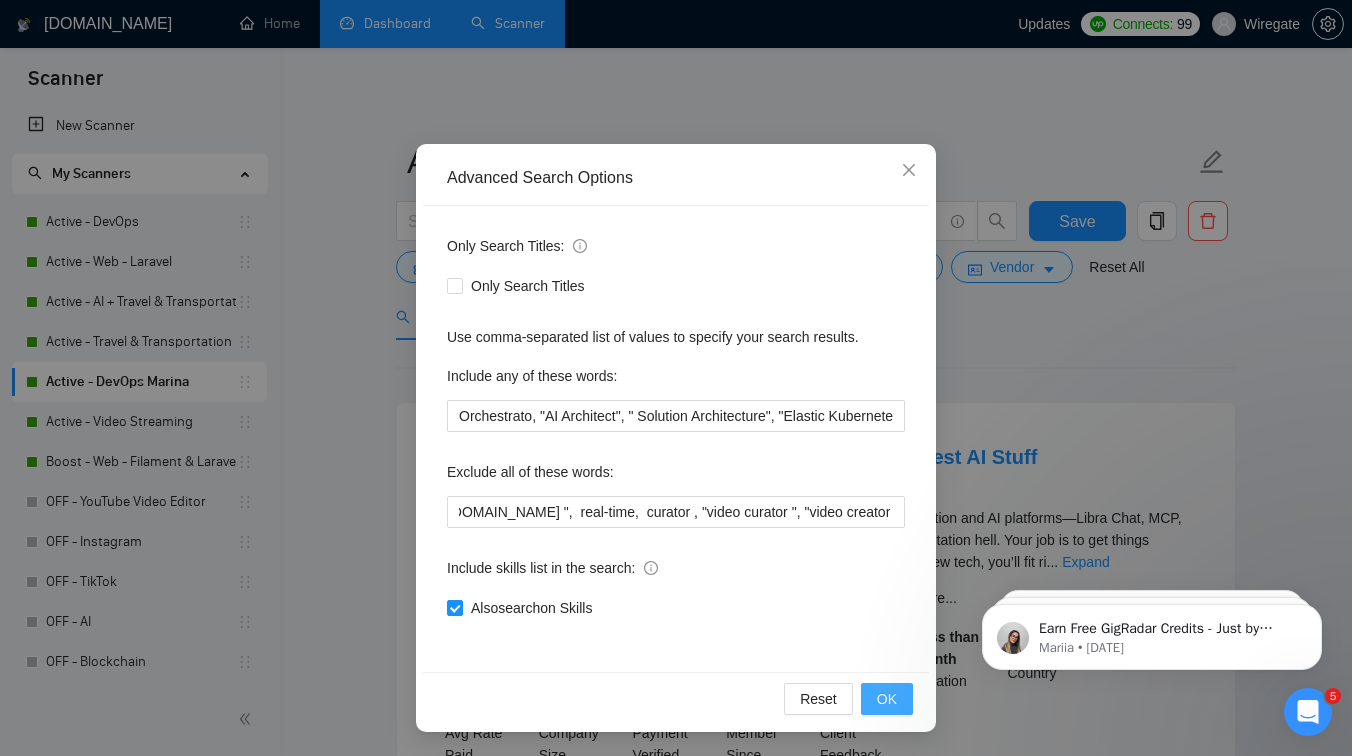 scroll, scrollTop: 0, scrollLeft: 0, axis: both 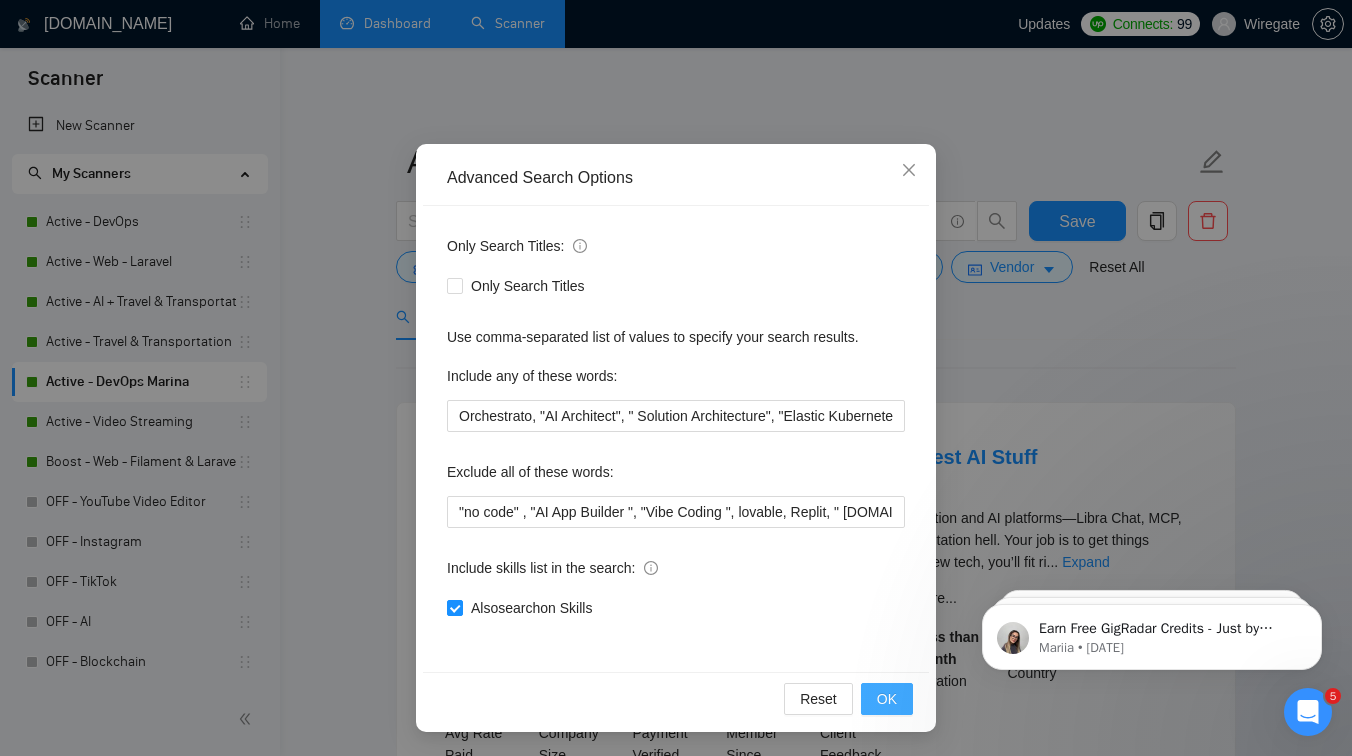 click on "OK" at bounding box center (887, 699) 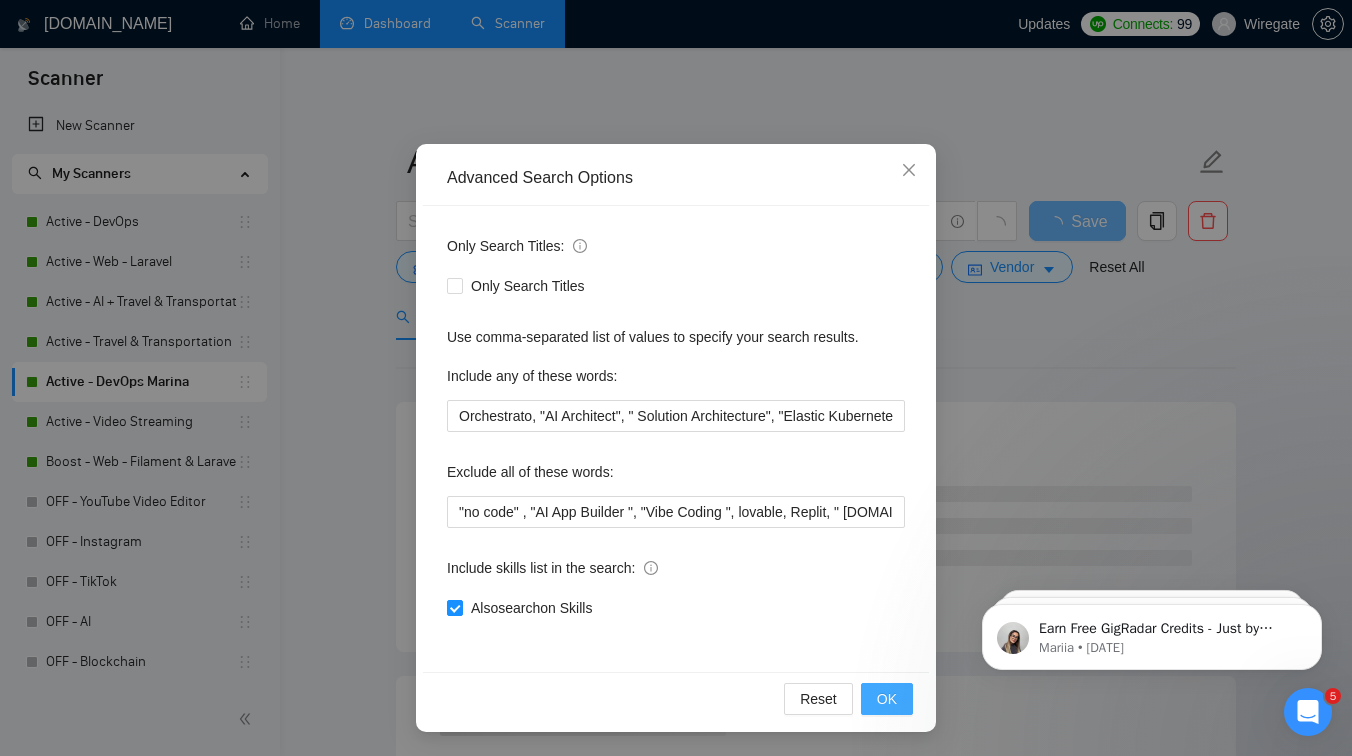 scroll, scrollTop: 0, scrollLeft: 0, axis: both 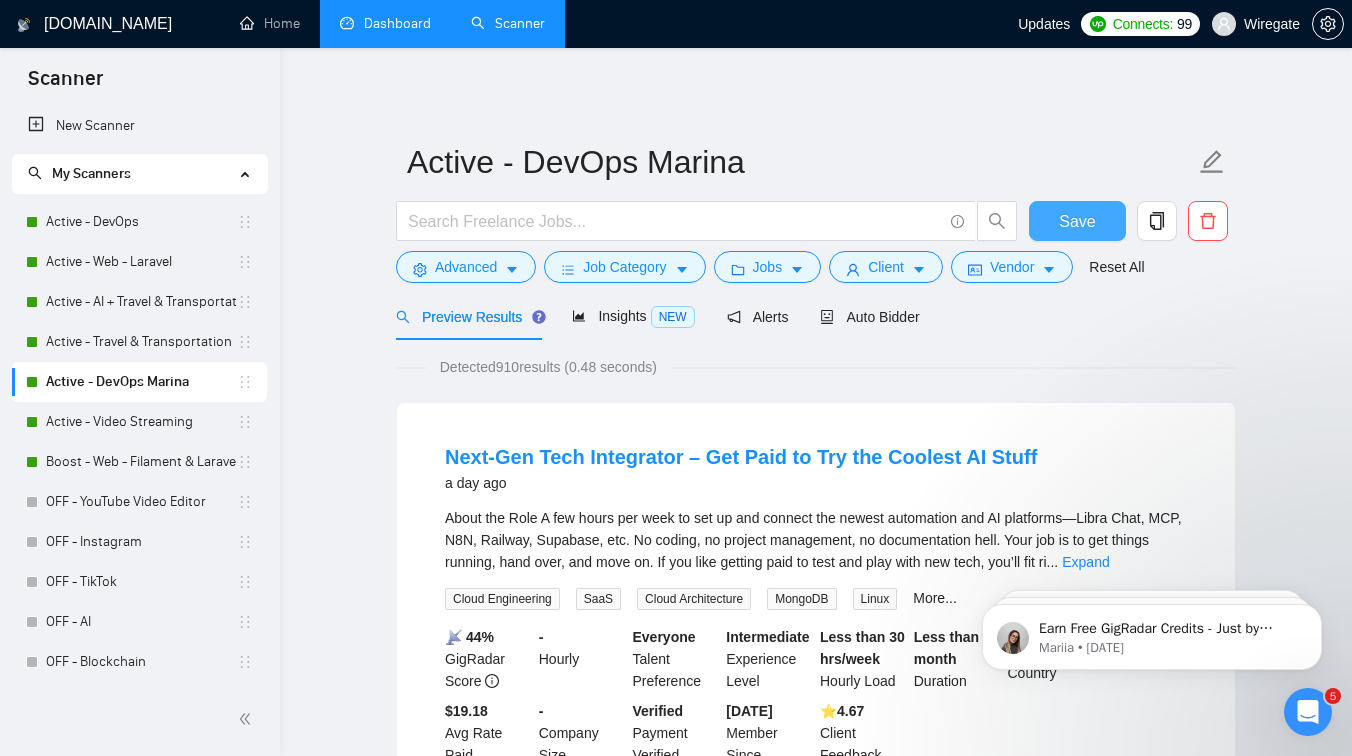 click on "Save" at bounding box center (1077, 221) 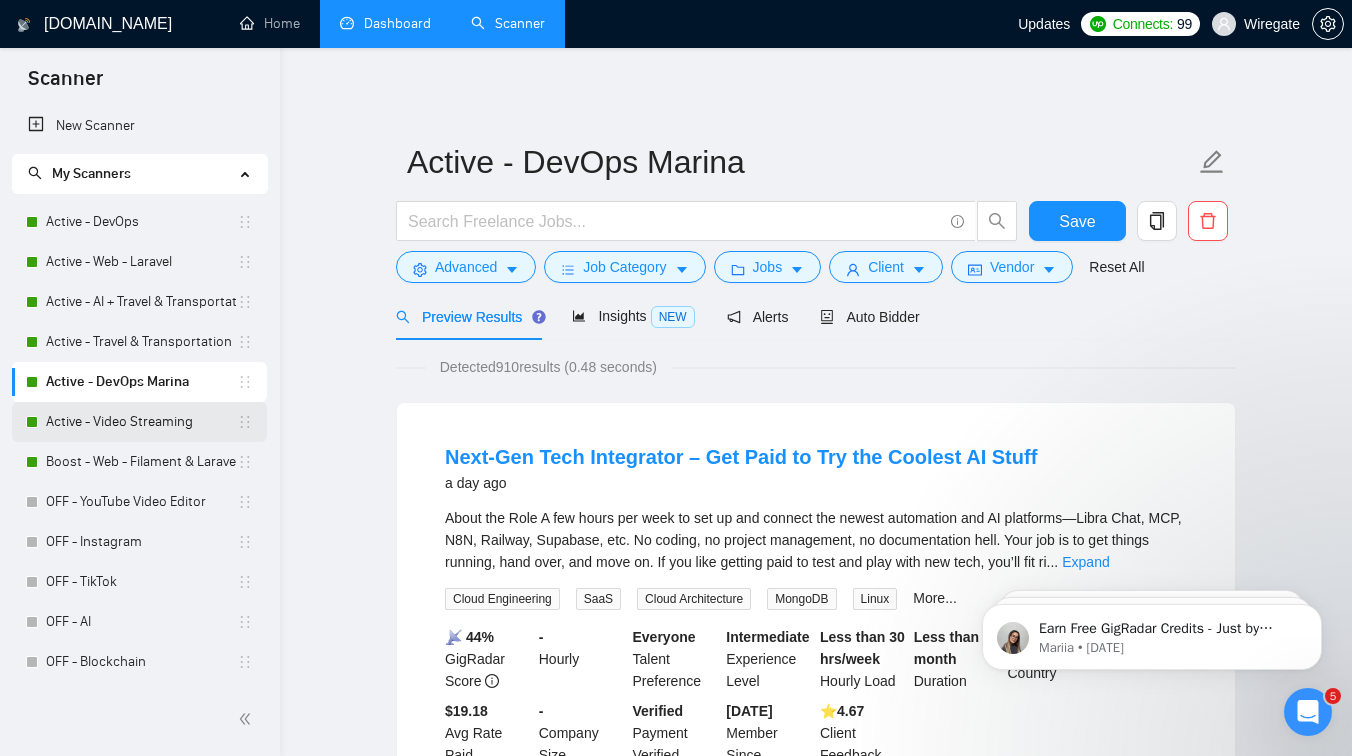 click on "Active - Video Streaming" at bounding box center (141, 422) 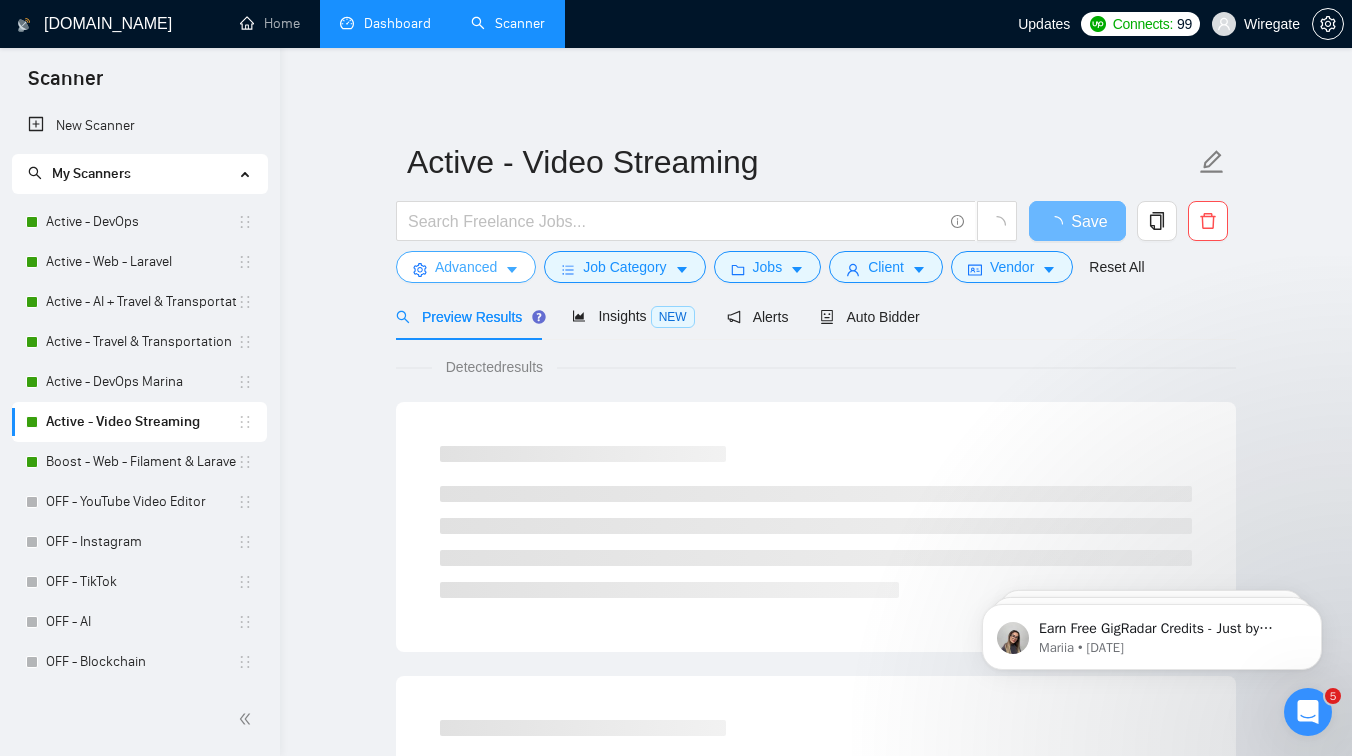 click on "Advanced" at bounding box center (466, 267) 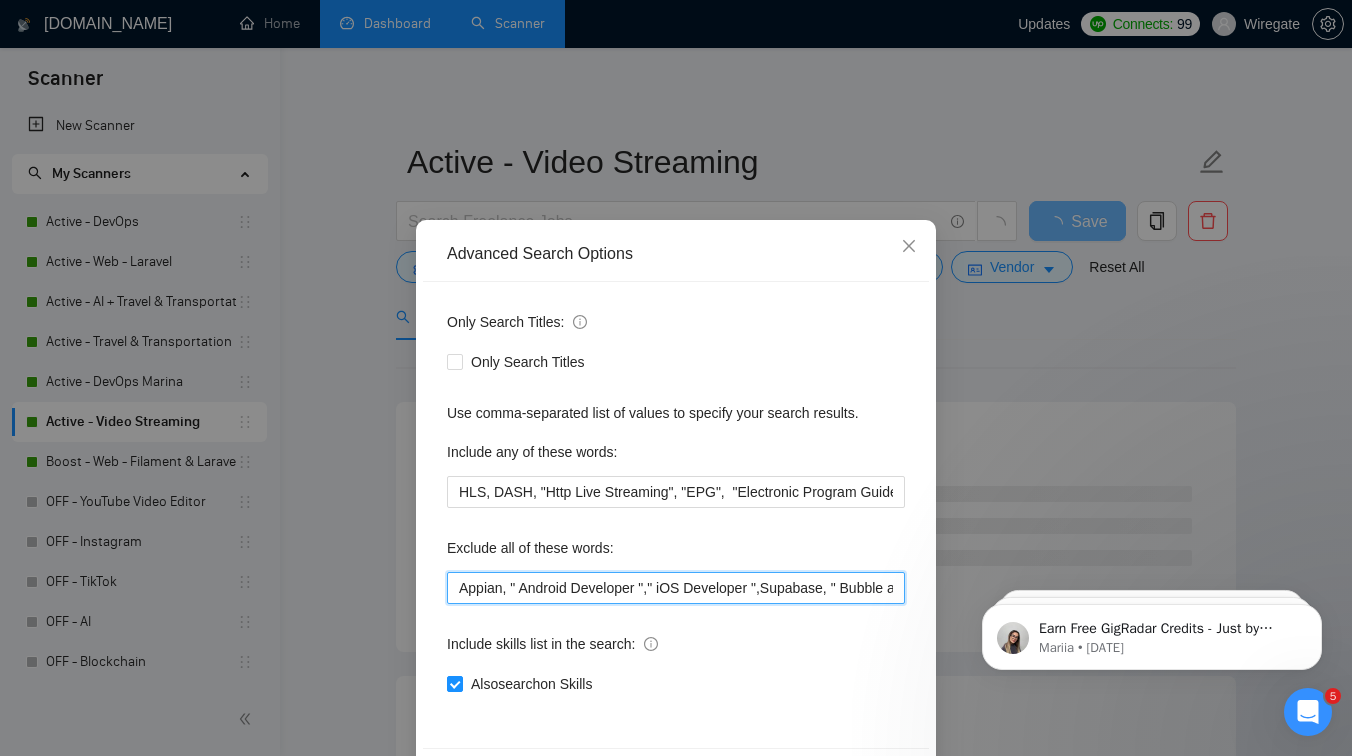 click on "Appian, " Android Developer "," iOS Developer ",Supabase, " Bubble apps", Bubble, n8n, SAP, " Full-Time" , shopify, "Full time", "NO AGENCIES", "Chrome extension", Wix, "no agency", "no agencies", "individual only" ", "freelancers only", "freelancers only","No Agencies!", "independent contractors only", tutor, coach, advice, "teach me","serverless", "[PERSON_NAME]", "powershell", "windows", "learn", "study", "article","certified", (coach*), (consult*), ".net", (train*),  "CapacitorJS" , "Capacitor"" at bounding box center (676, 588) 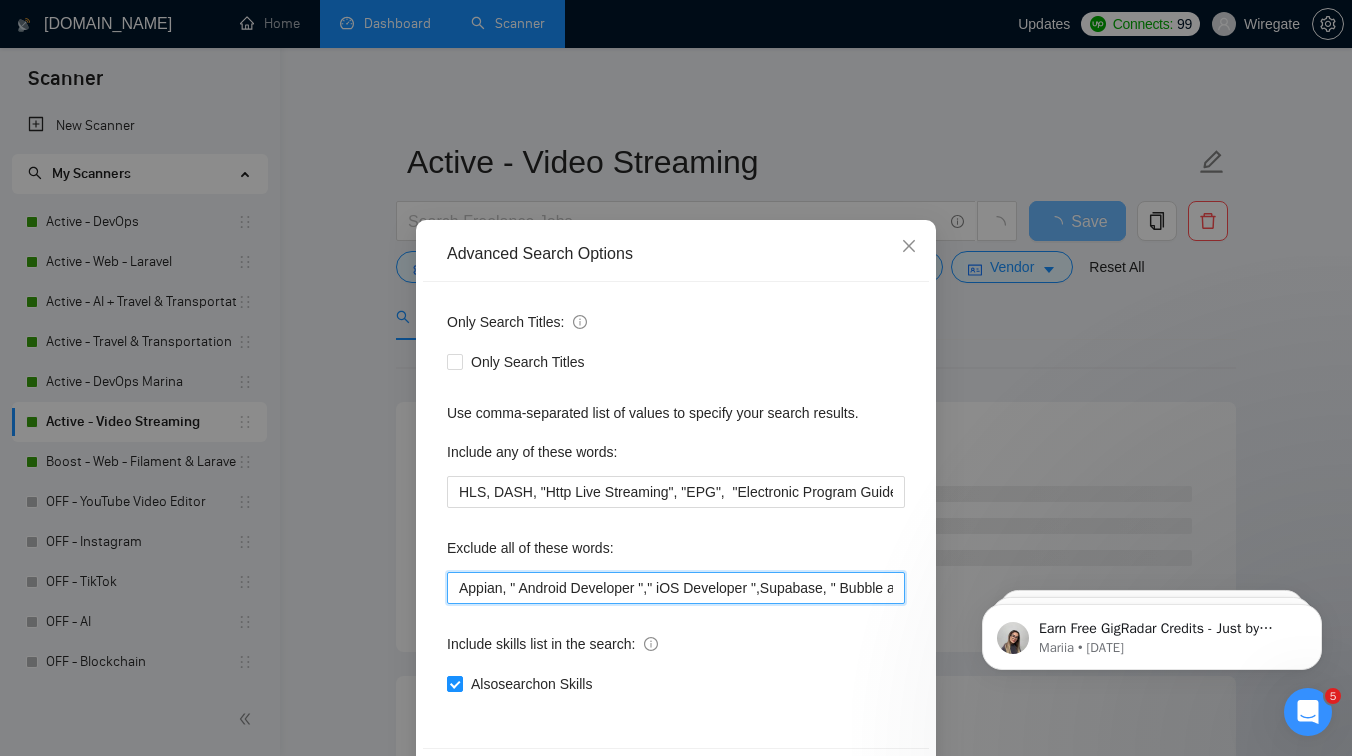 paste on ""no code" , "AI App Builder ", "Vibe Coding ", lovable, Replit, " [DOMAIN_NAME] ",  real-time,  curator , "video curator ", "video creator " ," 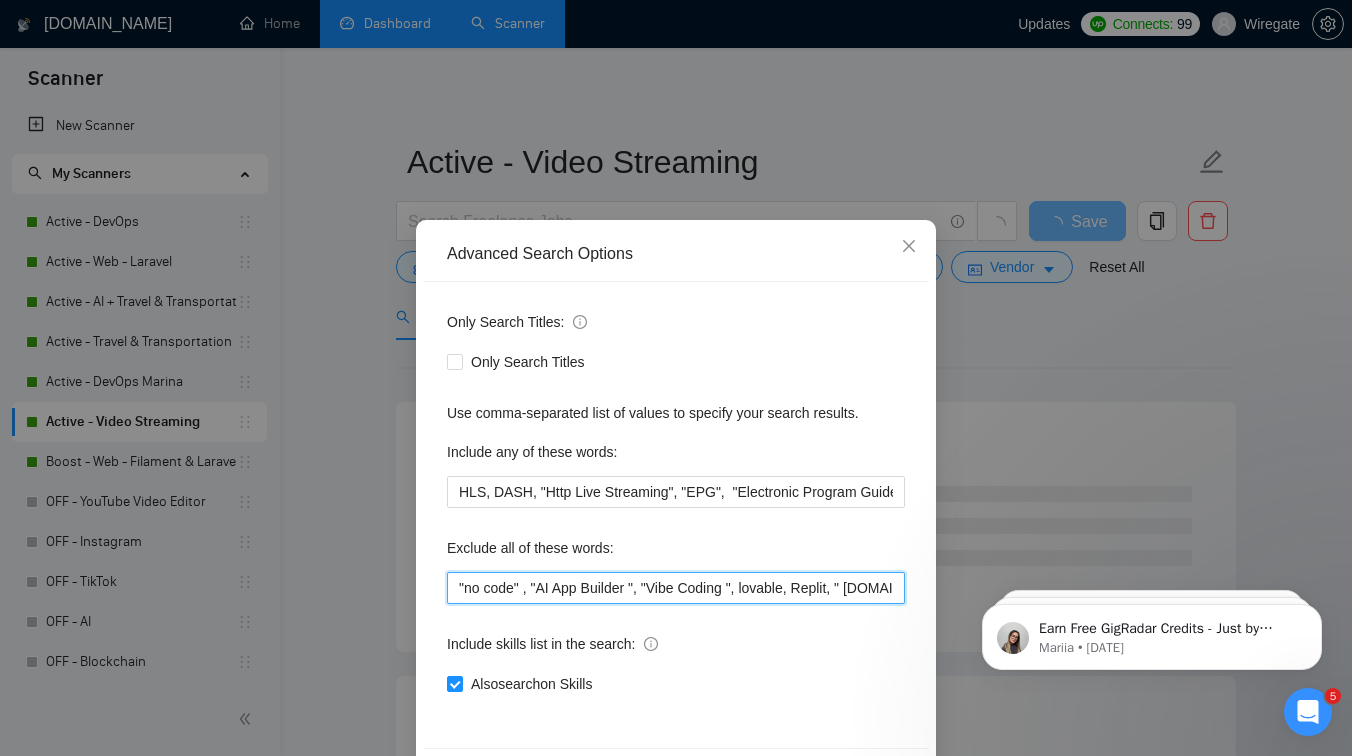 scroll, scrollTop: 0, scrollLeft: 395, axis: horizontal 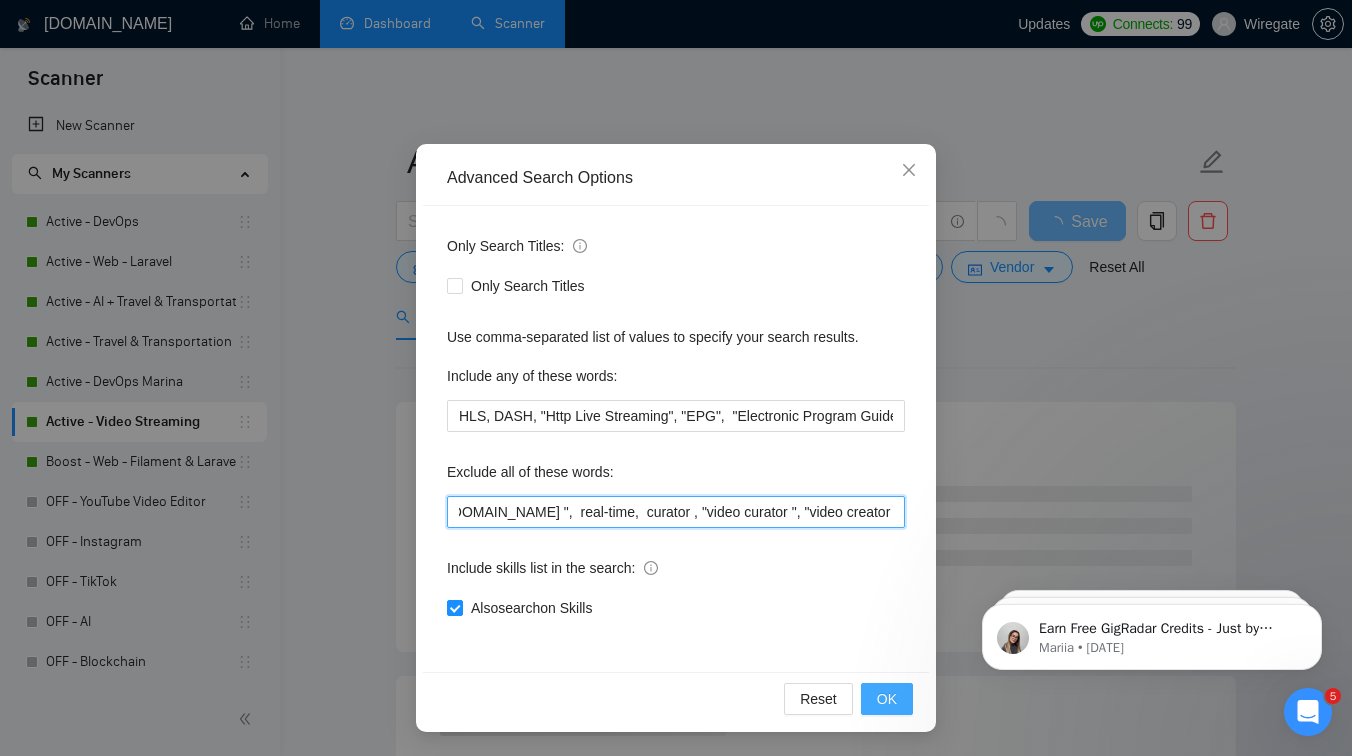 type on ""no code" , "AI App Builder ", "Vibe Coding ", lovable, Replit, " [DOMAIN_NAME] ",  real-time,  curator , "video curator ", "video creator " ,Appian, " Android Developer "," iOS Developer ",Supabase, " Bubble apps", Bubble, n8n, SAP, " Full-Time" , shopify, "Full time", "NO AGENCIES", "Chrome extension", Wix, "no agency", "no agencies", "individual only" ", "freelancers only", "freelancers only","No Agencies!", "independent contractors only", tutor, coach, advice, "teach me","serverless", "[PERSON_NAME]", "powershell", "windows", "learn", "study", "article","certified", (coach*), (consult*), ".net", (train*),  "CapacitorJS" , "Capacitor"" 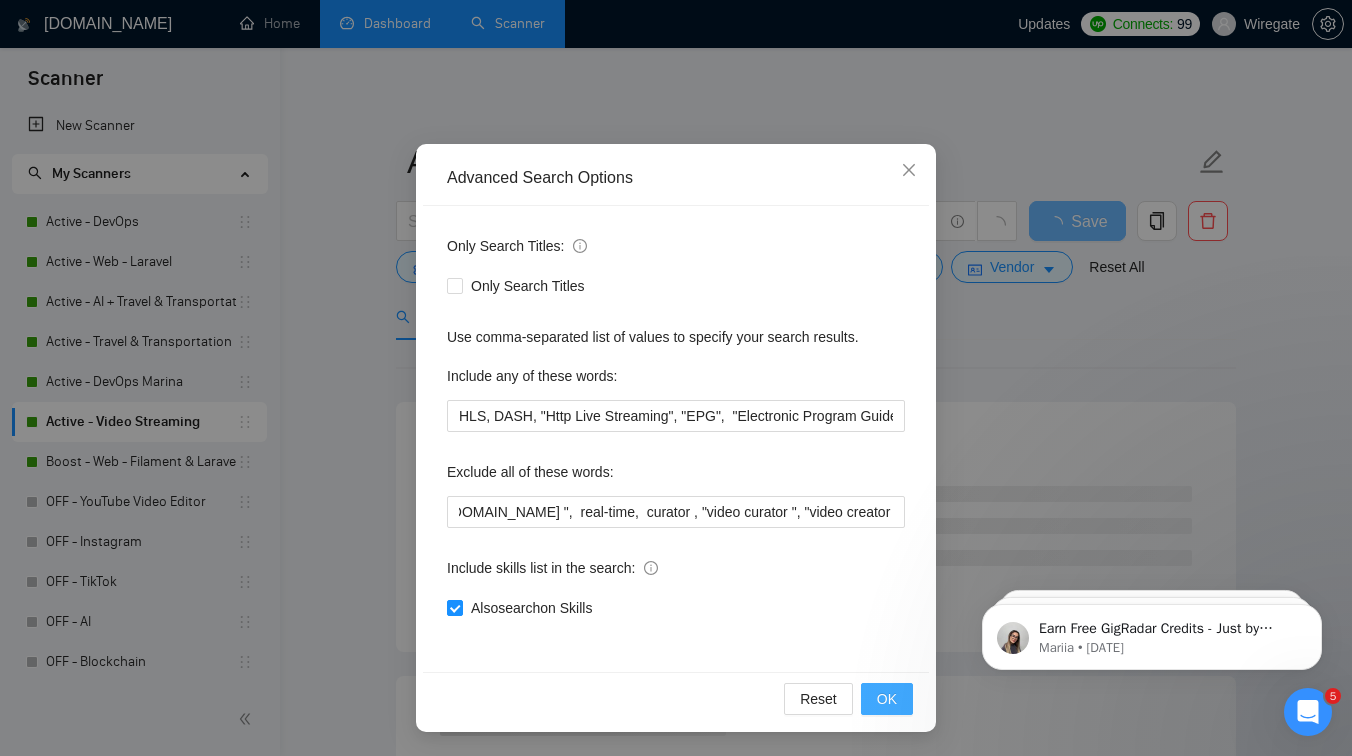 scroll, scrollTop: 0, scrollLeft: 0, axis: both 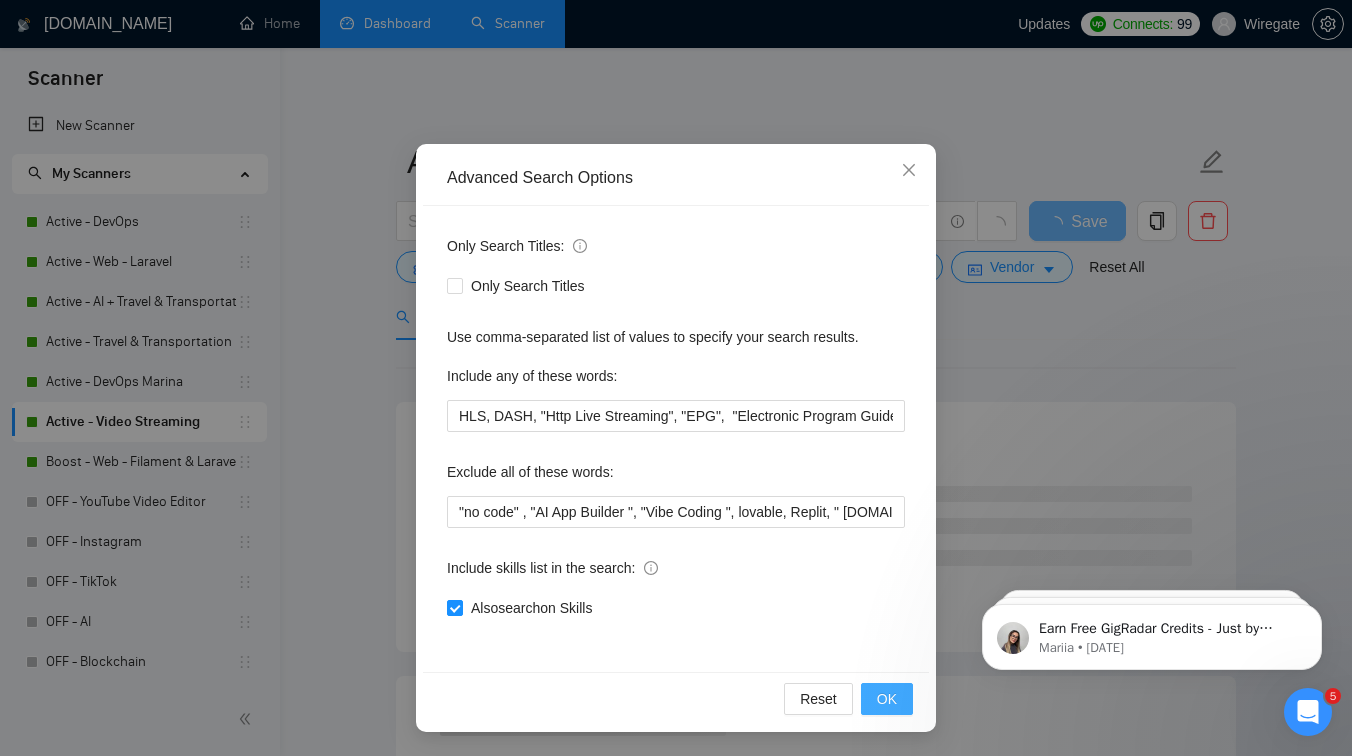 click on "OK" at bounding box center [887, 699] 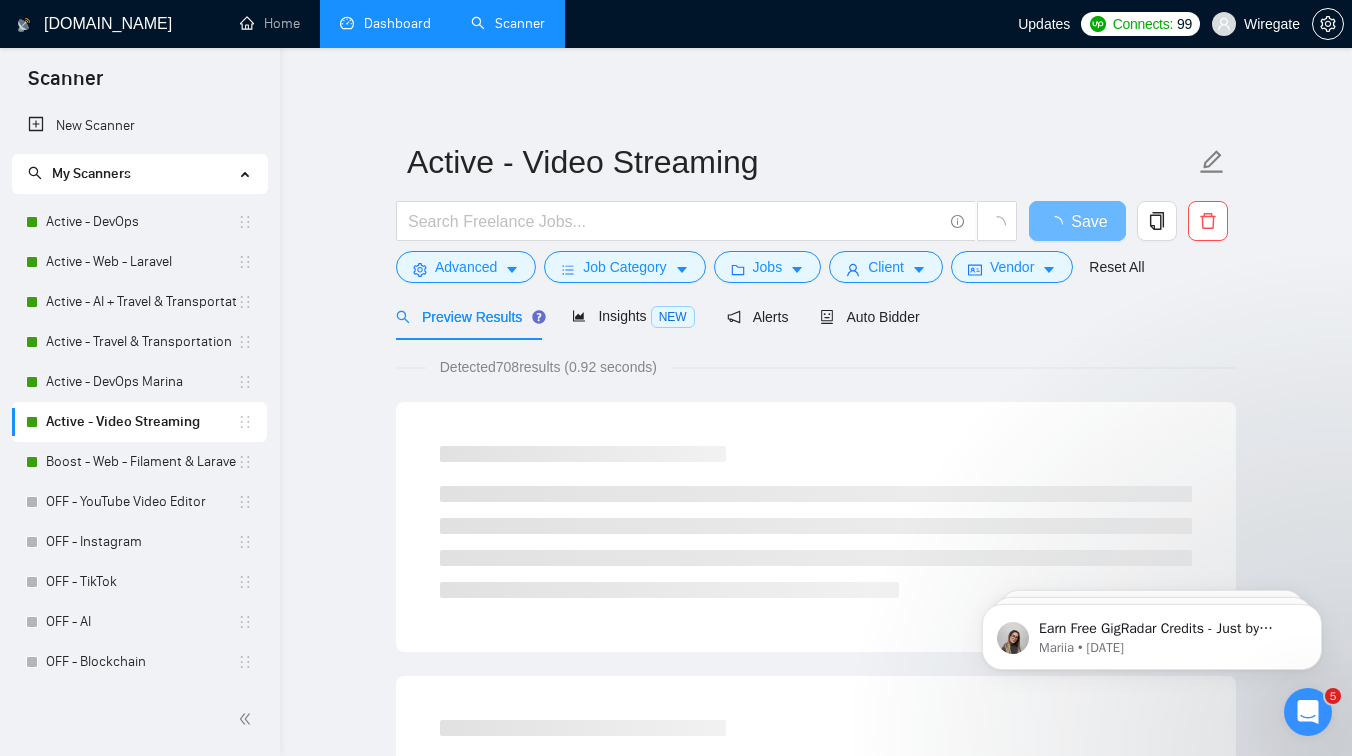 scroll, scrollTop: 0, scrollLeft: 0, axis: both 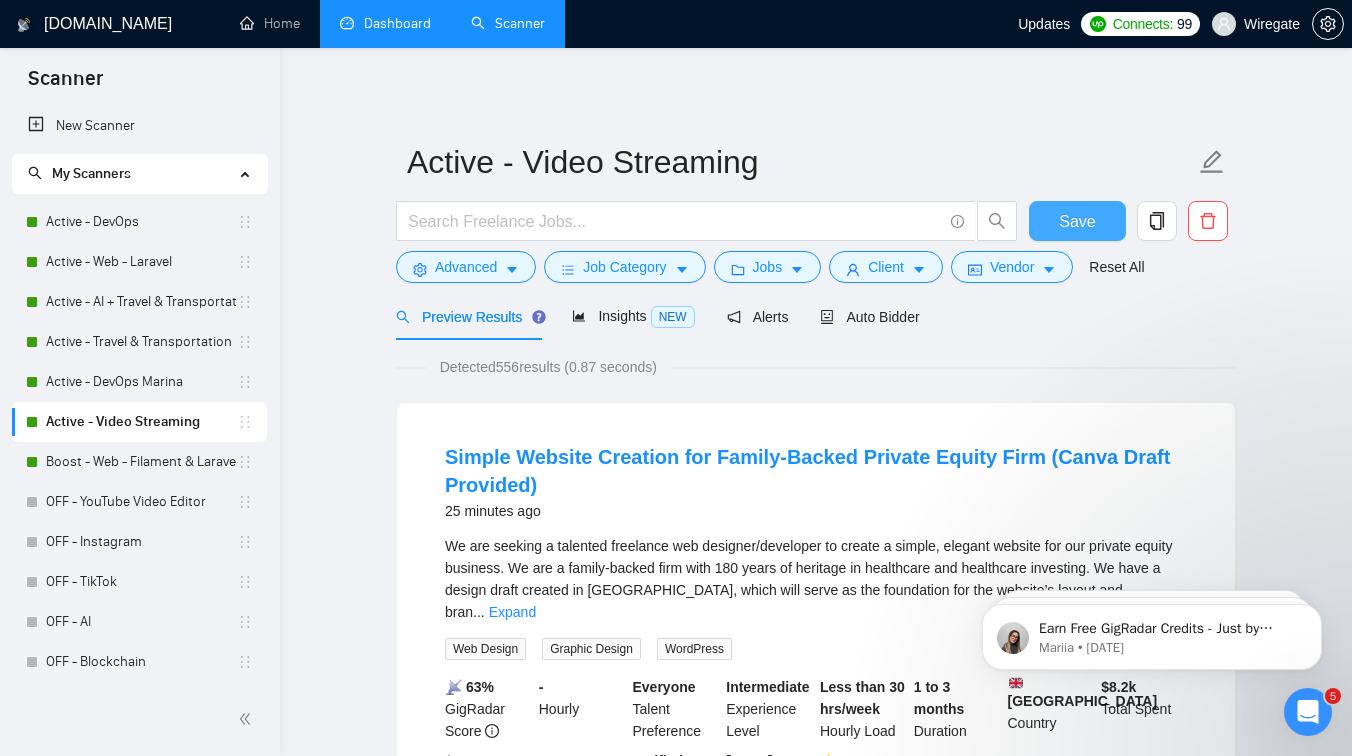 click on "Save" at bounding box center (1077, 221) 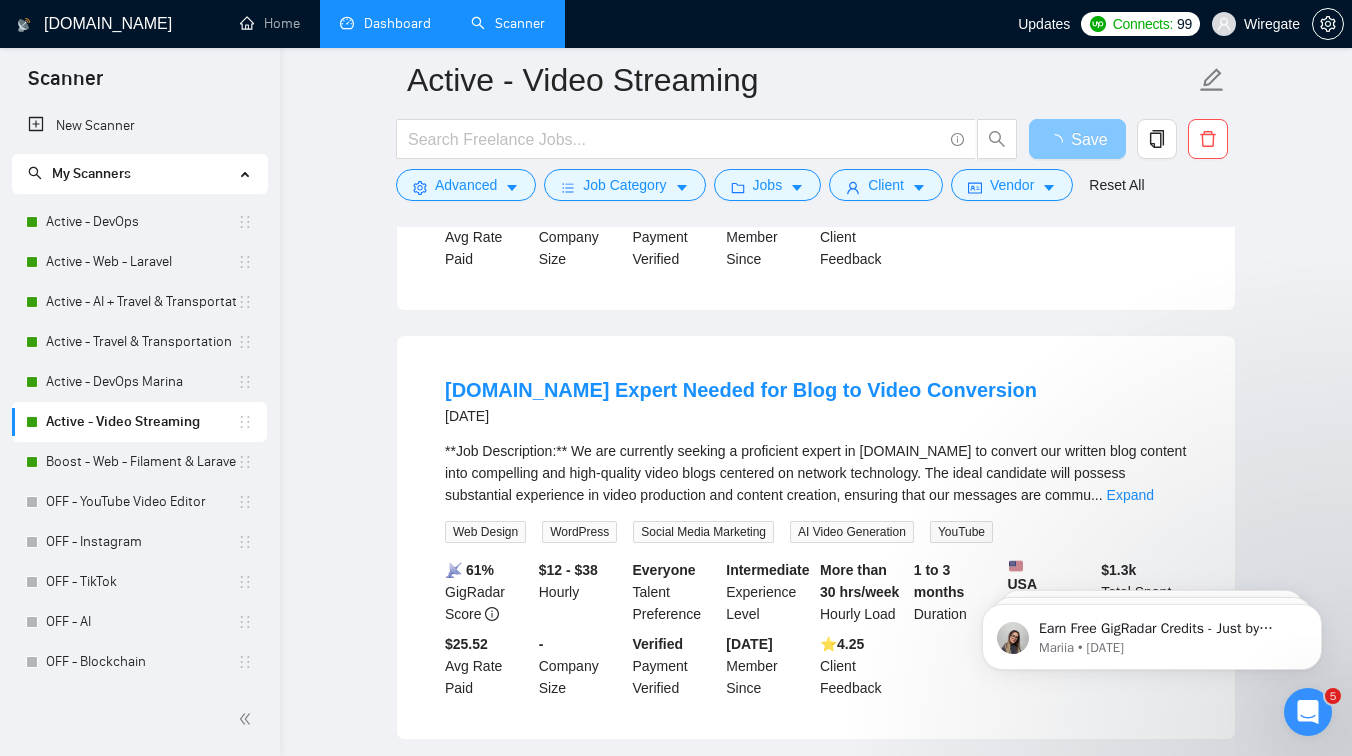 scroll, scrollTop: 578, scrollLeft: 0, axis: vertical 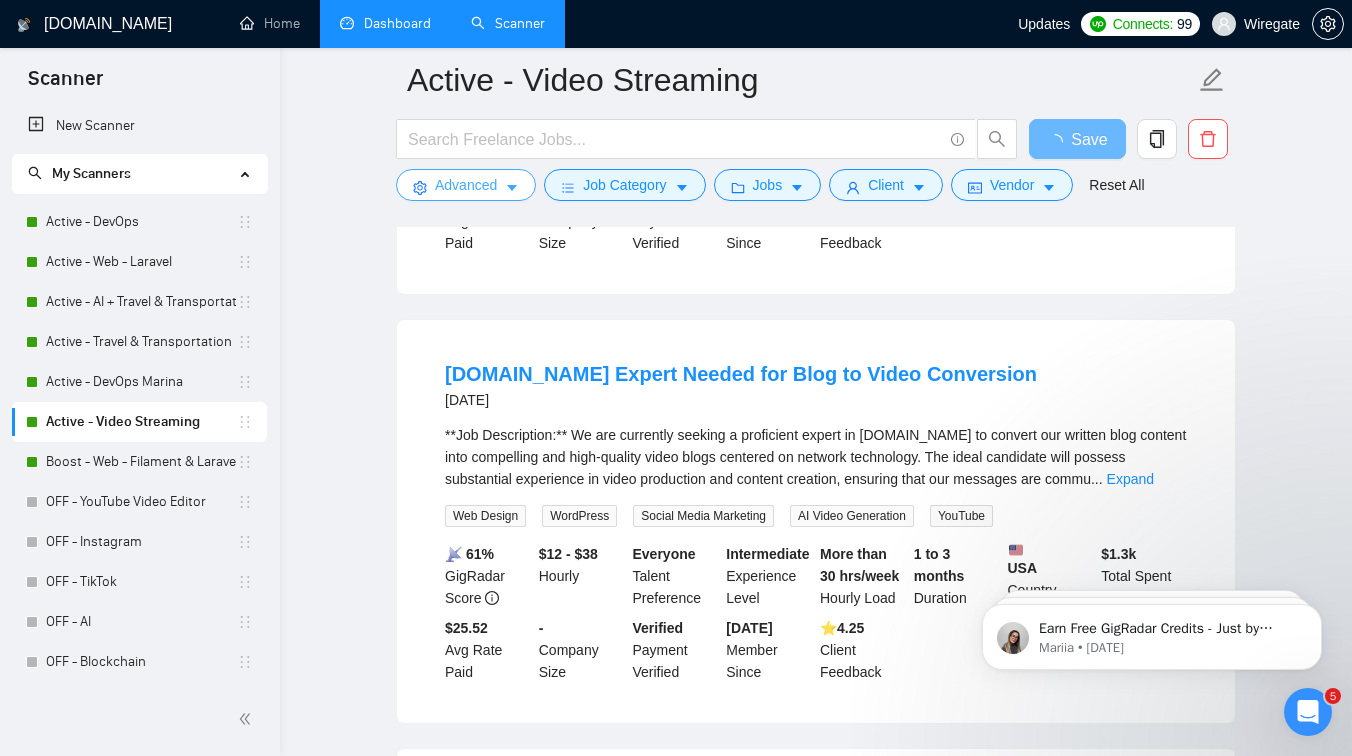 click on "Advanced" at bounding box center (466, 185) 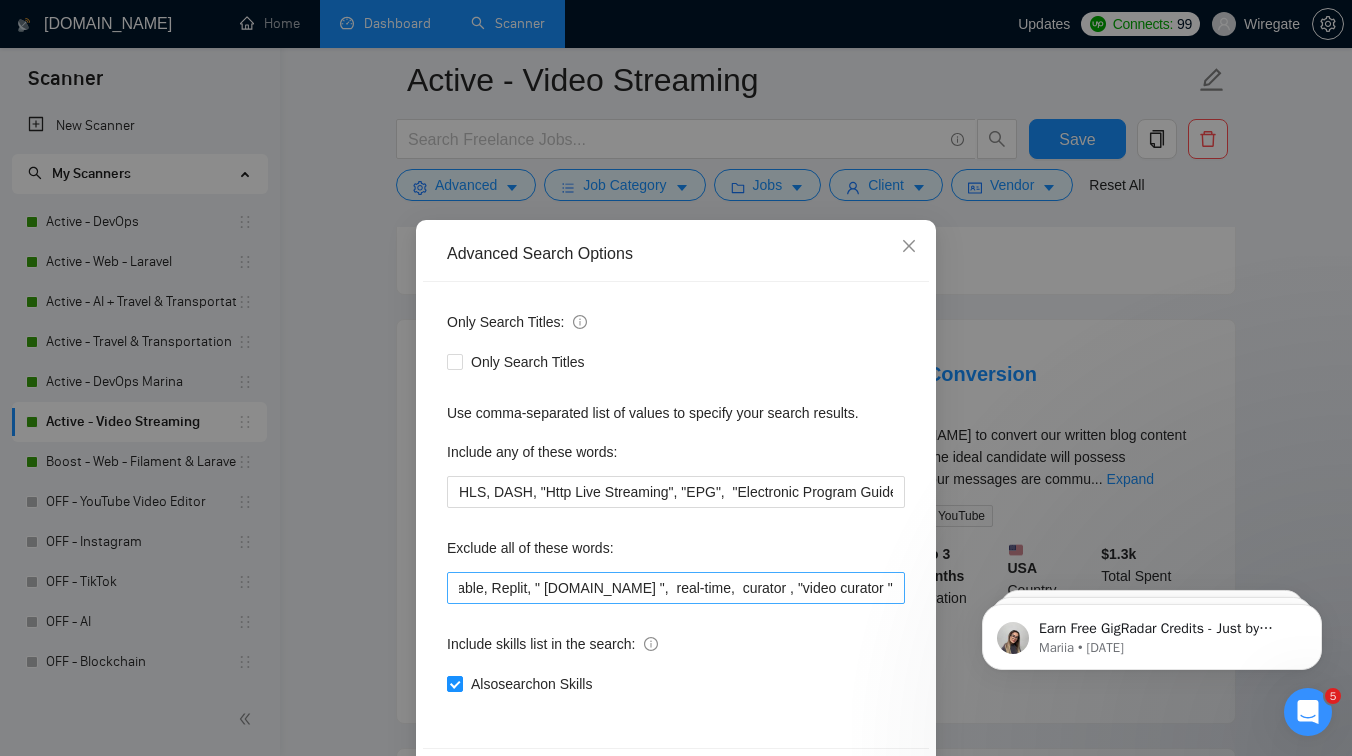scroll, scrollTop: 0, scrollLeft: 326, axis: horizontal 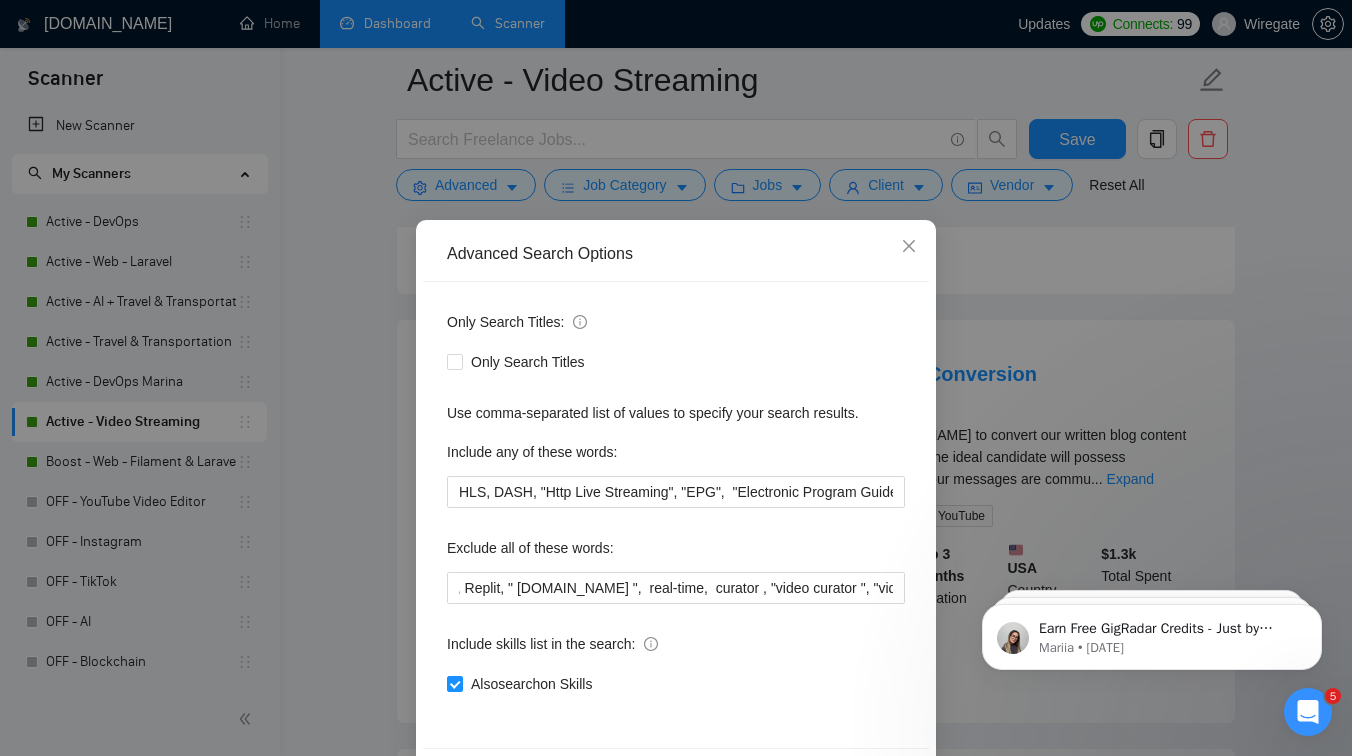 click on "Advanced Search Options Only Search Titles:   Only Search Titles Use comma-separated list of values to specify your search results. Include any of these words: HLS, DASH, "Http Live Streaming", "EPG",  "Electronic Program Guide", RTMP, RTSP, "HLS/DASH integration", "real-time video processing ", "video transcoding ", "video processing " ," Vimeo API development", " Twitch API integration" , " peer-to-peer streaming",  "real-time chat with video", " video transcoding pipelines", "ffmpeg", "video streaming", "video generation", " streaming platforms', "vimeo", "webrtc" Exclude all of these words: Include skills list in the search:   Also  search  on Skills Reset OK" at bounding box center [676, 378] 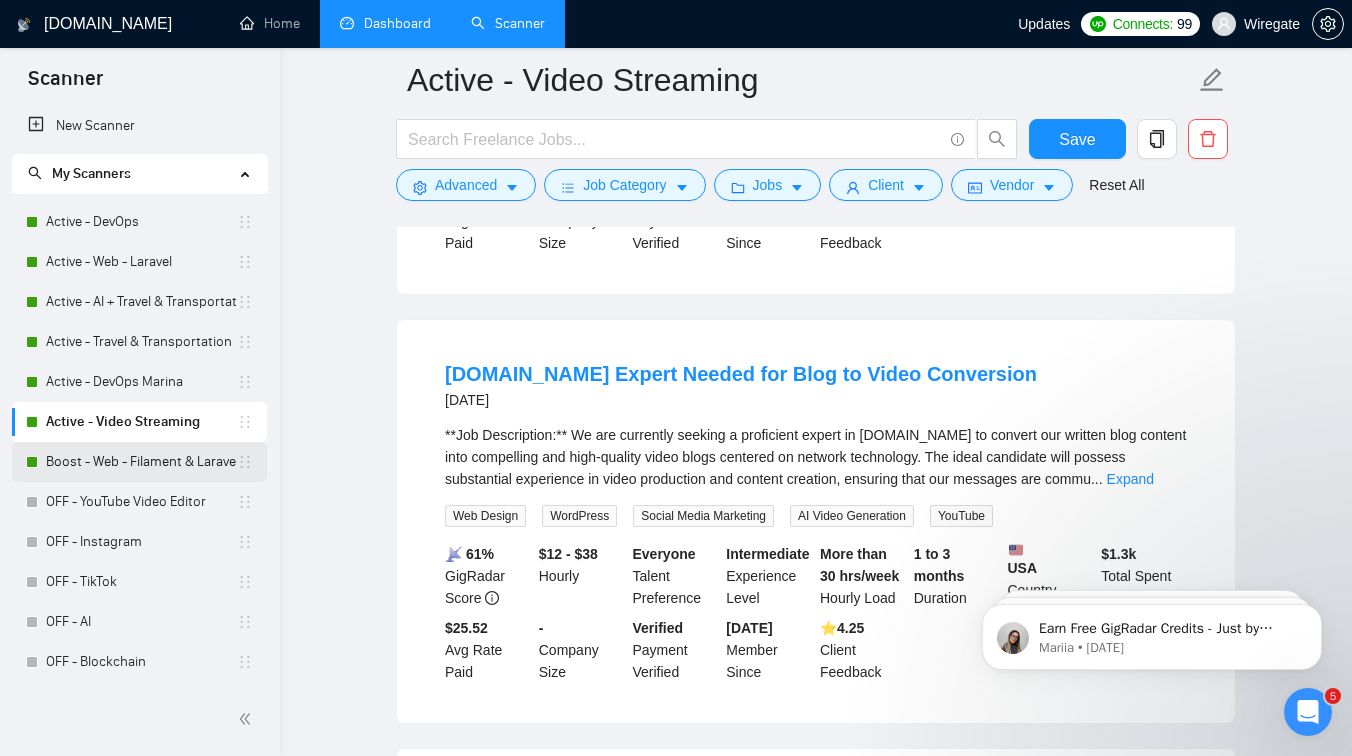 click on "Boost - Web - Filament & Laravel" at bounding box center (141, 462) 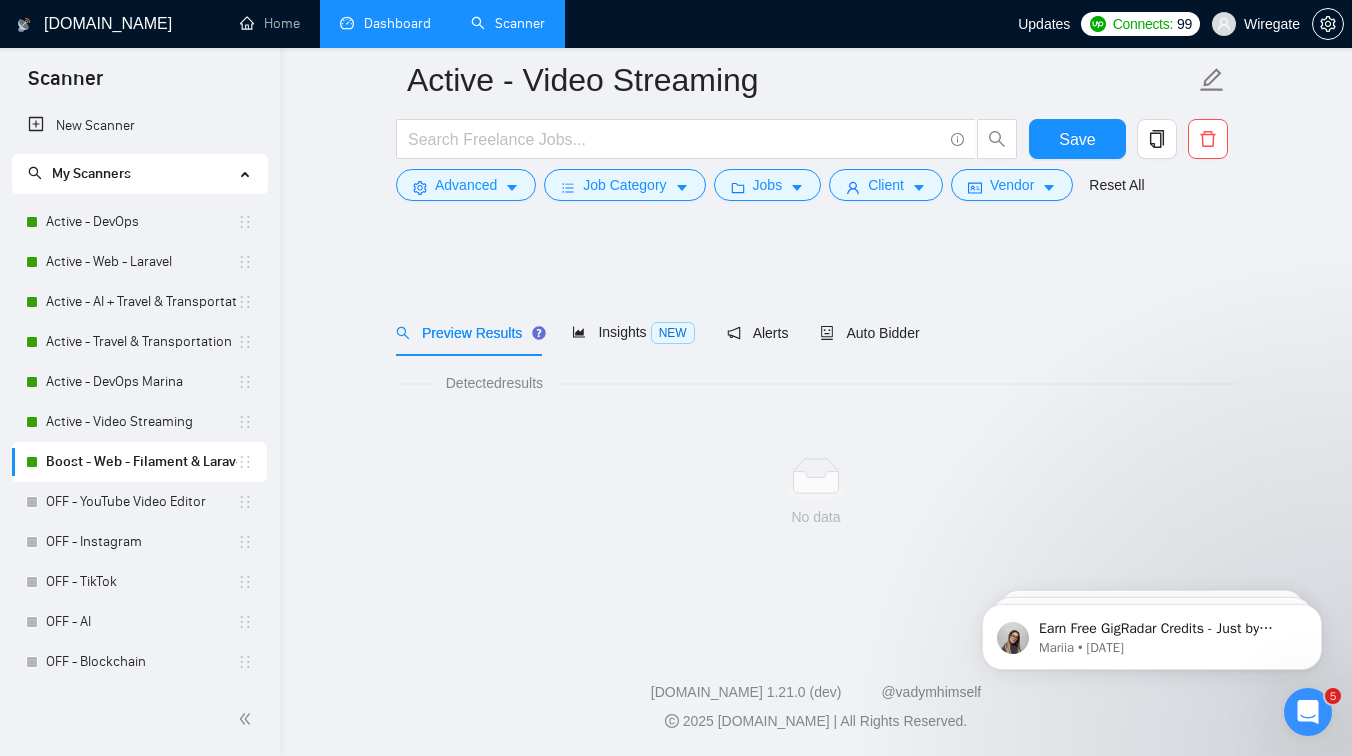 scroll, scrollTop: 0, scrollLeft: 0, axis: both 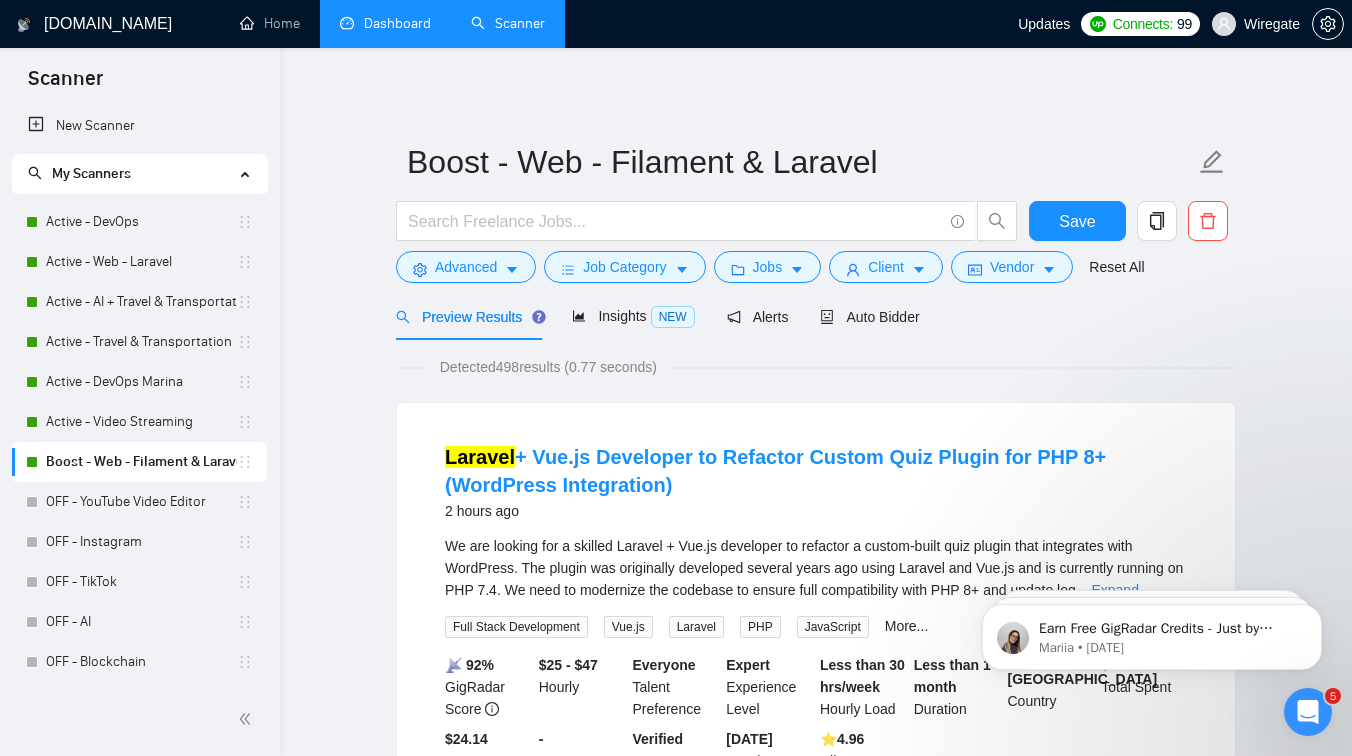 click on "Dashboard" at bounding box center [385, 23] 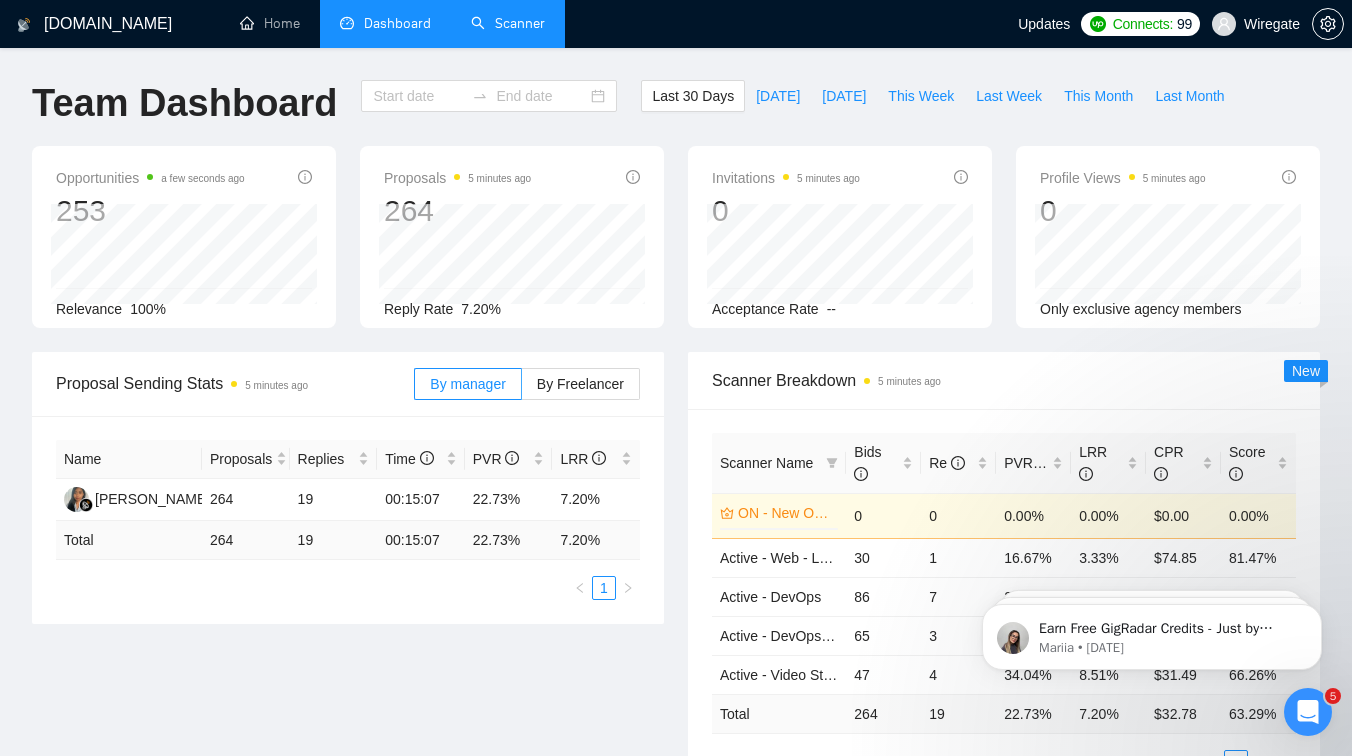 type on "[DATE]" 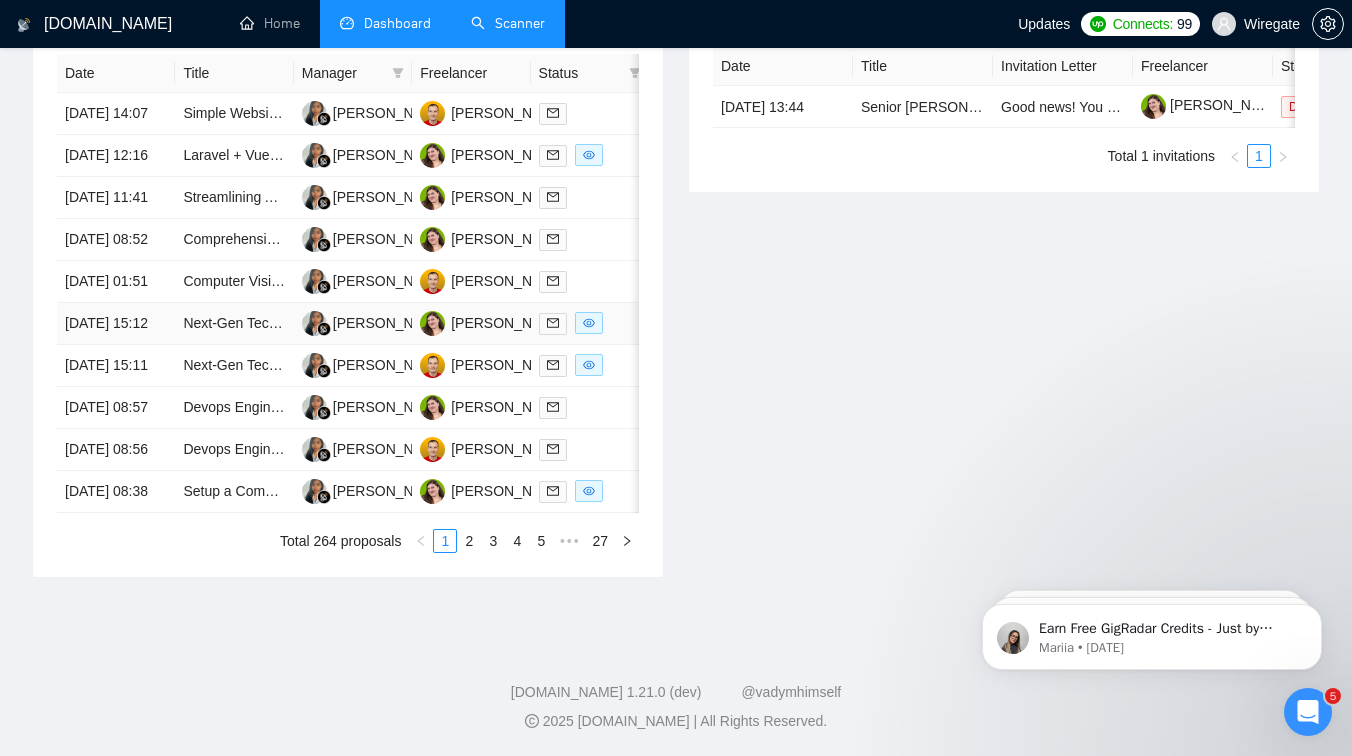 scroll, scrollTop: 1041, scrollLeft: 0, axis: vertical 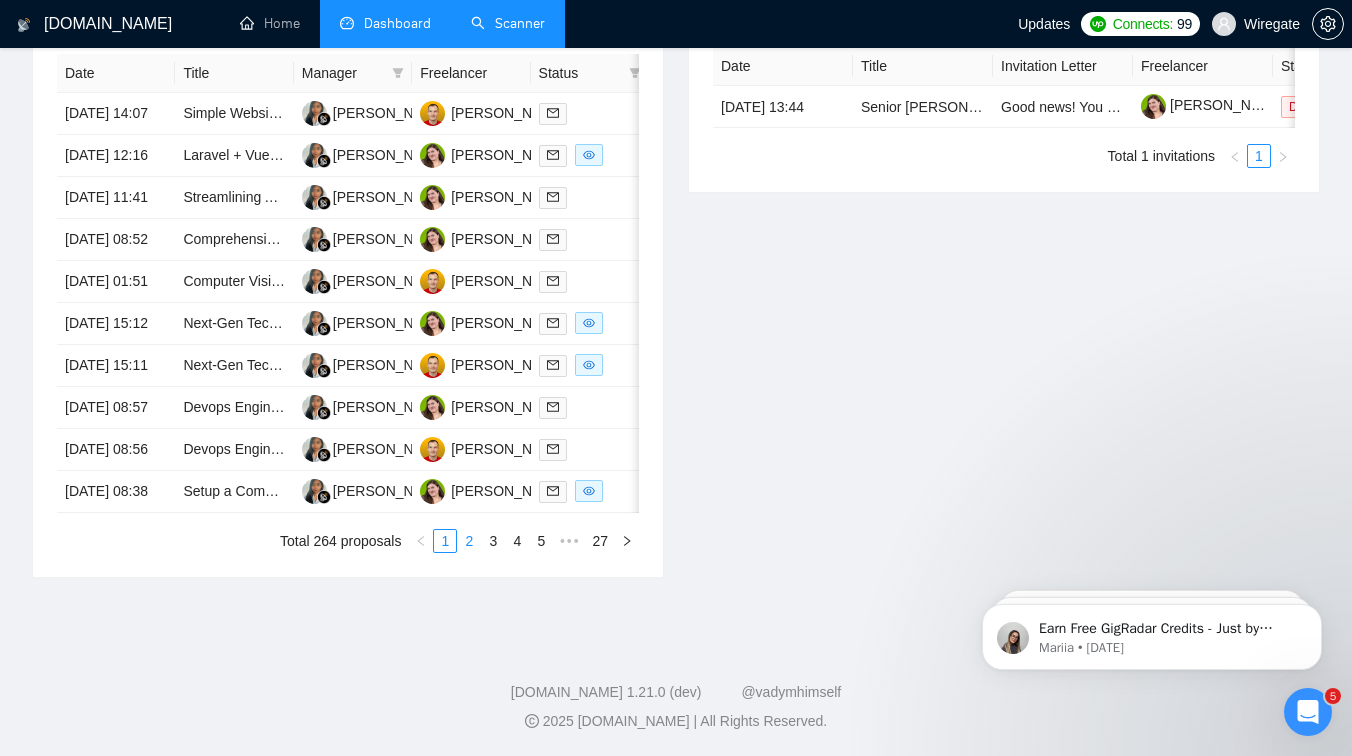 click on "2" at bounding box center [469, 541] 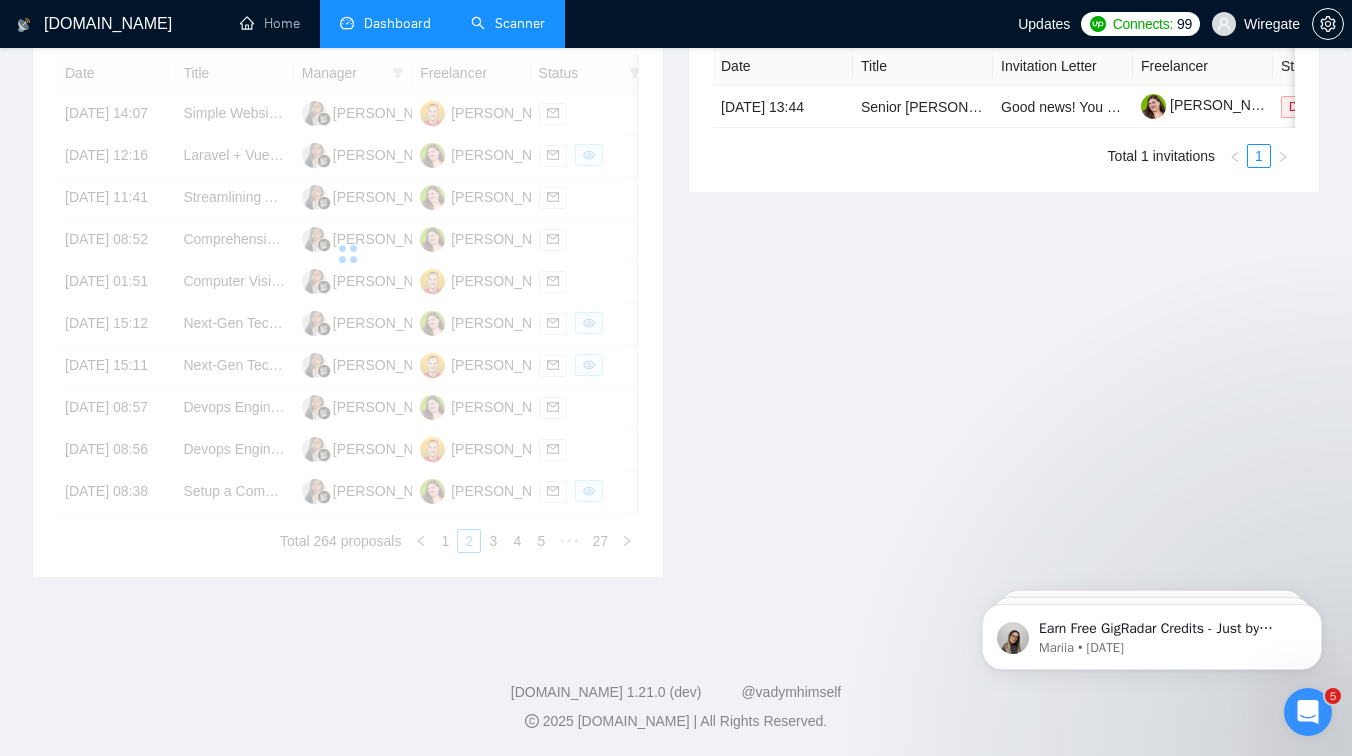 scroll, scrollTop: 942, scrollLeft: 0, axis: vertical 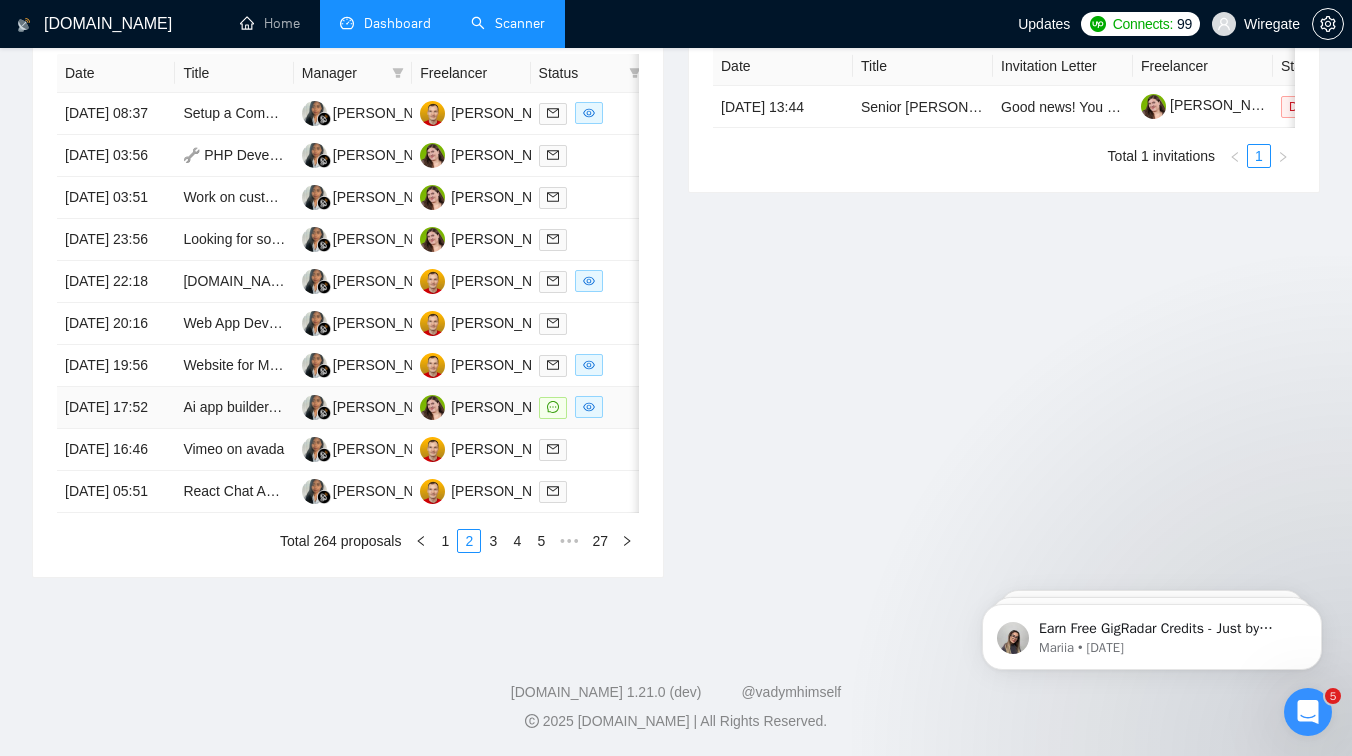 click on "Ai app builder, Vibe coding" at bounding box center [234, 408] 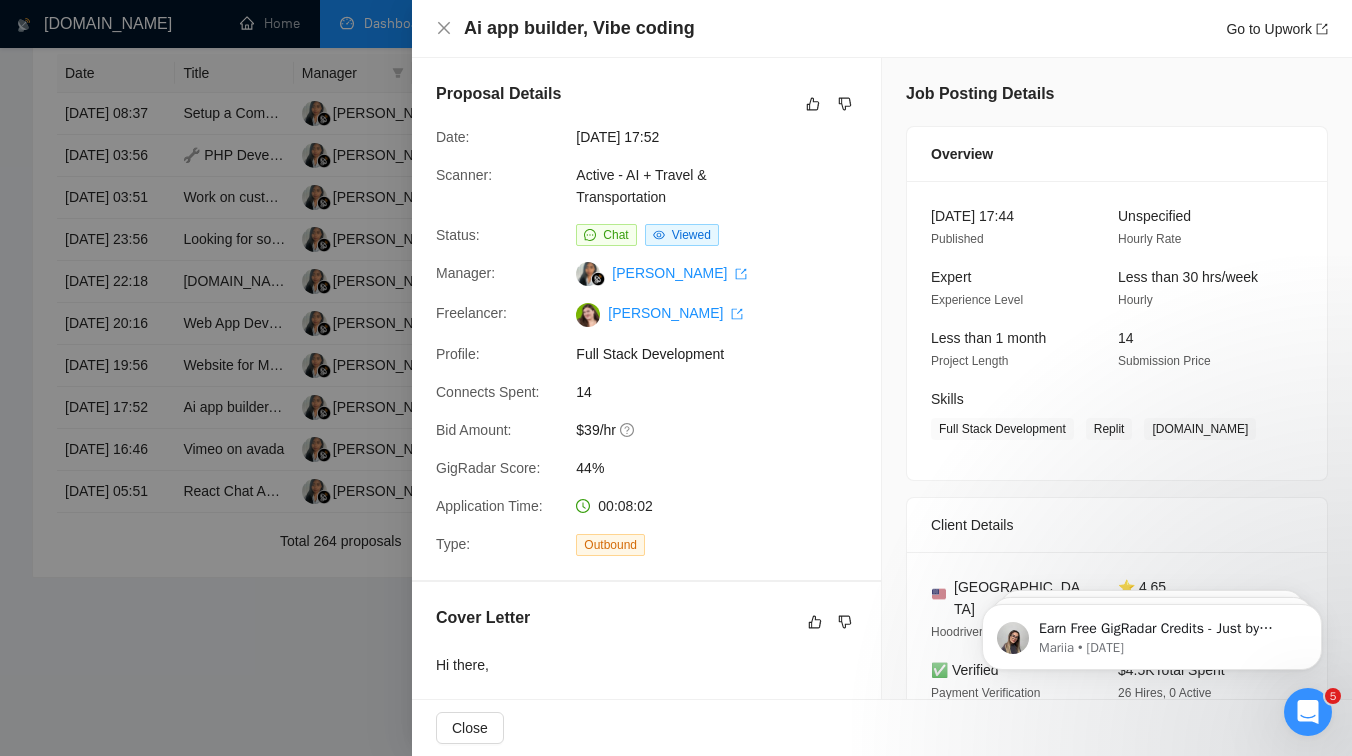 click at bounding box center (676, 378) 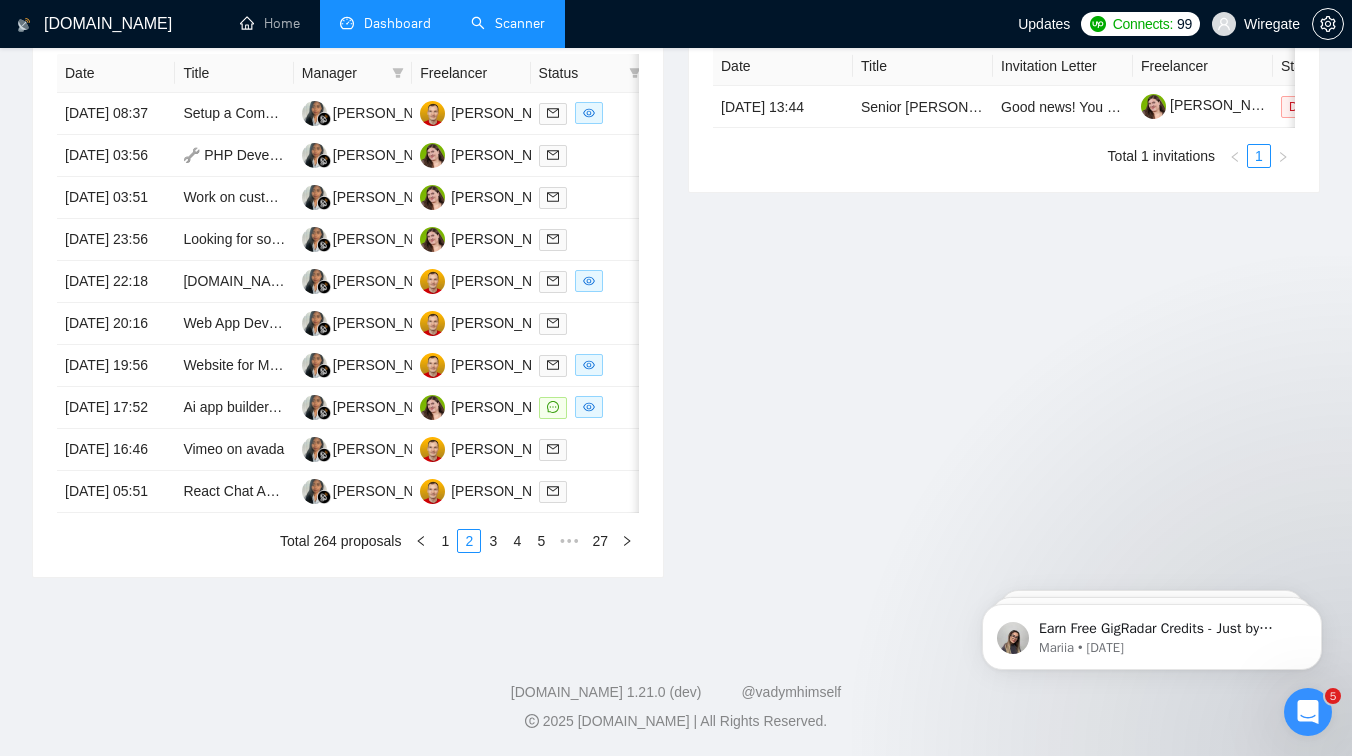 click on "Scanner" at bounding box center [508, 23] 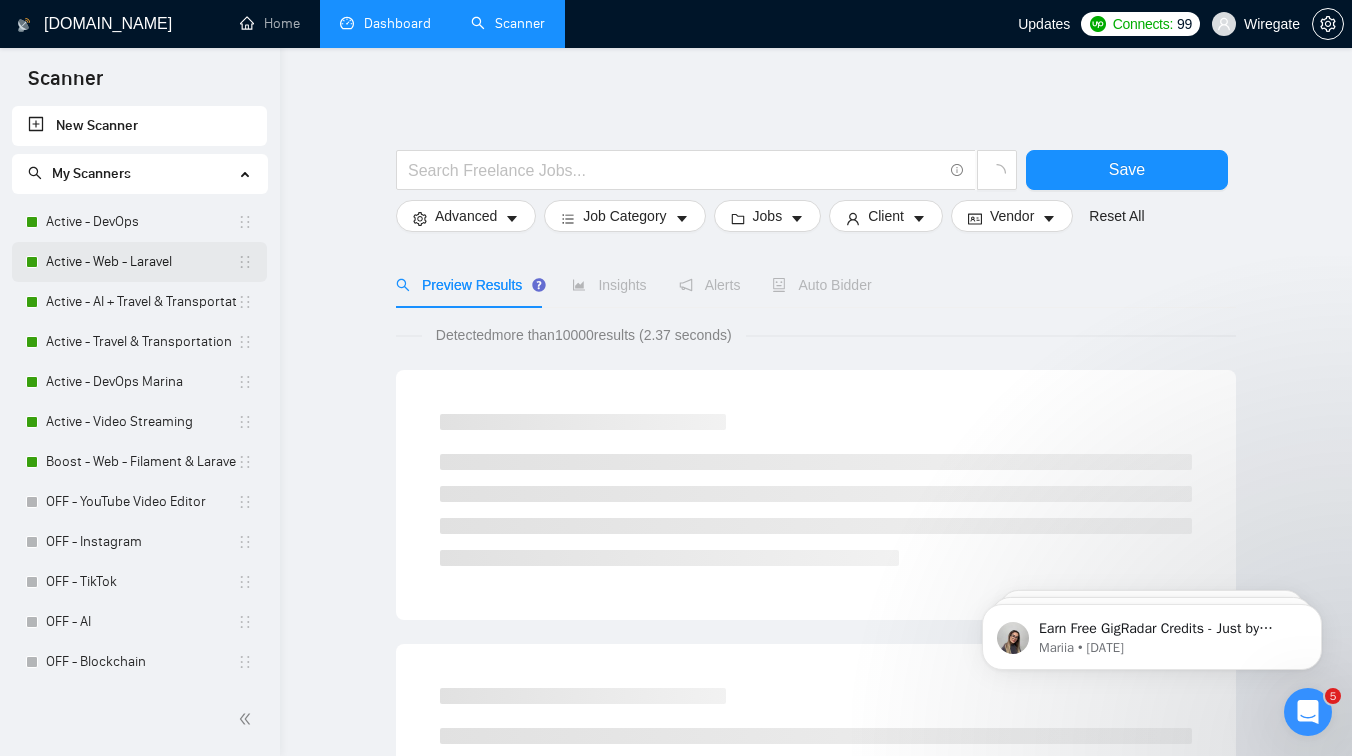 click on "Active - Web - Laravel" at bounding box center (141, 262) 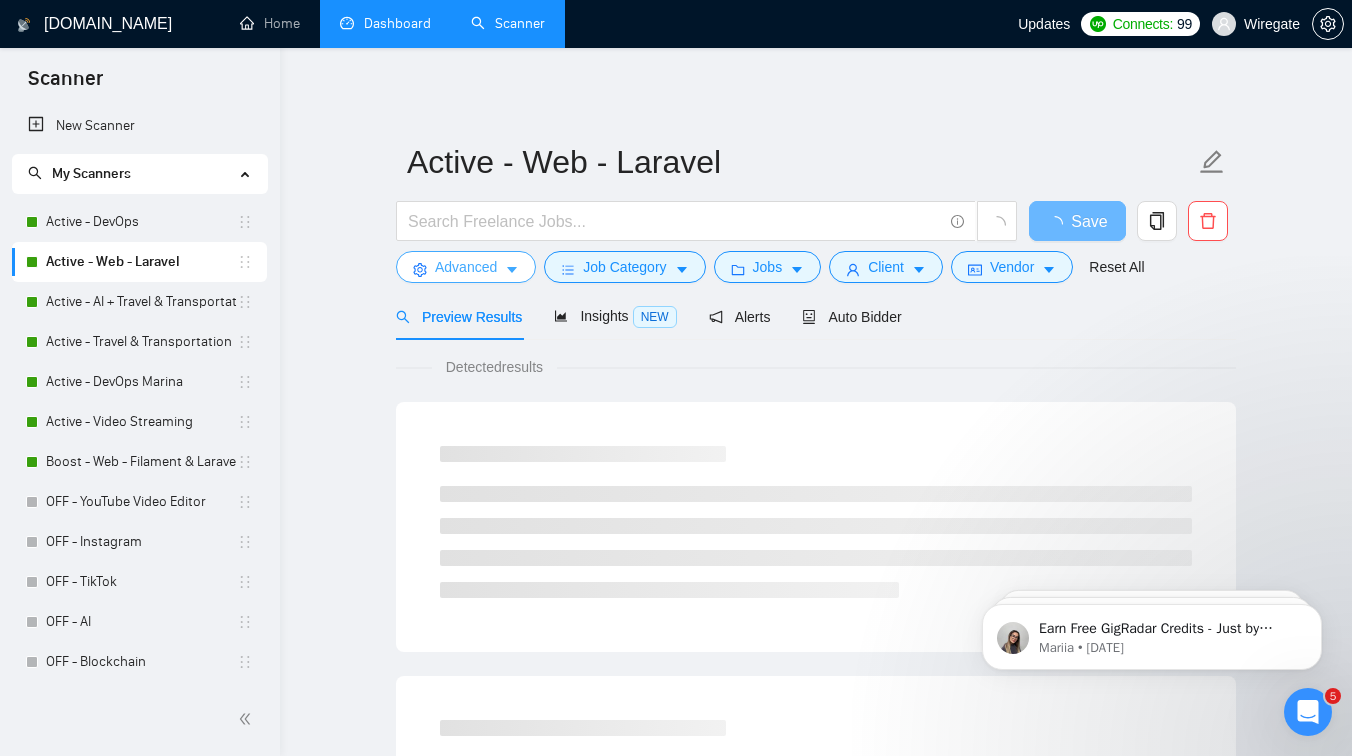click on "Advanced" at bounding box center [466, 267] 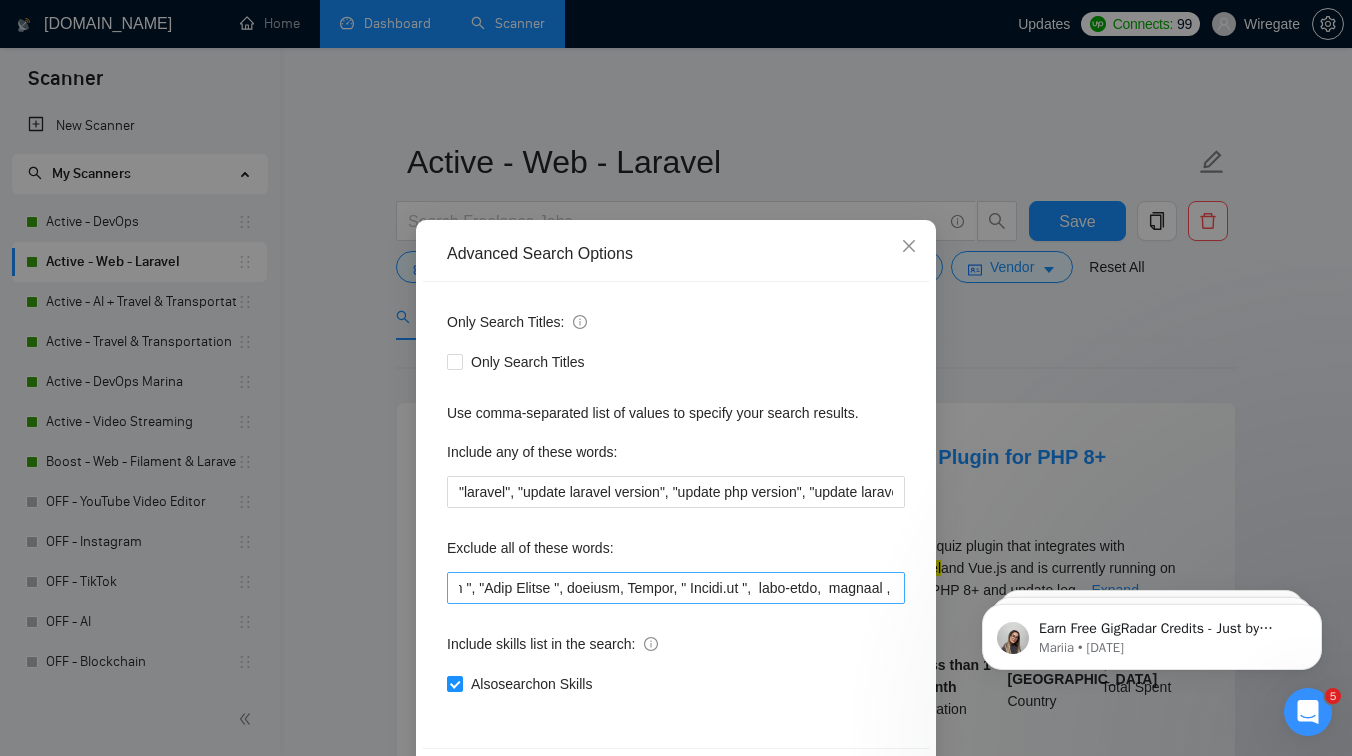 scroll, scrollTop: 0, scrollLeft: 204, axis: horizontal 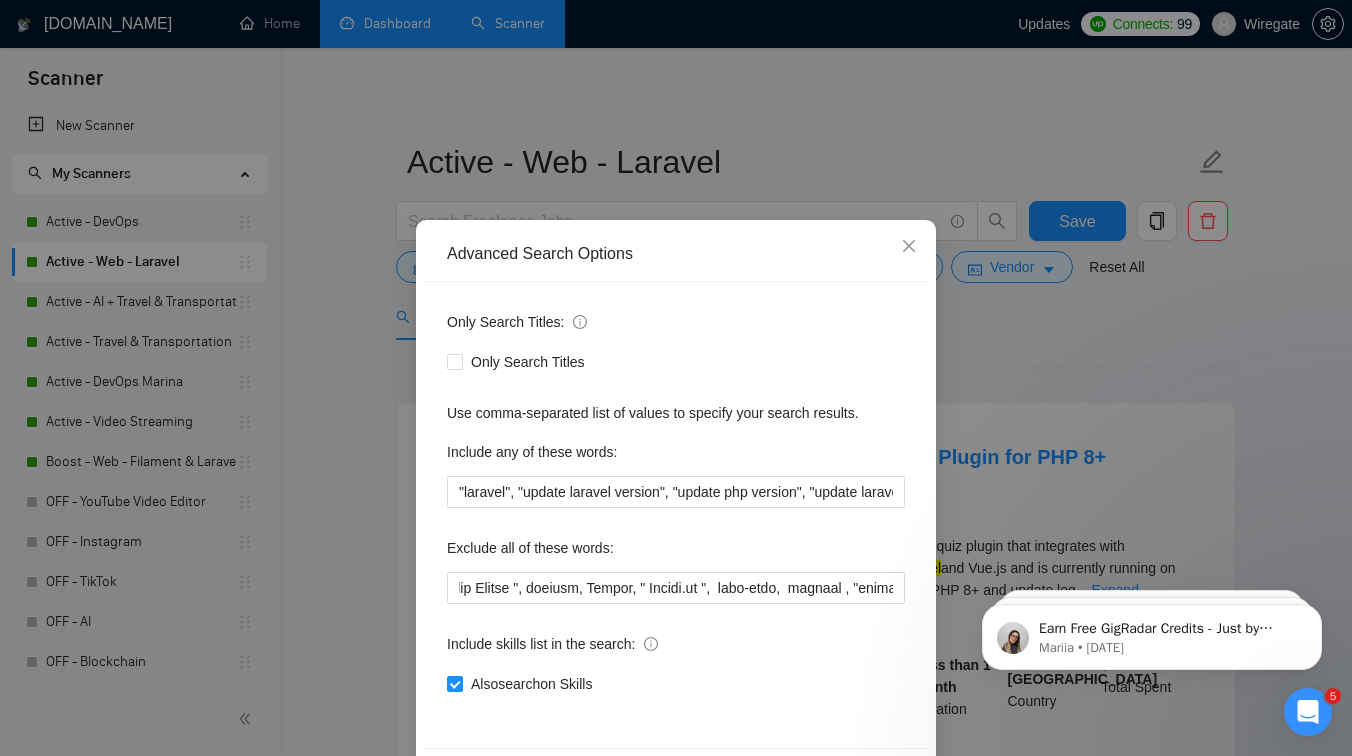click on "Advanced Search Options Only Search Titles:   Only Search Titles Use comma-separated list of values to specify your search results. Include any of these words: "laravel", "update laravel version", "update php version", "update laravel ", "update php " Exclude all of these words: Include skills list in the search:   Also  search  on Skills Reset OK" at bounding box center [676, 378] 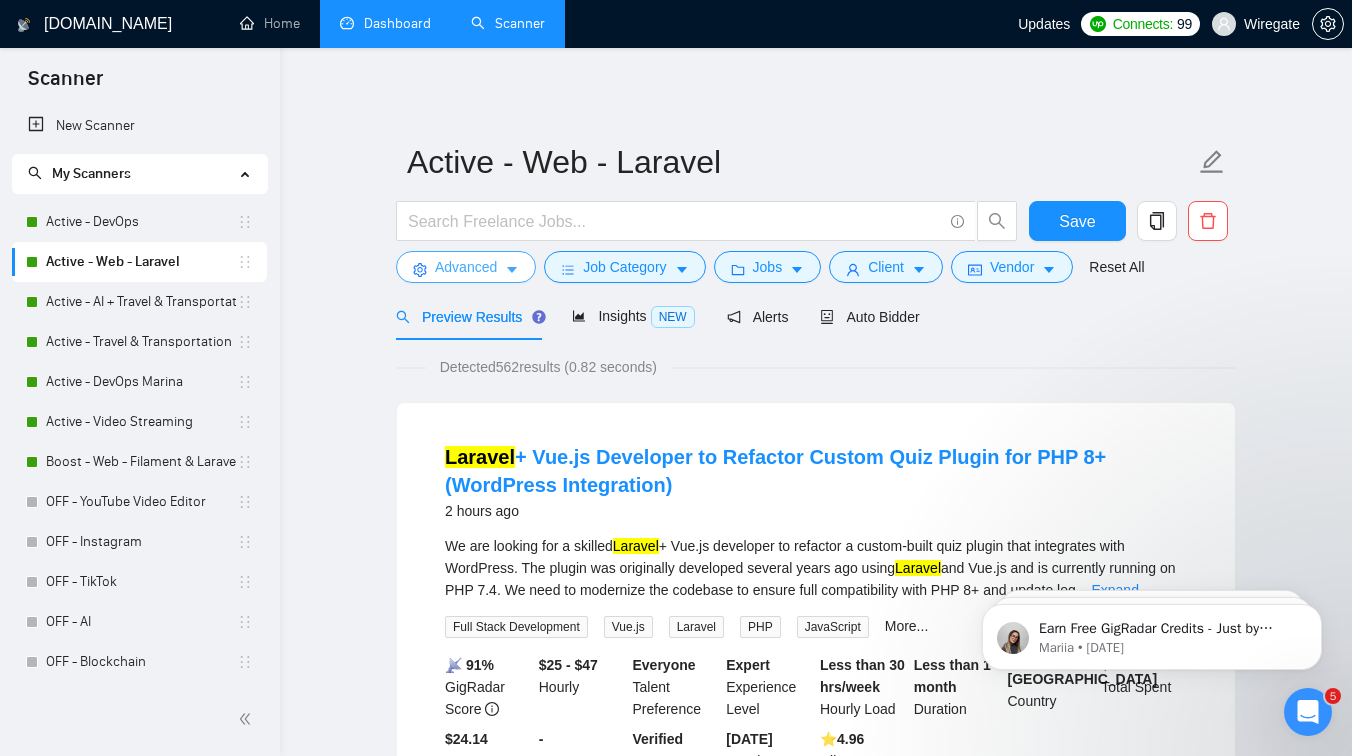 click on "Advanced" at bounding box center (466, 267) 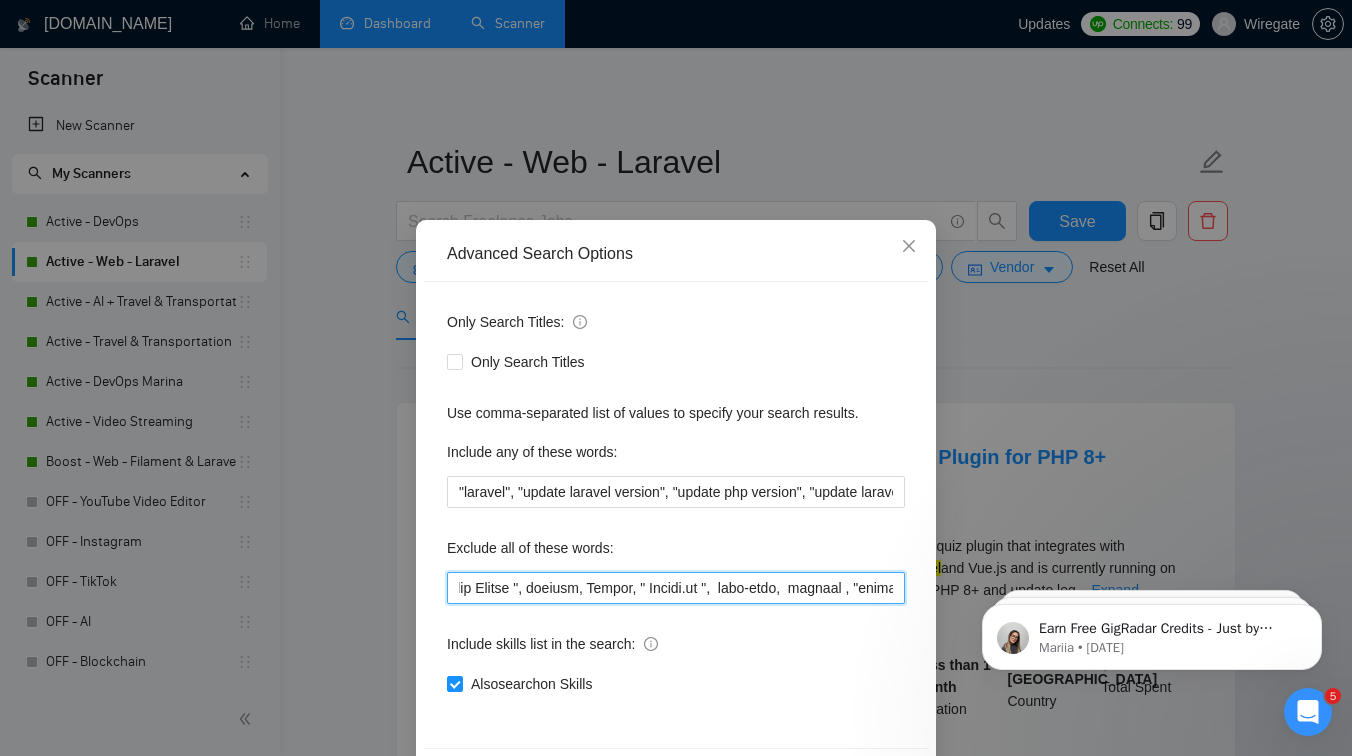 click at bounding box center [676, 588] 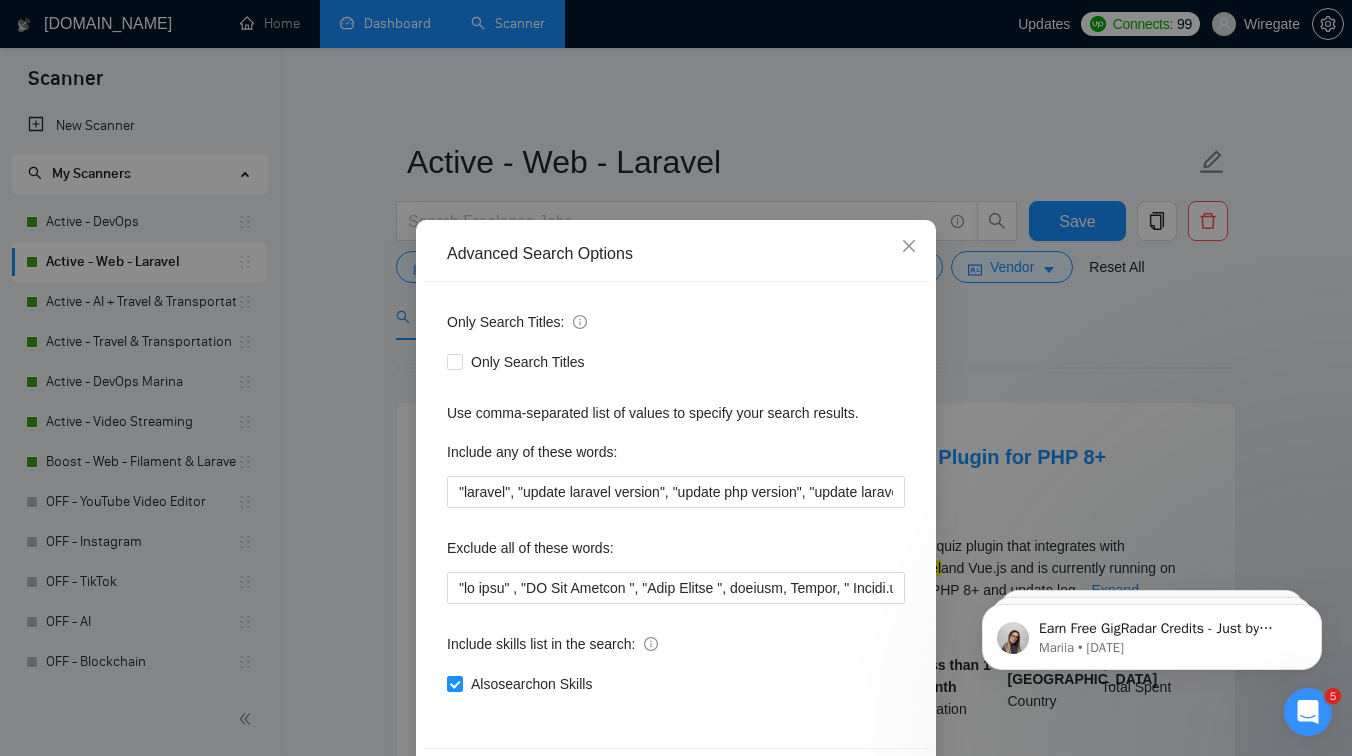 click on "Advanced Search Options Only Search Titles:   Only Search Titles Use comma-separated list of values to specify your search results. Include any of these words: "laravel", "update laravel version", "update php version", "update laravel ", "update php " Exclude all of these words: Include skills list in the search:   Also  search  on Skills Reset OK" at bounding box center [676, 378] 